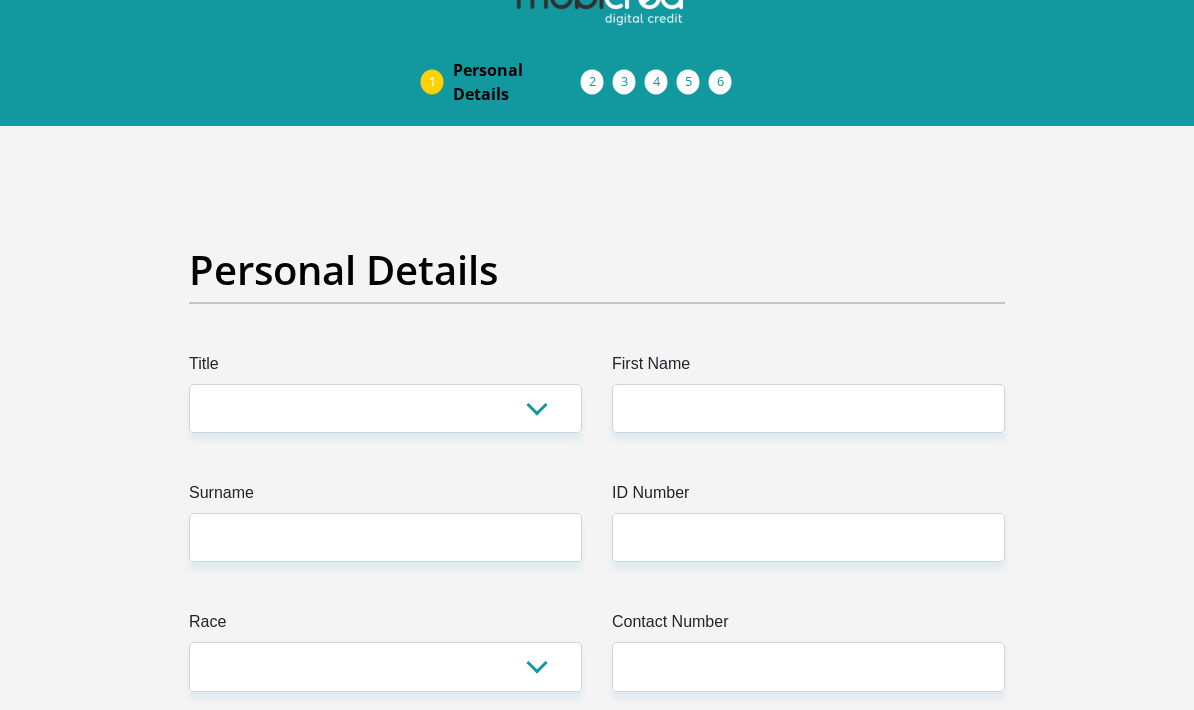 scroll, scrollTop: 32, scrollLeft: 0, axis: vertical 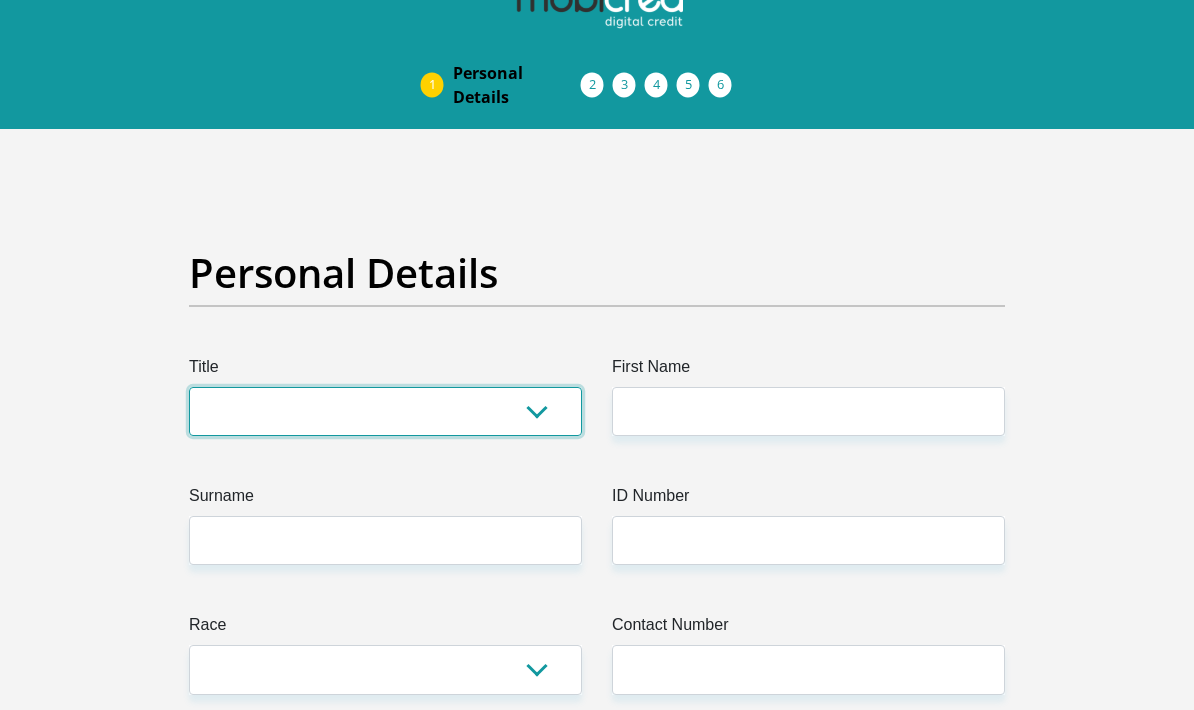 click on "Mr
Ms
Mrs
Dr
[PERSON_NAME]" at bounding box center (385, 412) 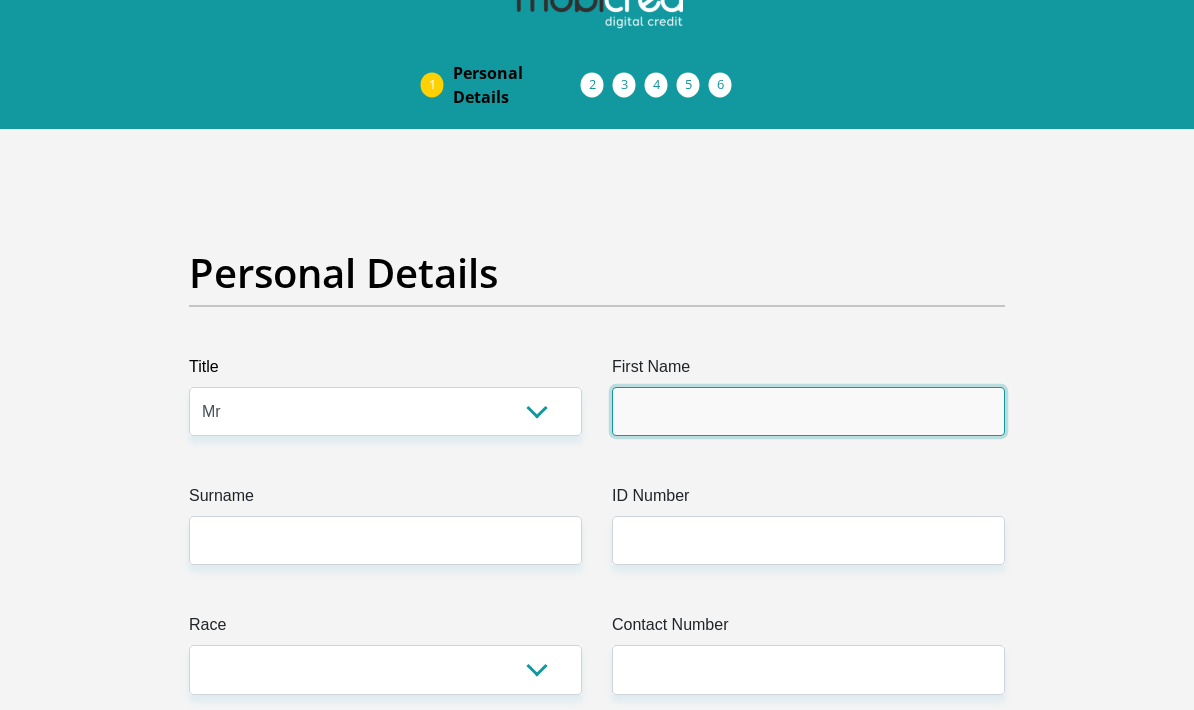 click on "First Name" at bounding box center [808, 411] 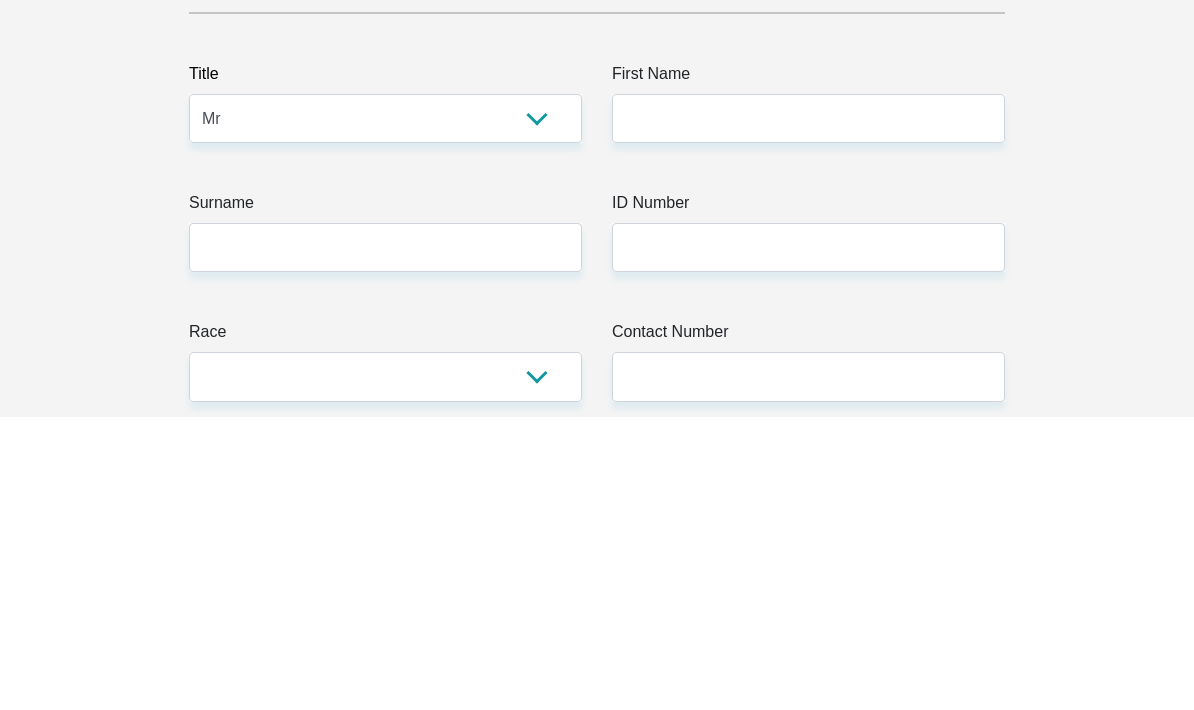 type on "[PERSON_NAME]" 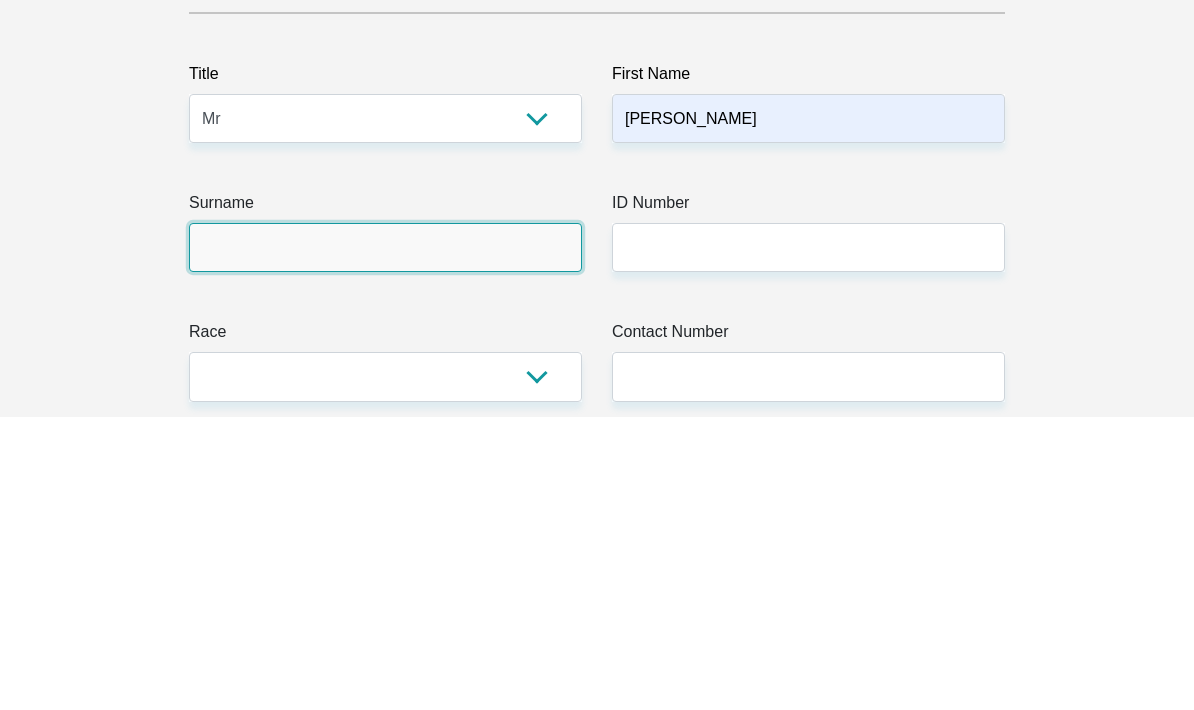 type on "[PERSON_NAME]" 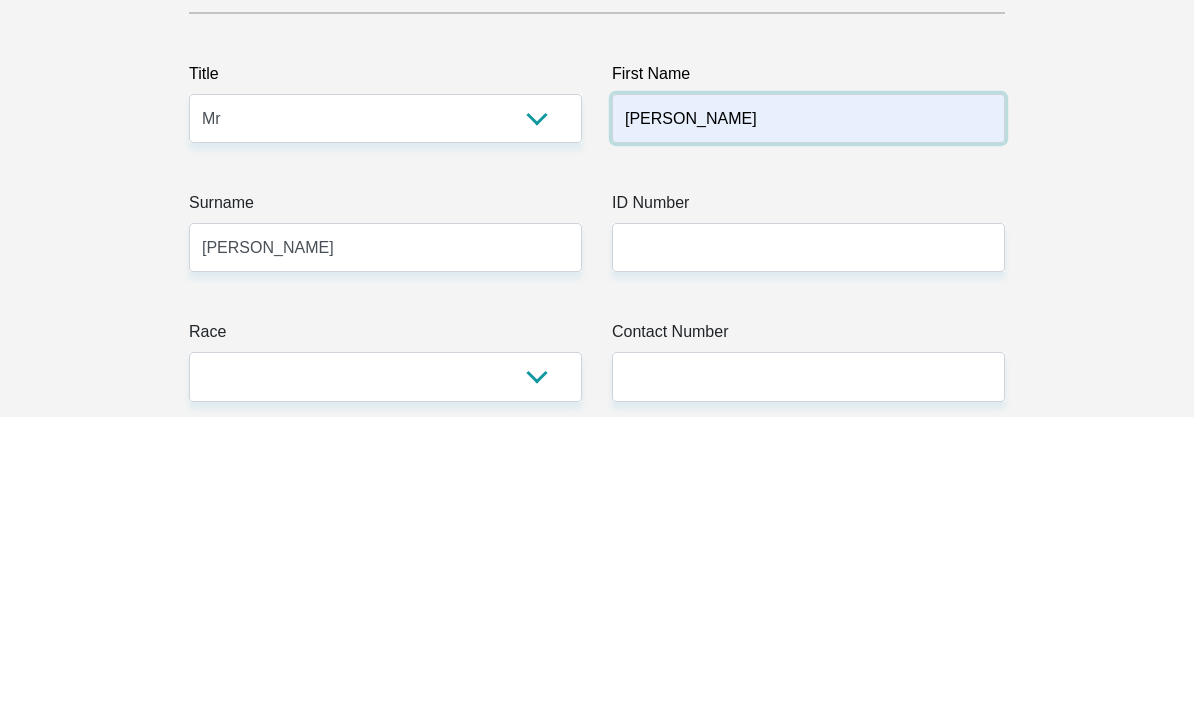 scroll, scrollTop: 326, scrollLeft: 0, axis: vertical 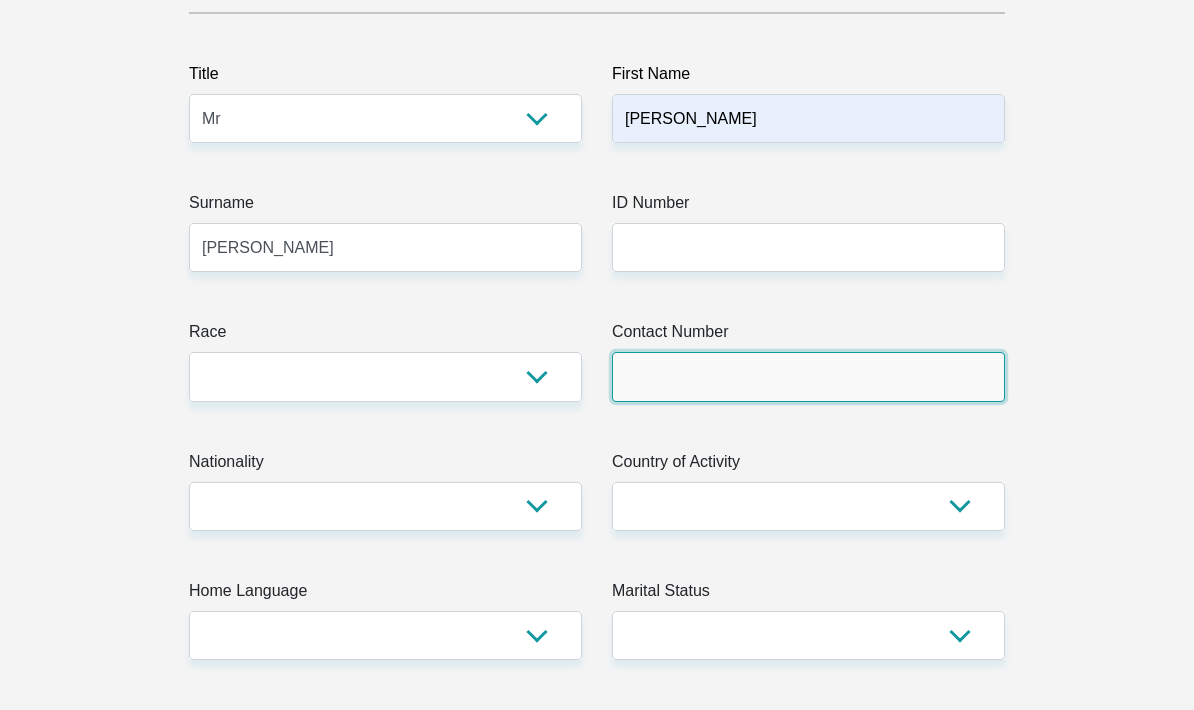 type on "0628646629" 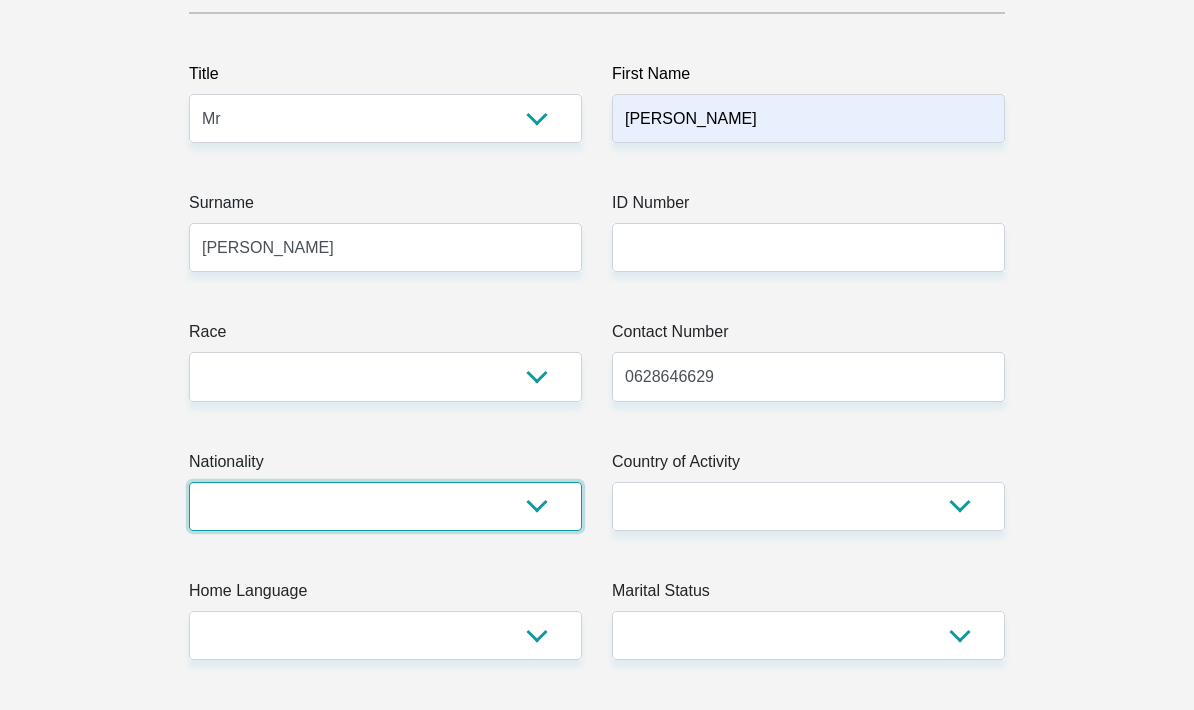 select on "ZAF" 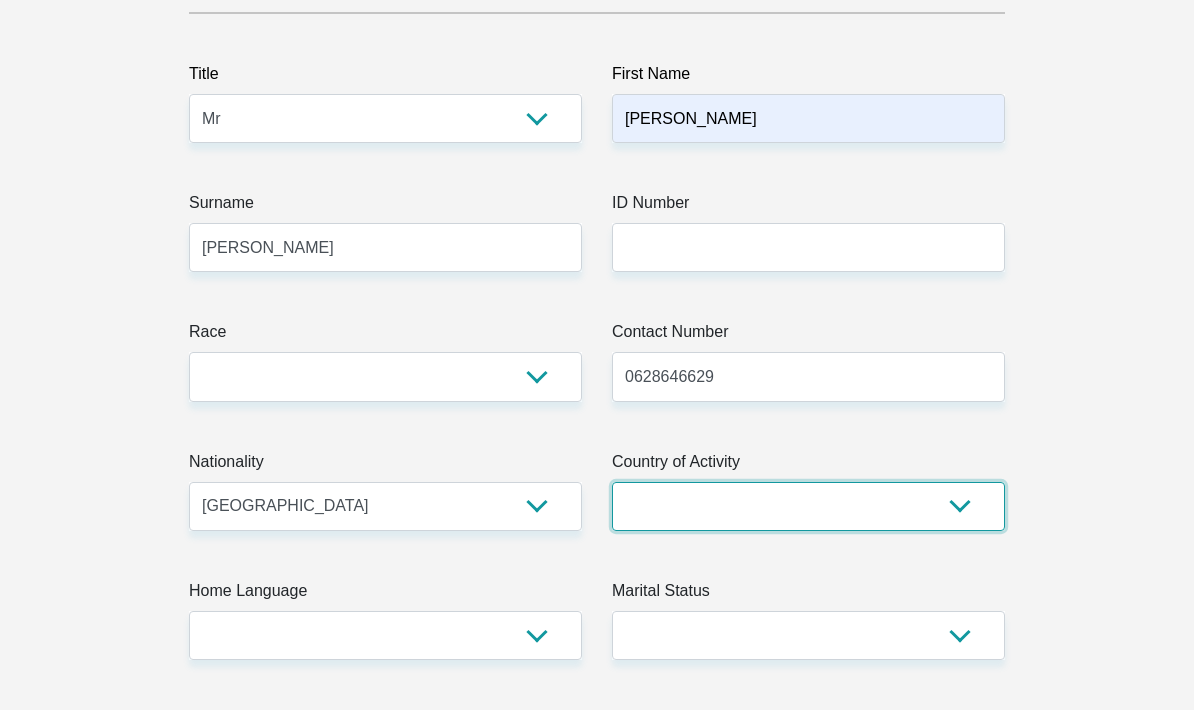 select on "ZAF" 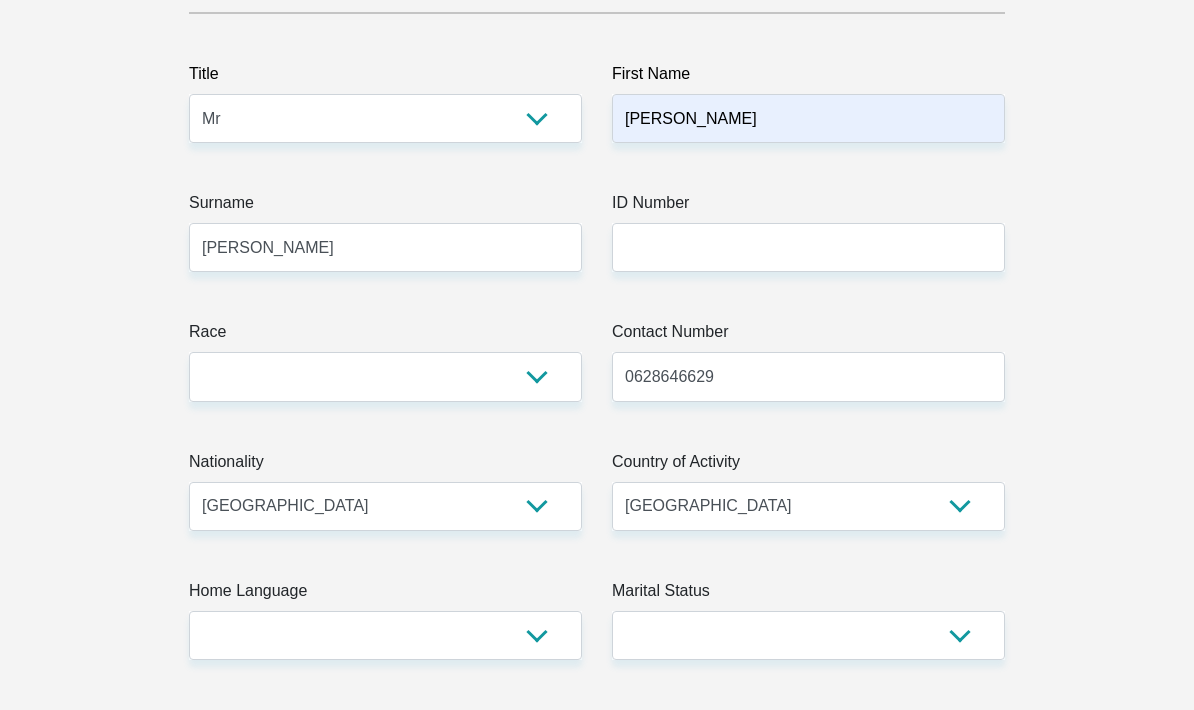 type on "[STREET_ADDRESS]" 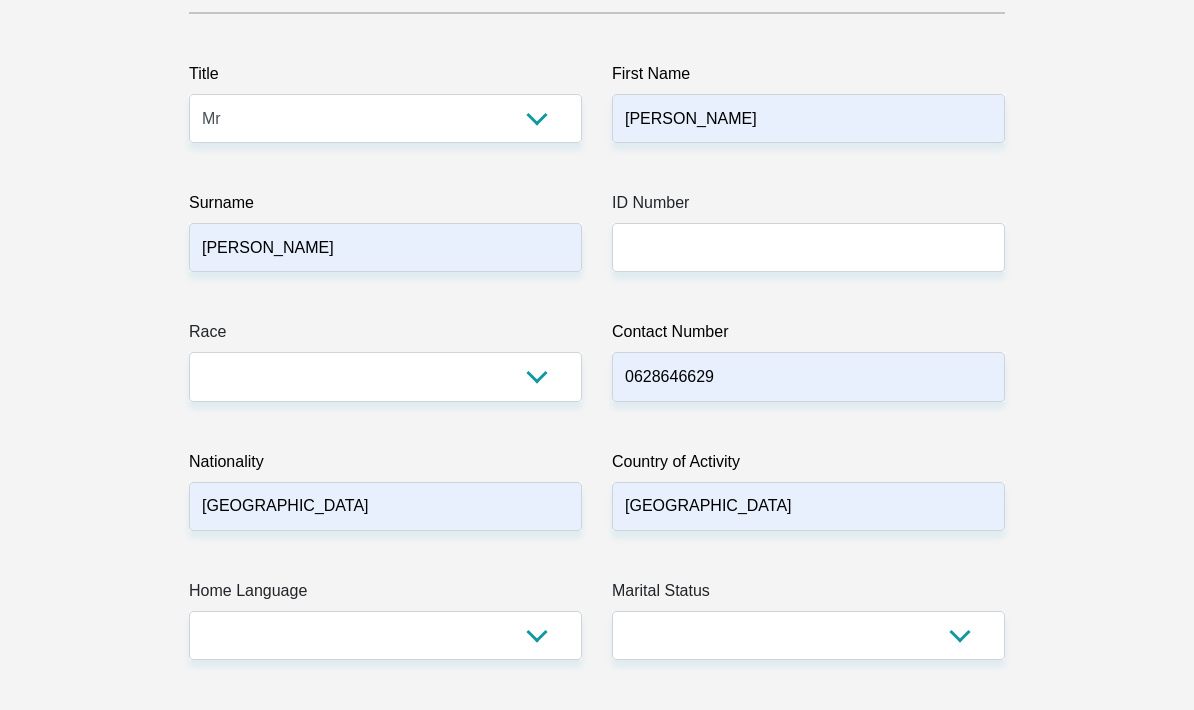type on "Kuils River" 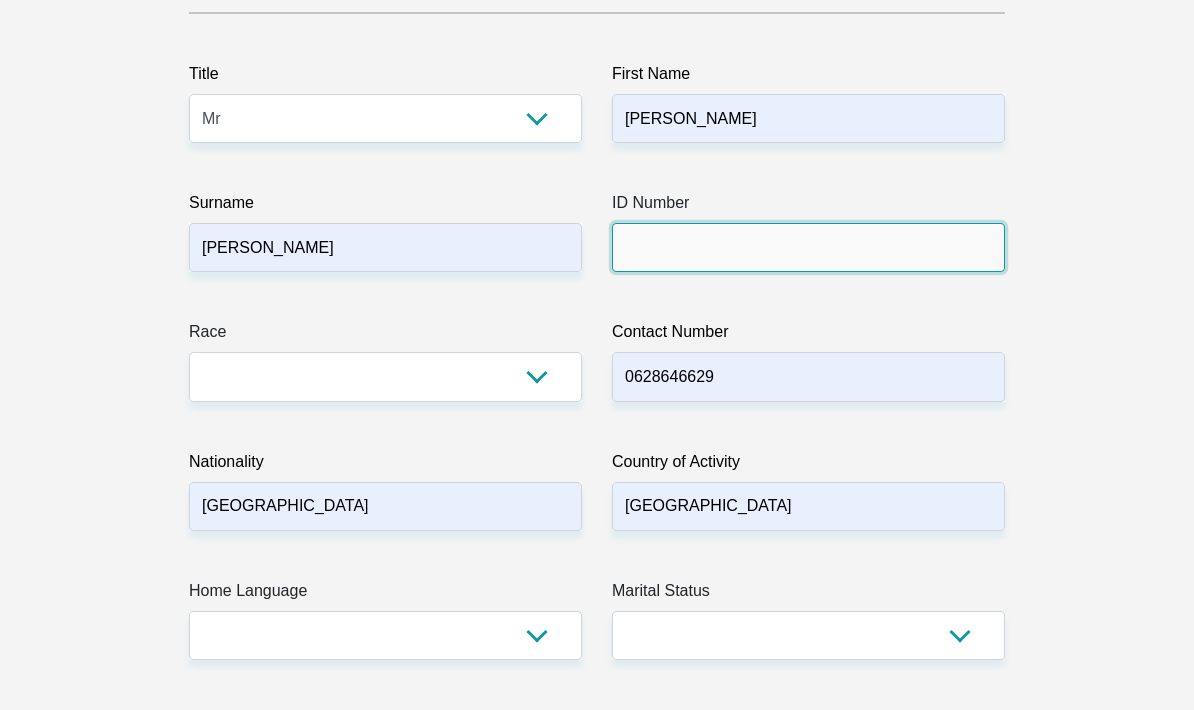 click on "ID Number" at bounding box center [808, 247] 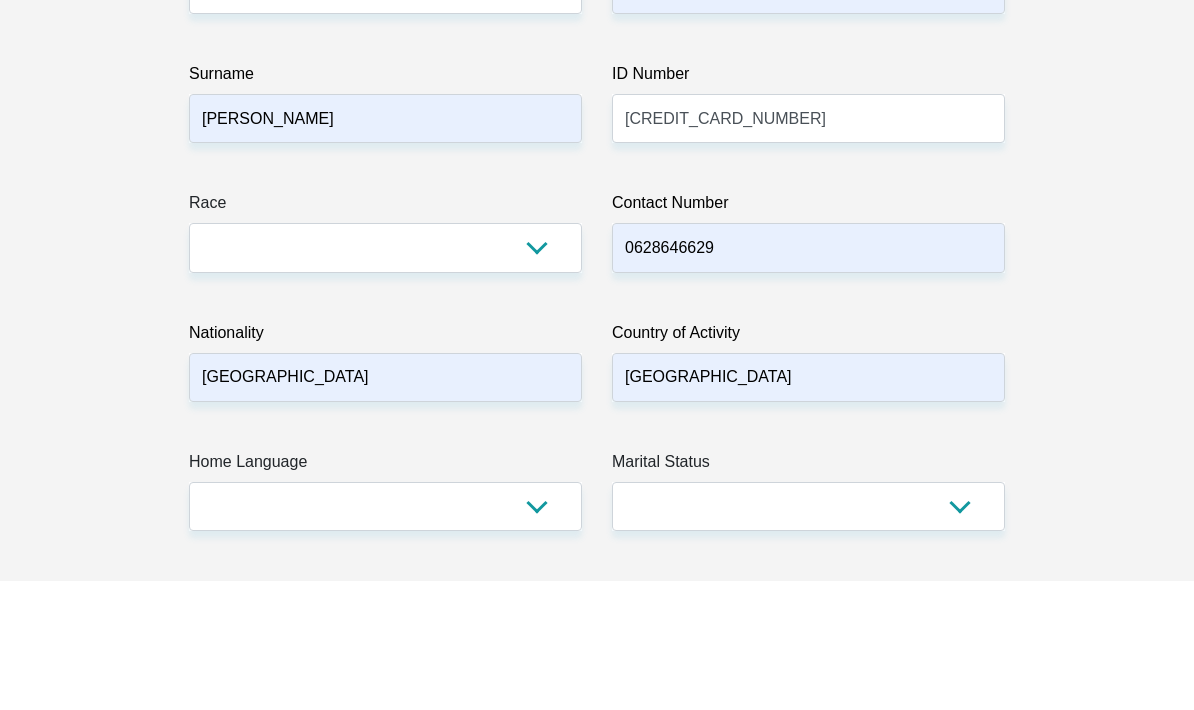 scroll, scrollTop: 455, scrollLeft: 0, axis: vertical 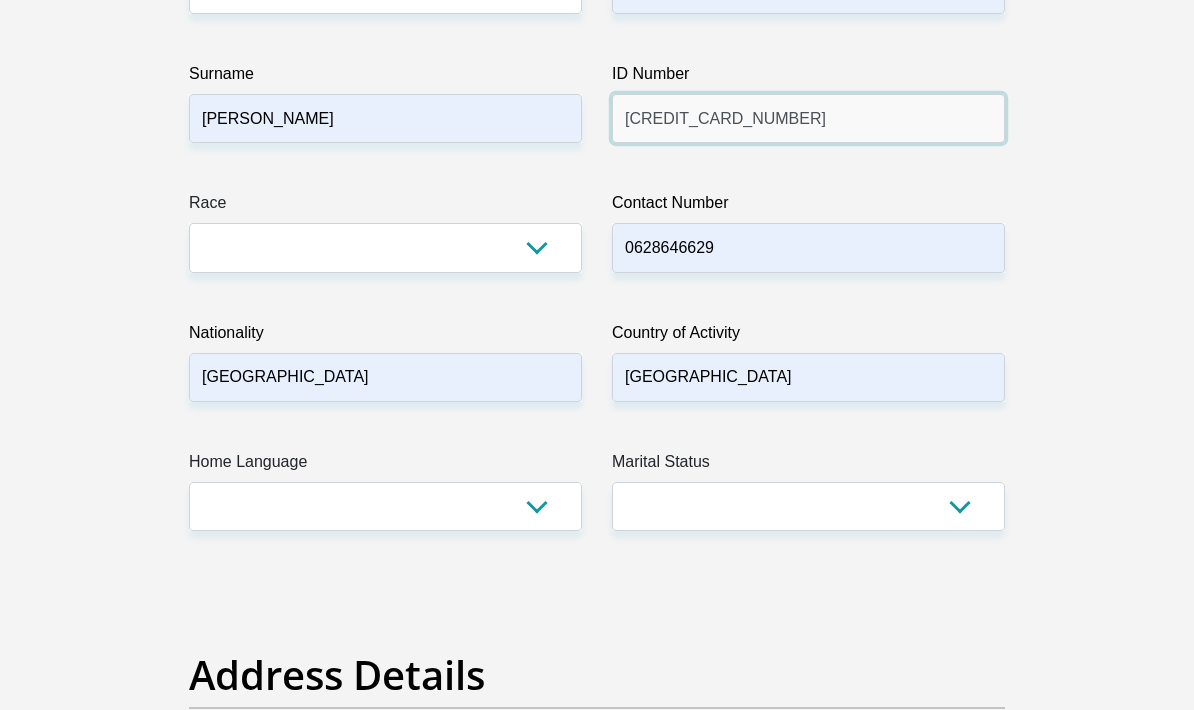 type on "[CREDIT_CARD_NUMBER]" 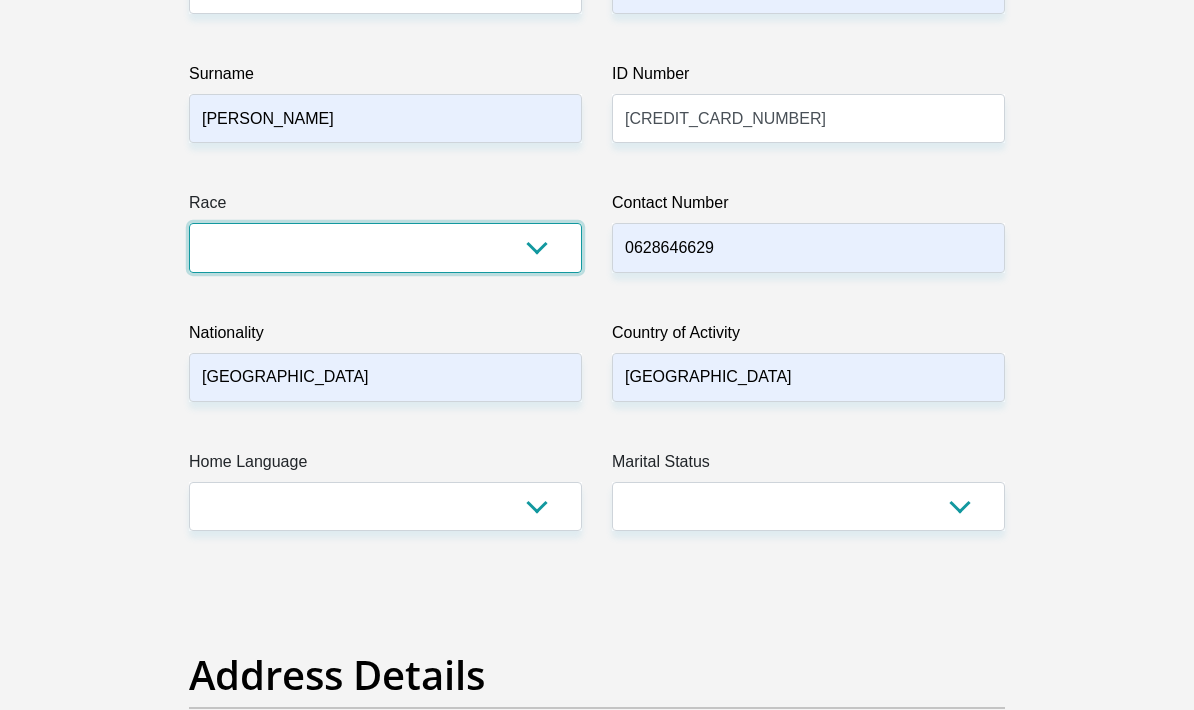 click on "Black
Coloured
Indian
White
Other" at bounding box center [385, 247] 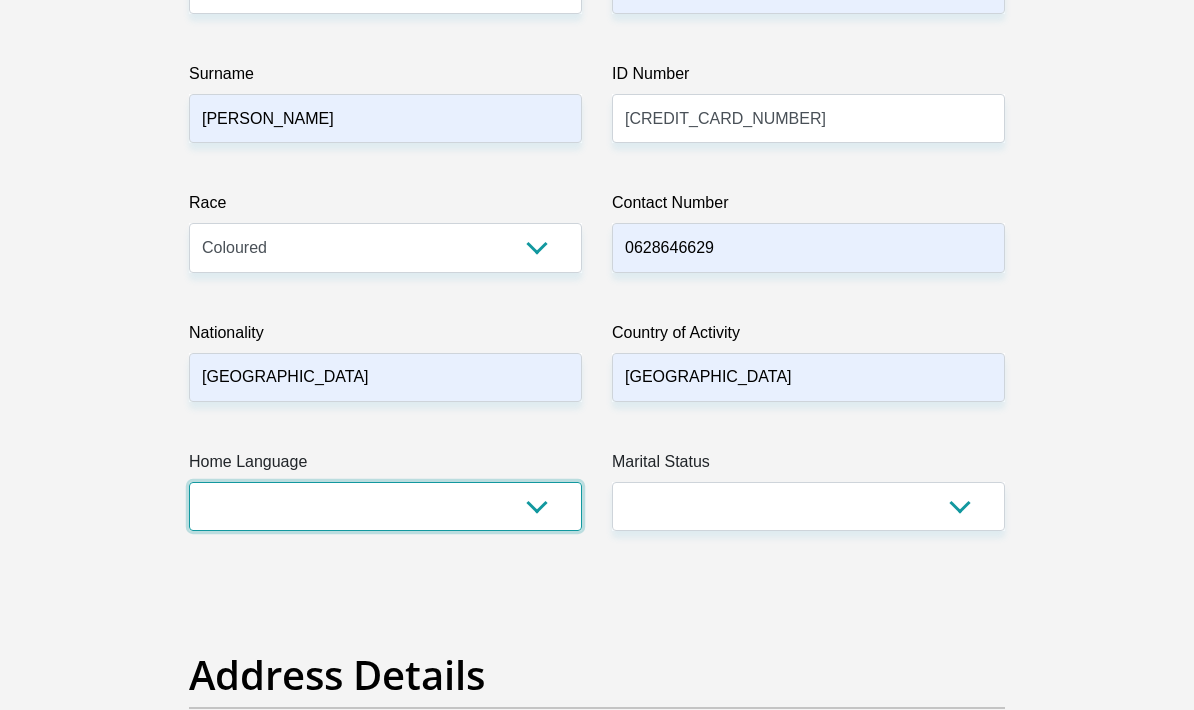 click on "Afrikaans
English
Sepedi
South Ndebele
Southern Sotho
Swati
Tsonga
Tswana
Venda
Xhosa
Zulu
Other" at bounding box center [385, 506] 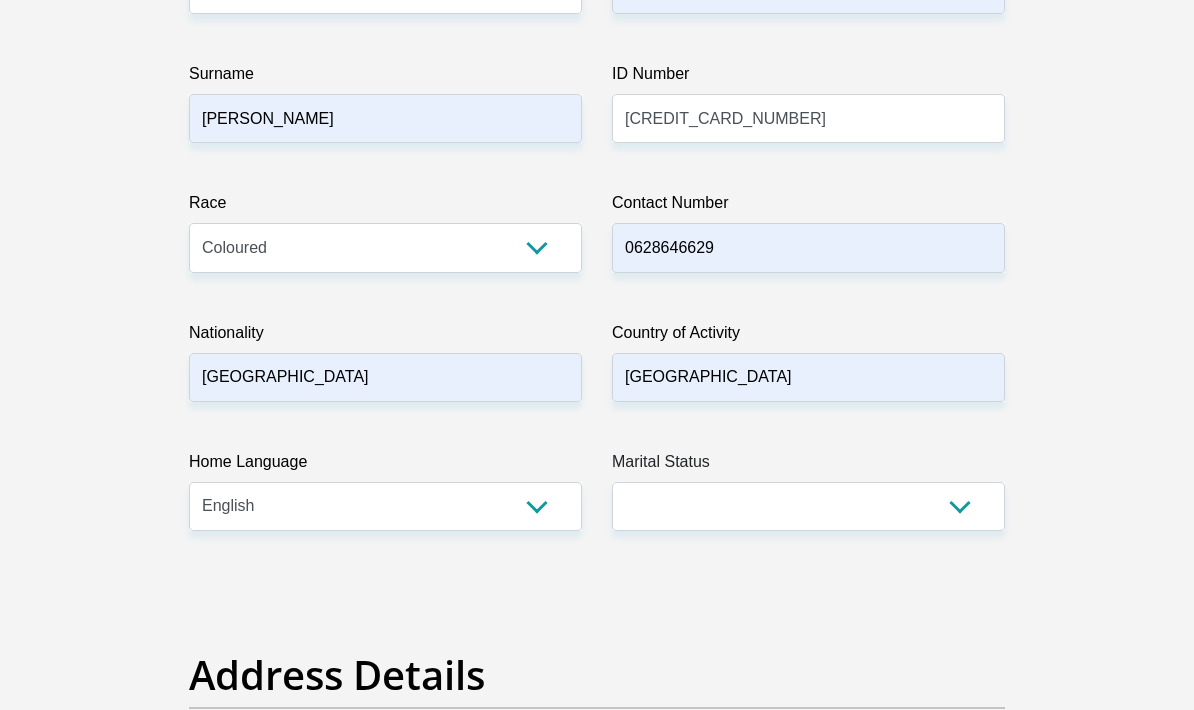 click on "Married ANC
Single
Divorced
Widowed
Married COP or Customary Law" at bounding box center (808, 506) 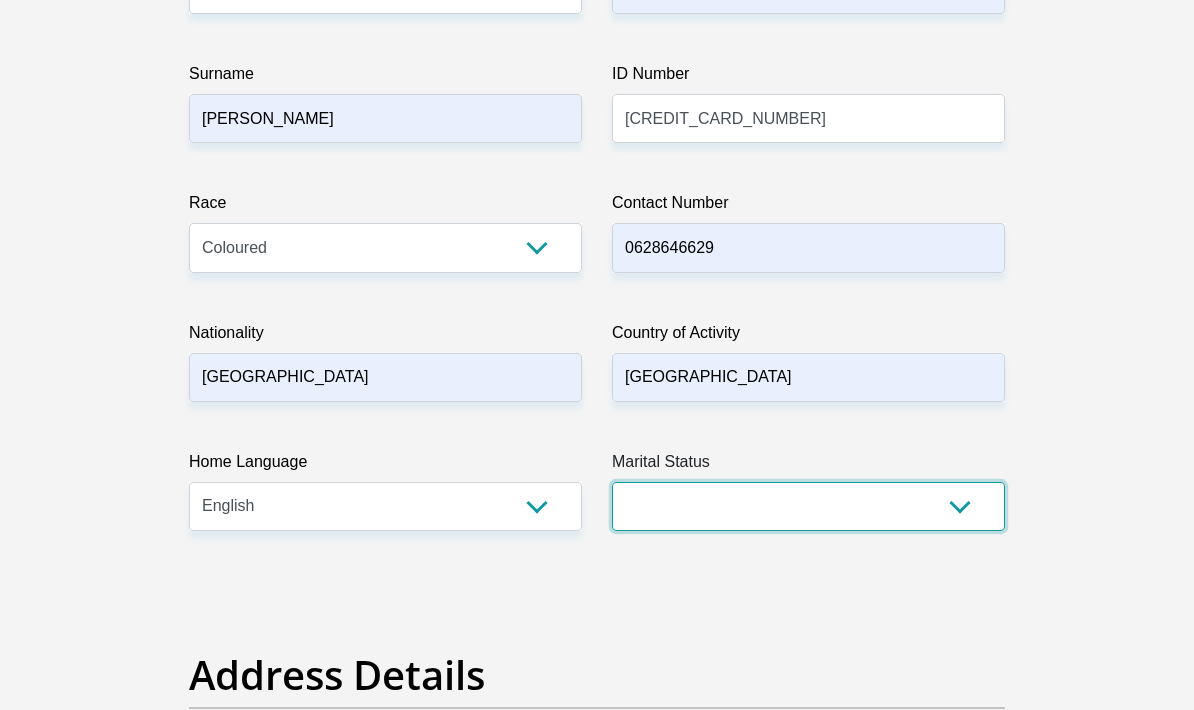 select on "5" 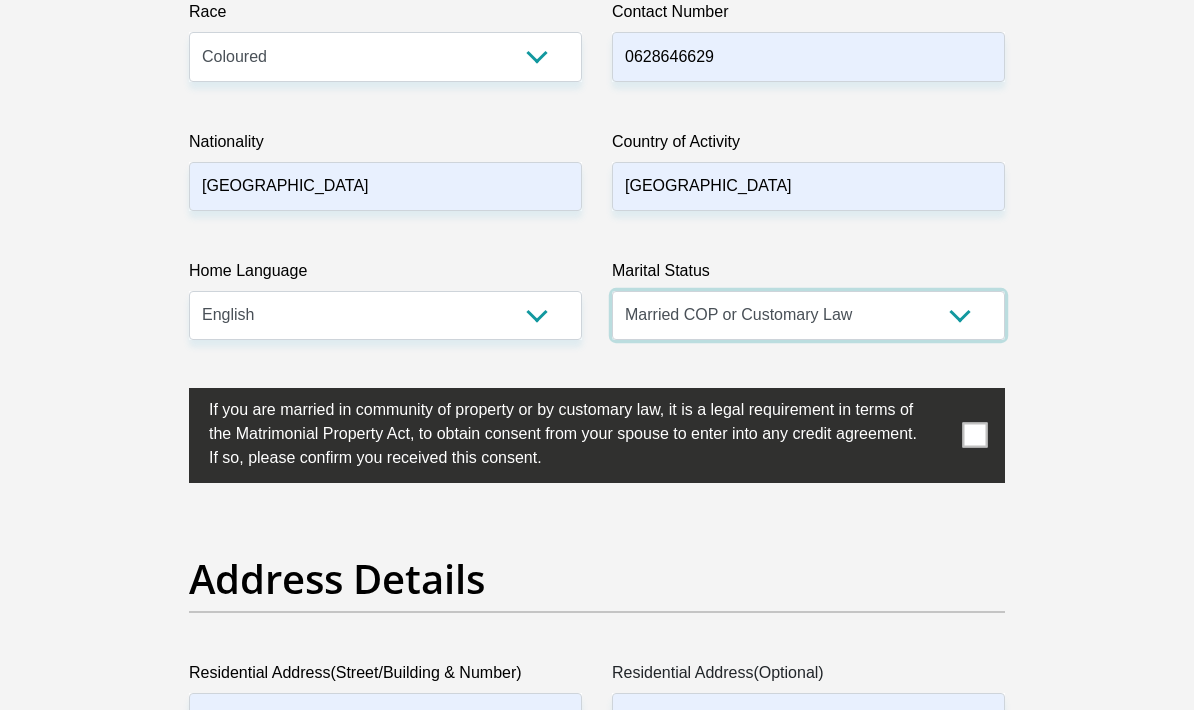 scroll, scrollTop: 646, scrollLeft: 0, axis: vertical 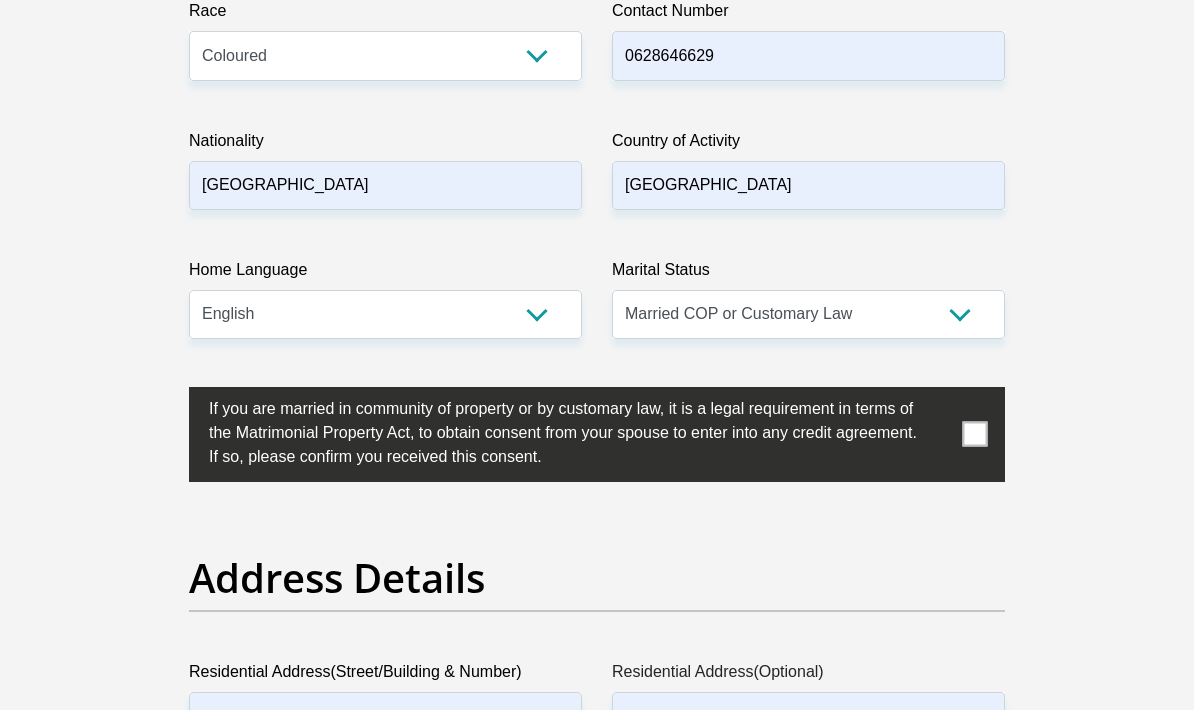 click at bounding box center [975, 435] 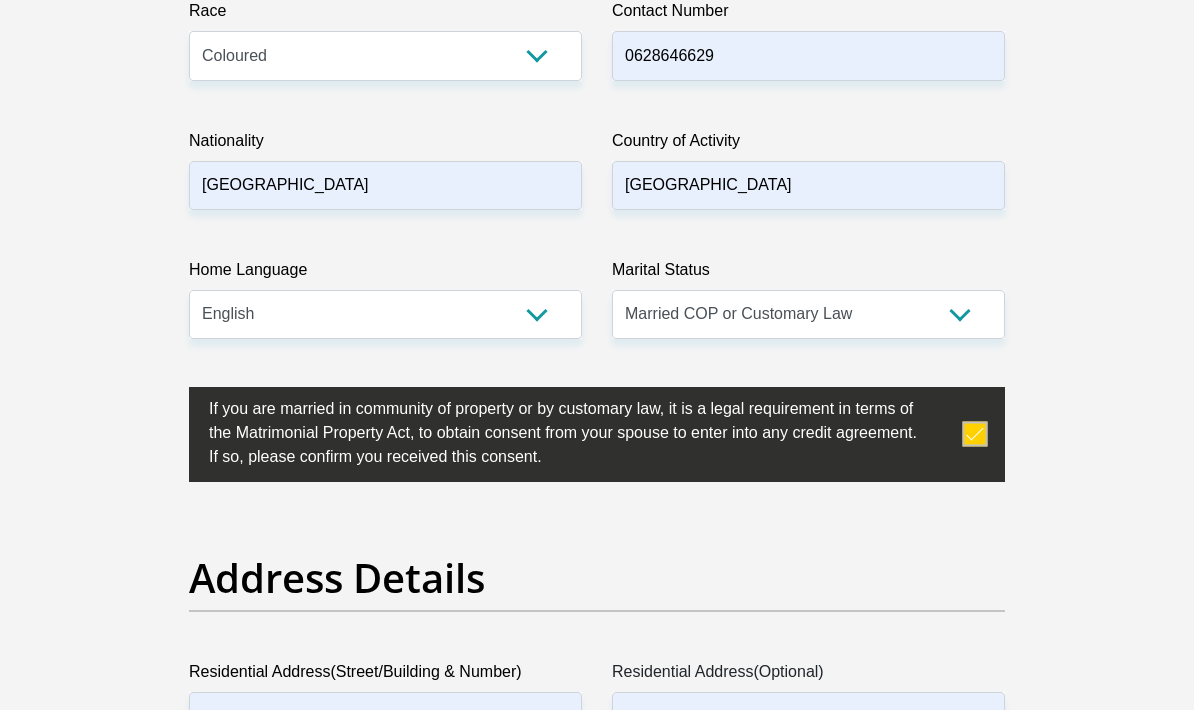 scroll, scrollTop: 647, scrollLeft: 0, axis: vertical 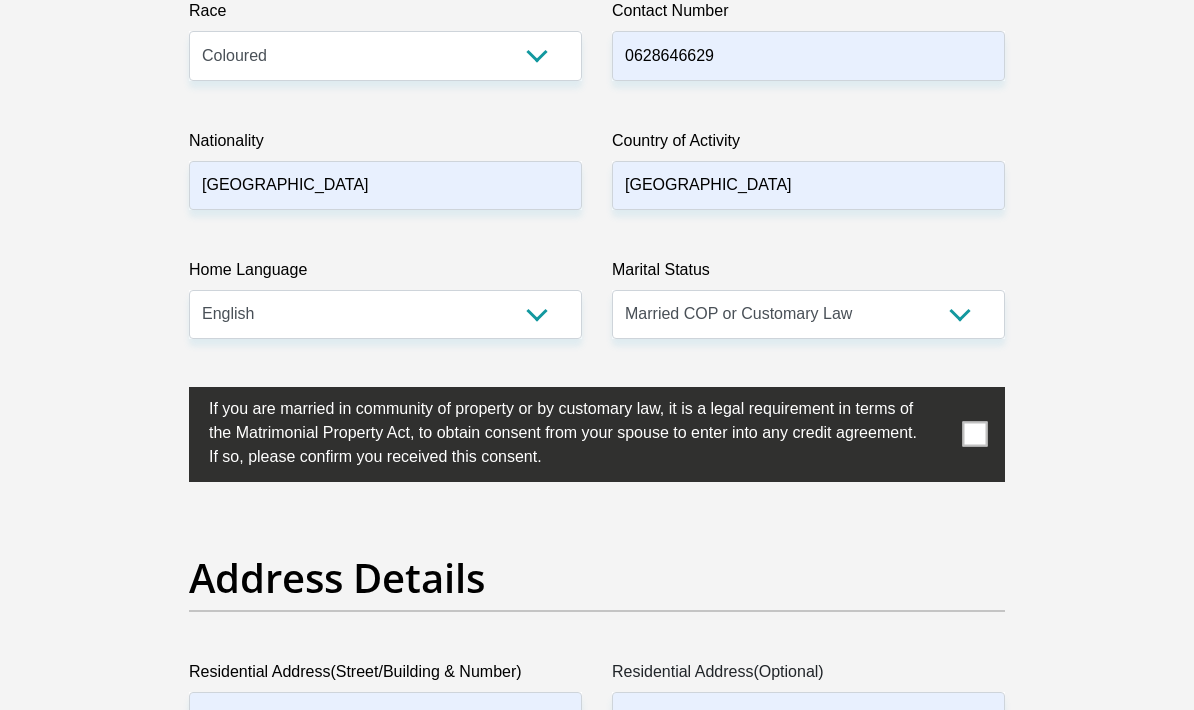 click at bounding box center (975, 434) 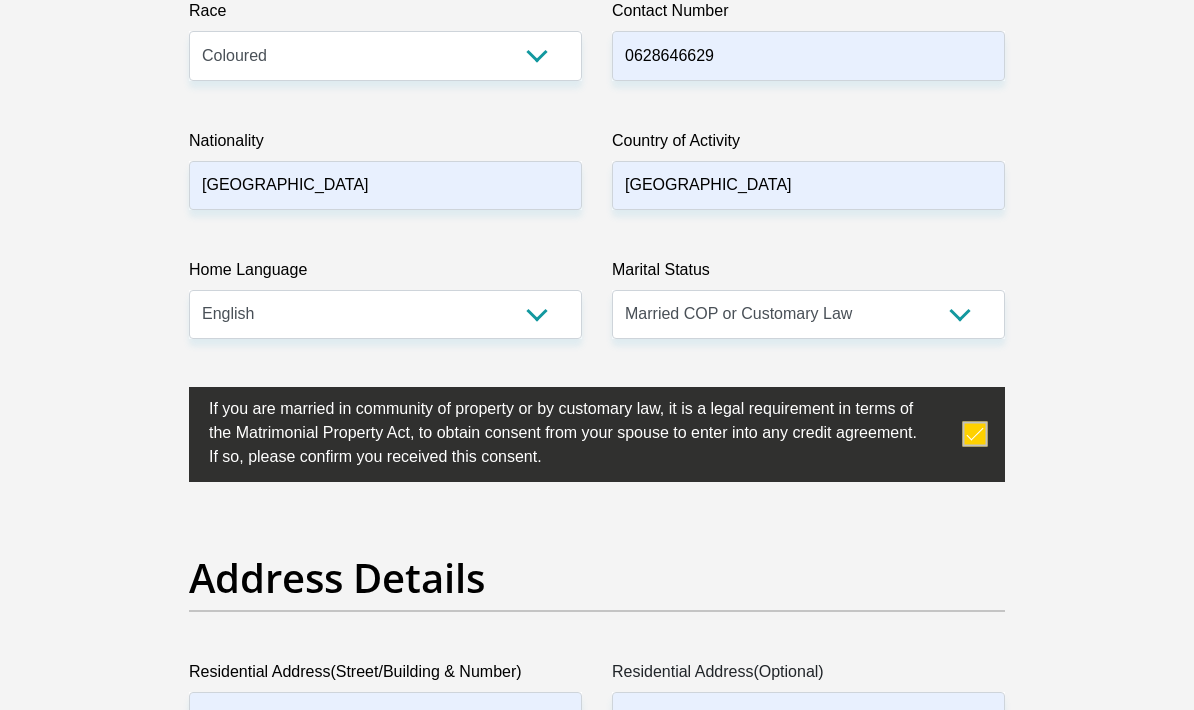 click on "Personal Details
Title
Mr
Ms
Mrs
Dr
[PERSON_NAME]
First Name
[PERSON_NAME]
Surname
[PERSON_NAME]
ID Number
[CREDIT_CARD_NUMBER]
Please input valid ID number
Race
Black
Coloured
Indian
White
Other
Contact Number
0628646629
Please input valid contact number
Nationality" at bounding box center [597, 3116] 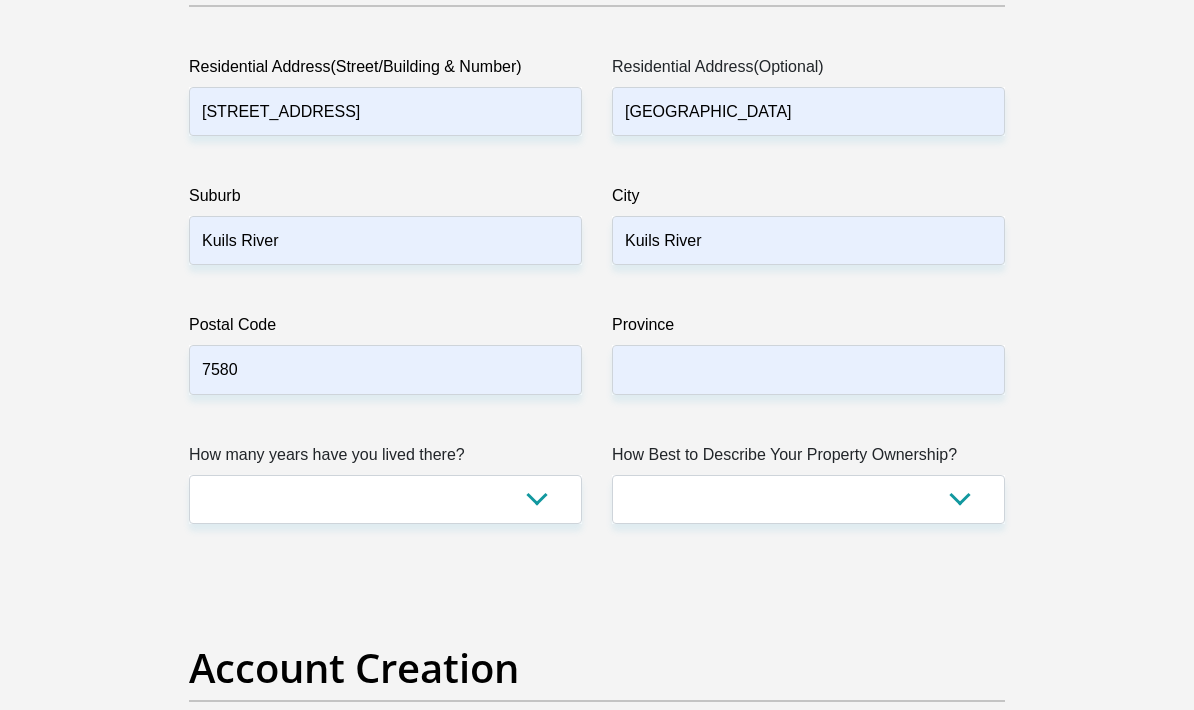 scroll, scrollTop: 1268, scrollLeft: 0, axis: vertical 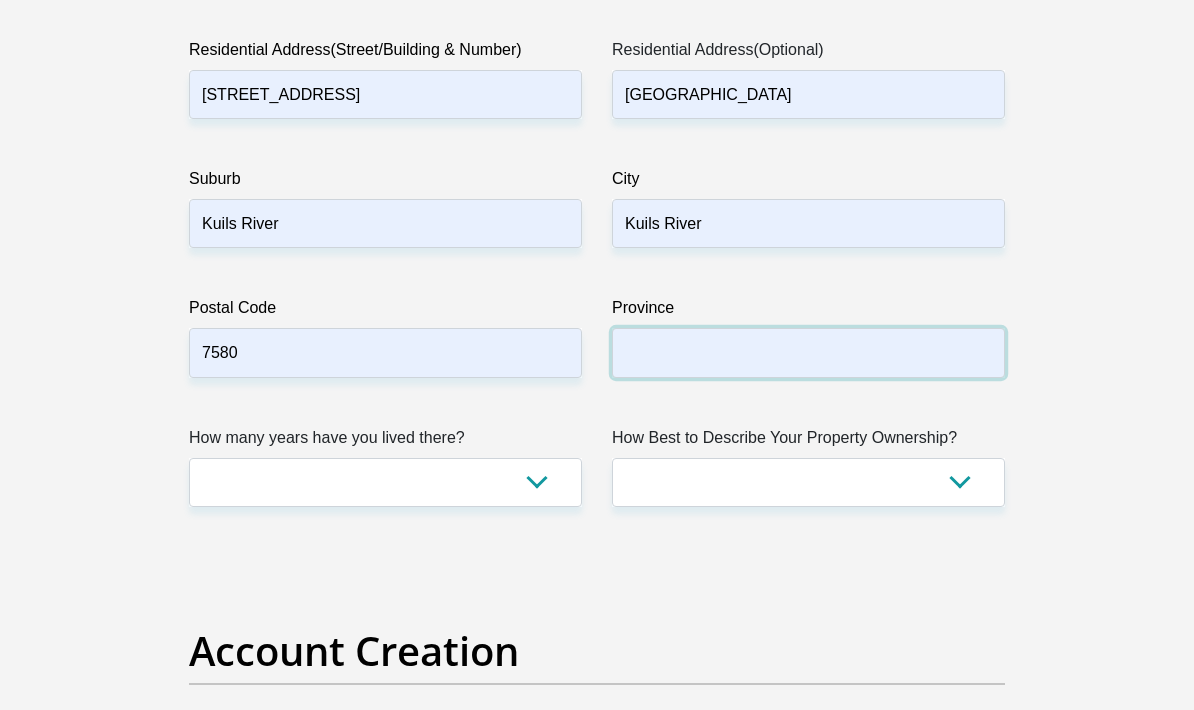 click on "Eastern Cape
Free State
[GEOGRAPHIC_DATA]
[GEOGRAPHIC_DATA][DATE]
[GEOGRAPHIC_DATA]
[GEOGRAPHIC_DATA]
[GEOGRAPHIC_DATA]
[GEOGRAPHIC_DATA]" at bounding box center [808, 353] 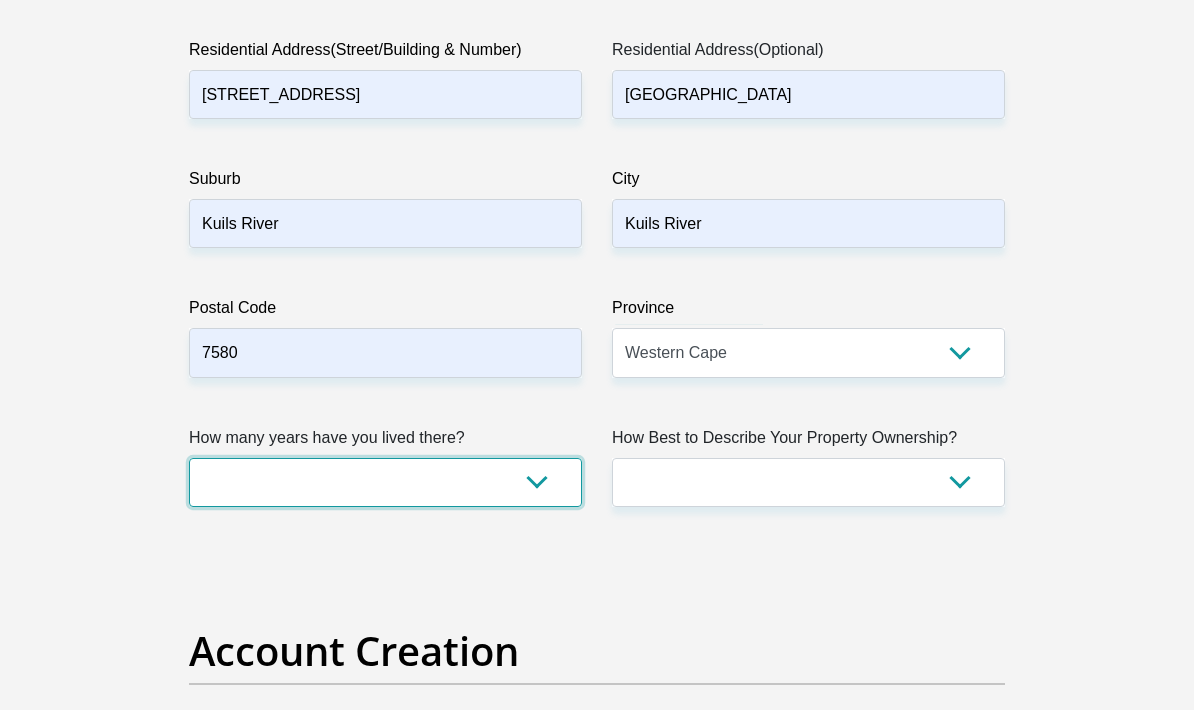 click on "less than 1 year
1-3 years
3-5 years
5+ years" at bounding box center [385, 482] 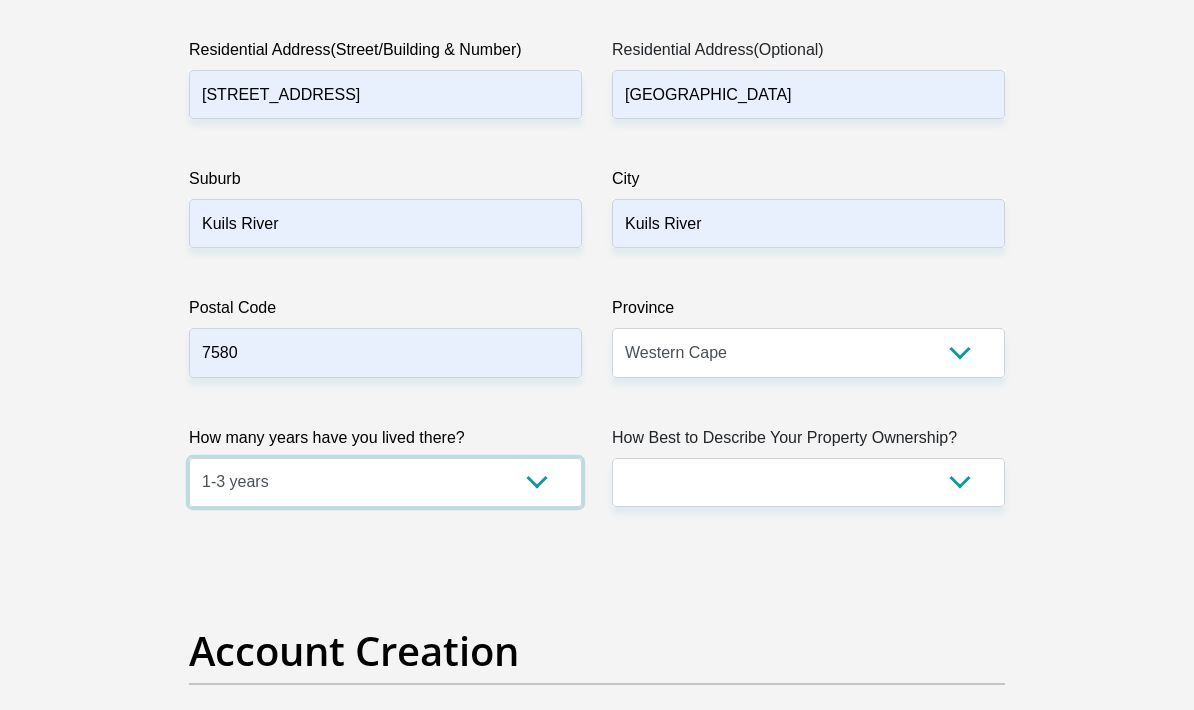 click on "less than 1 year
1-3 years
3-5 years
5+ years" at bounding box center (385, 482) 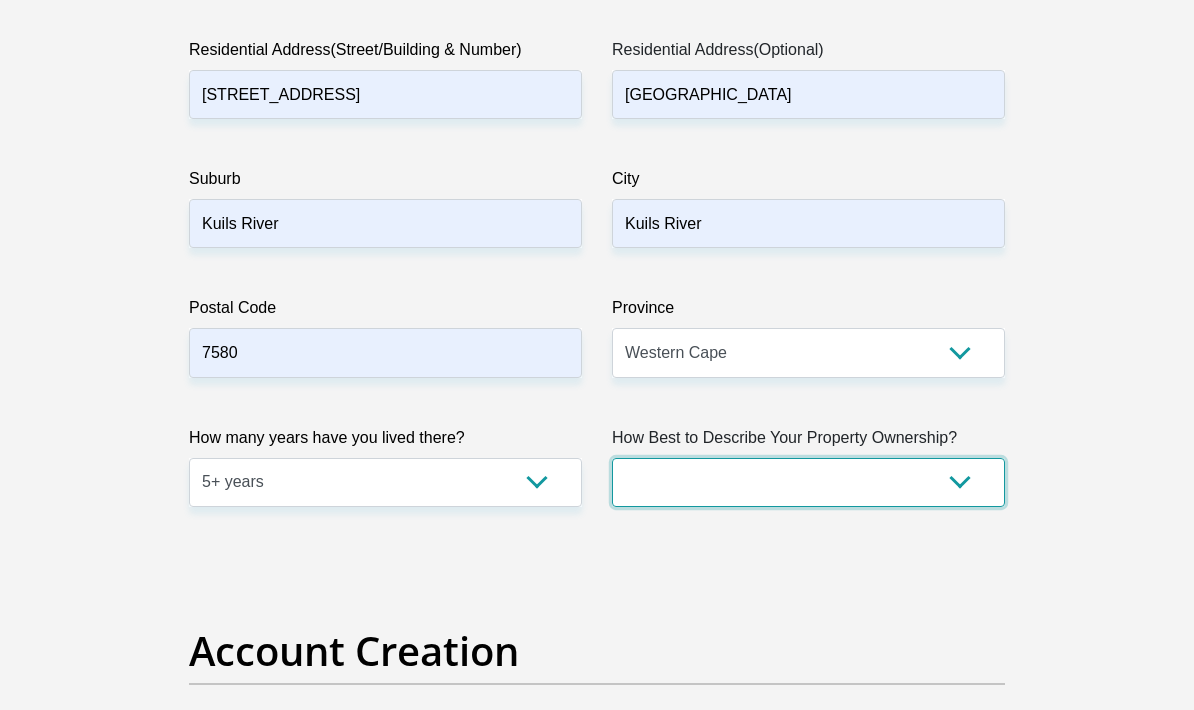 click on "Owned
Rented
Family Owned
Company Dwelling" at bounding box center (808, 482) 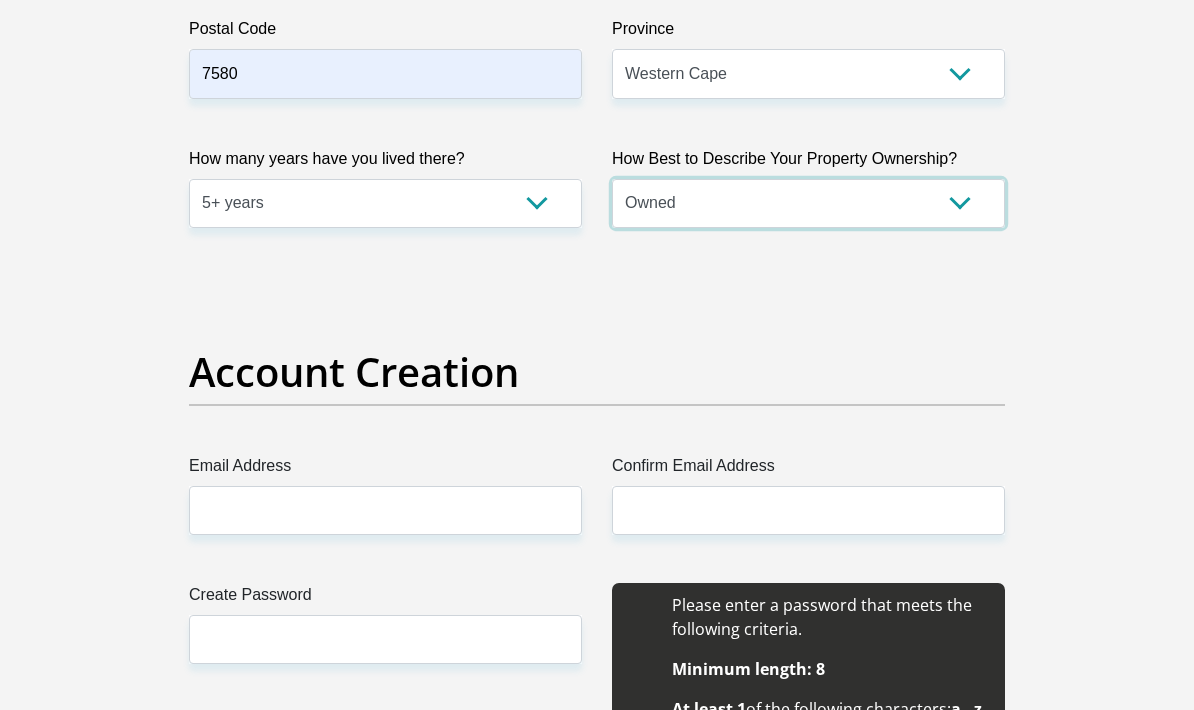 scroll, scrollTop: 1664, scrollLeft: 0, axis: vertical 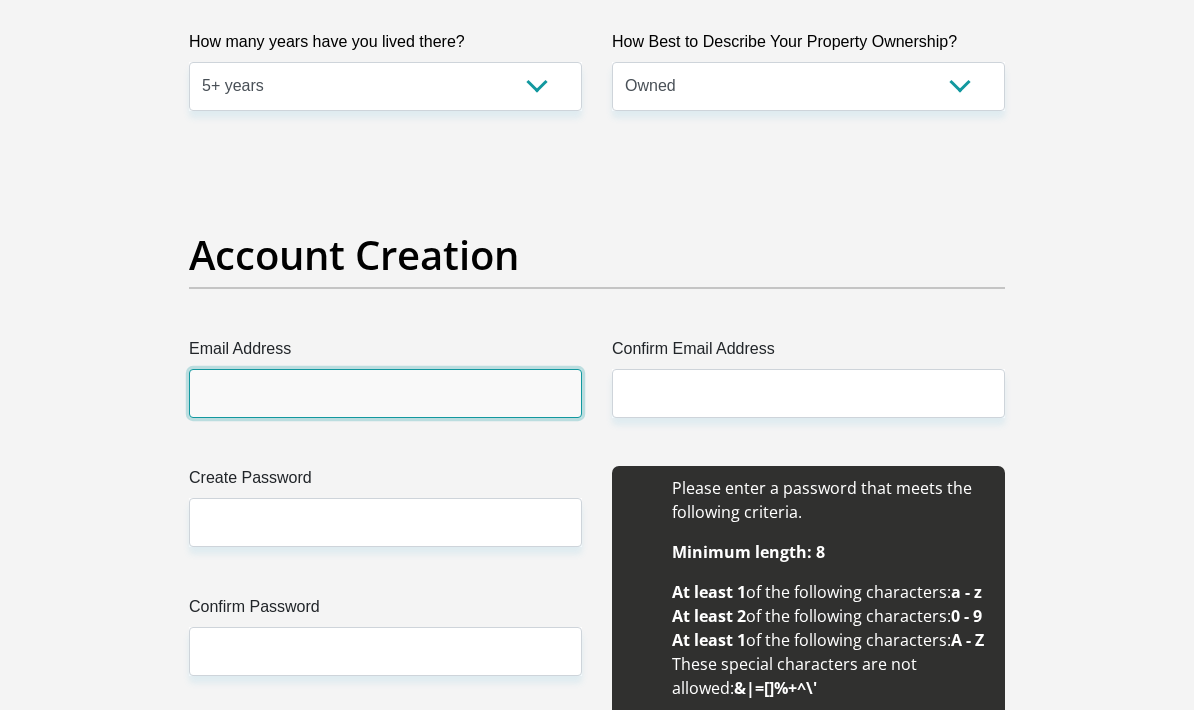 click on "Email Address" at bounding box center (385, 394) 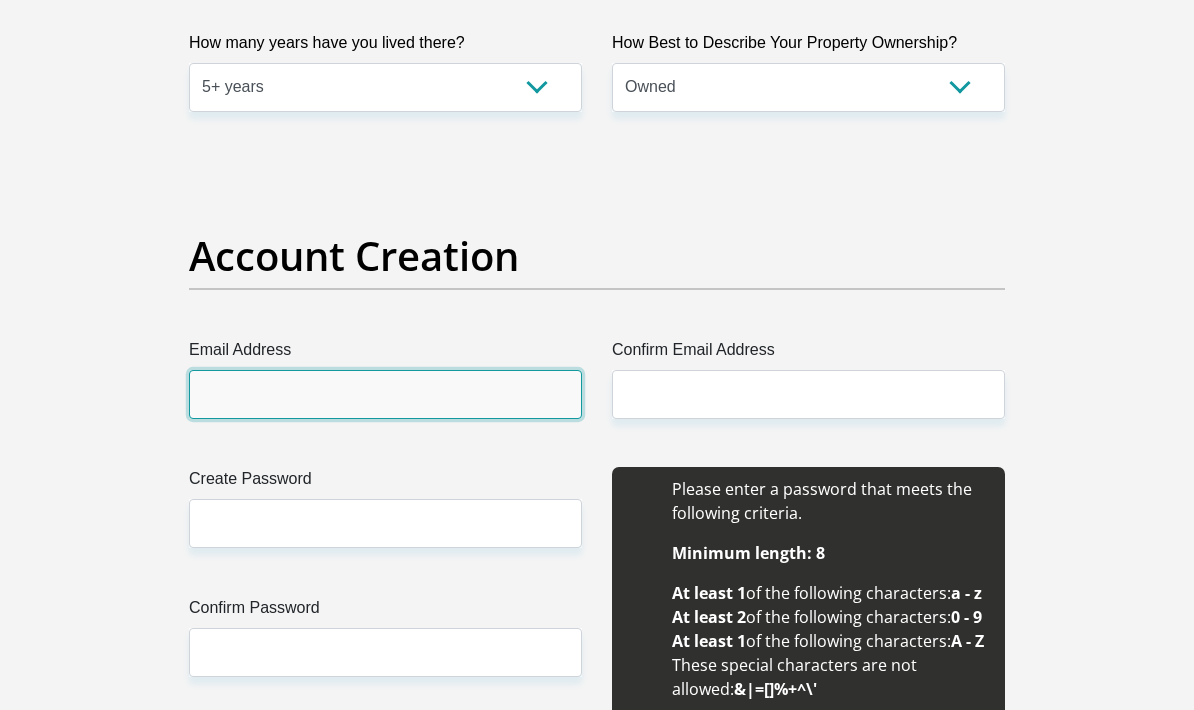 type on "[EMAIL_ADDRESS][DOMAIN_NAME]" 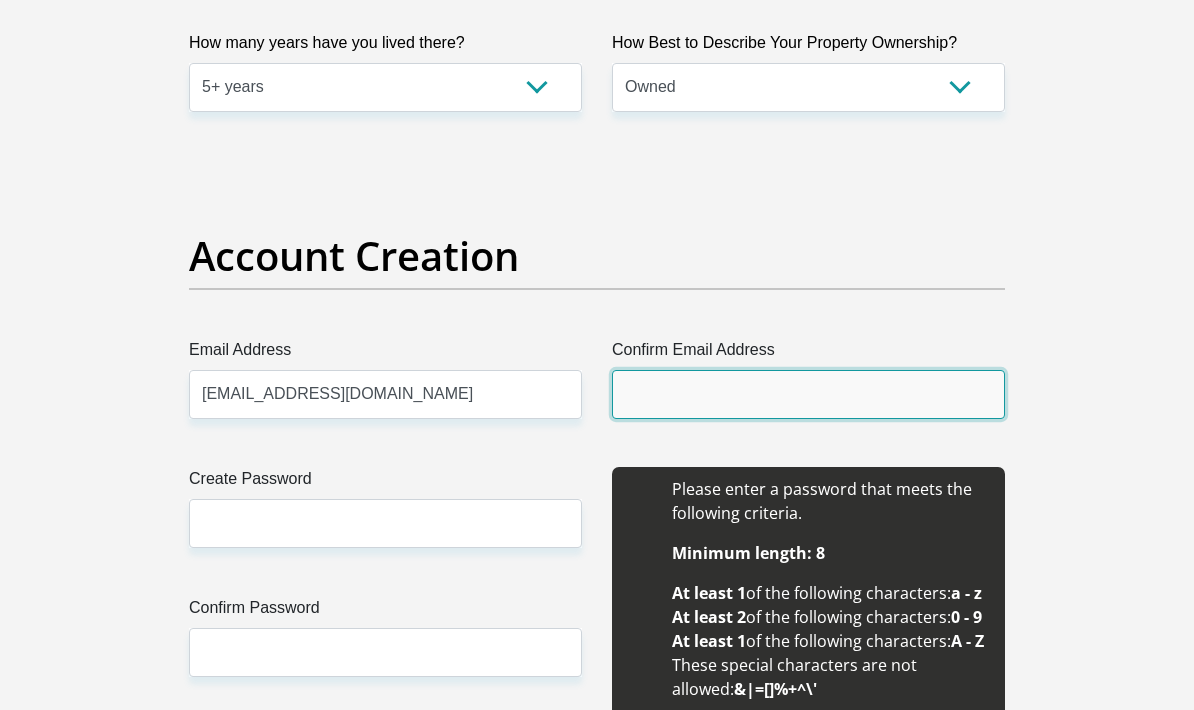 type on "[EMAIL_ADDRESS][DOMAIN_NAME]" 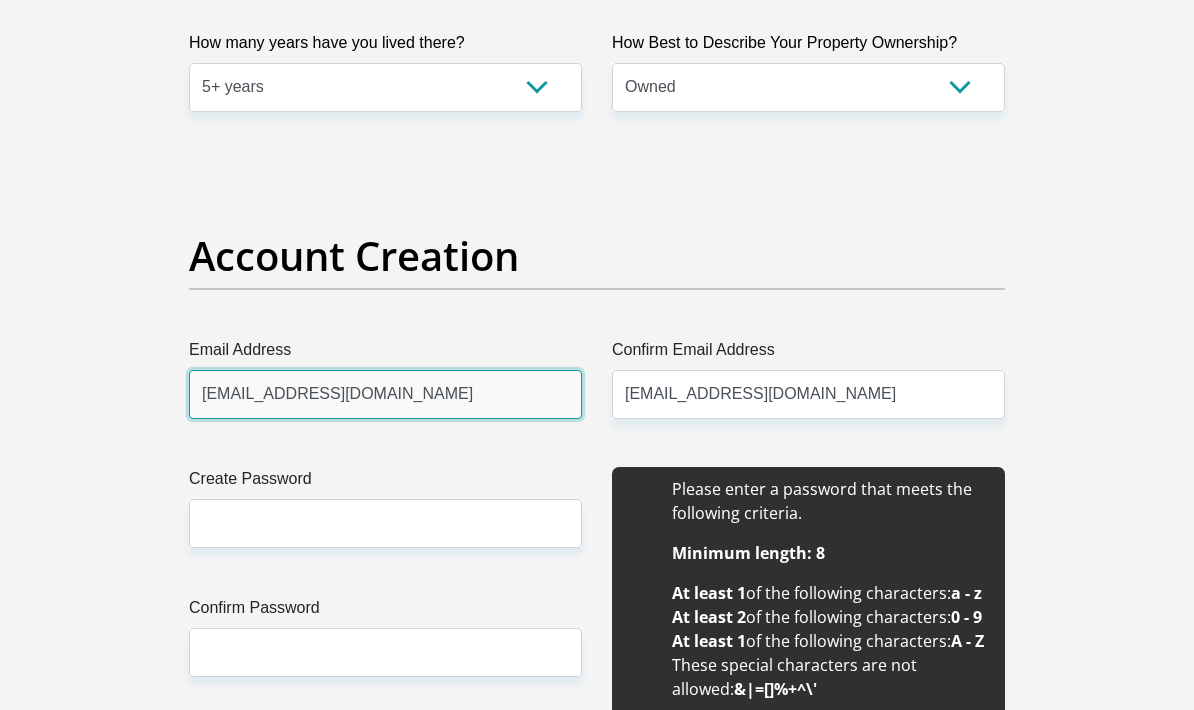 type 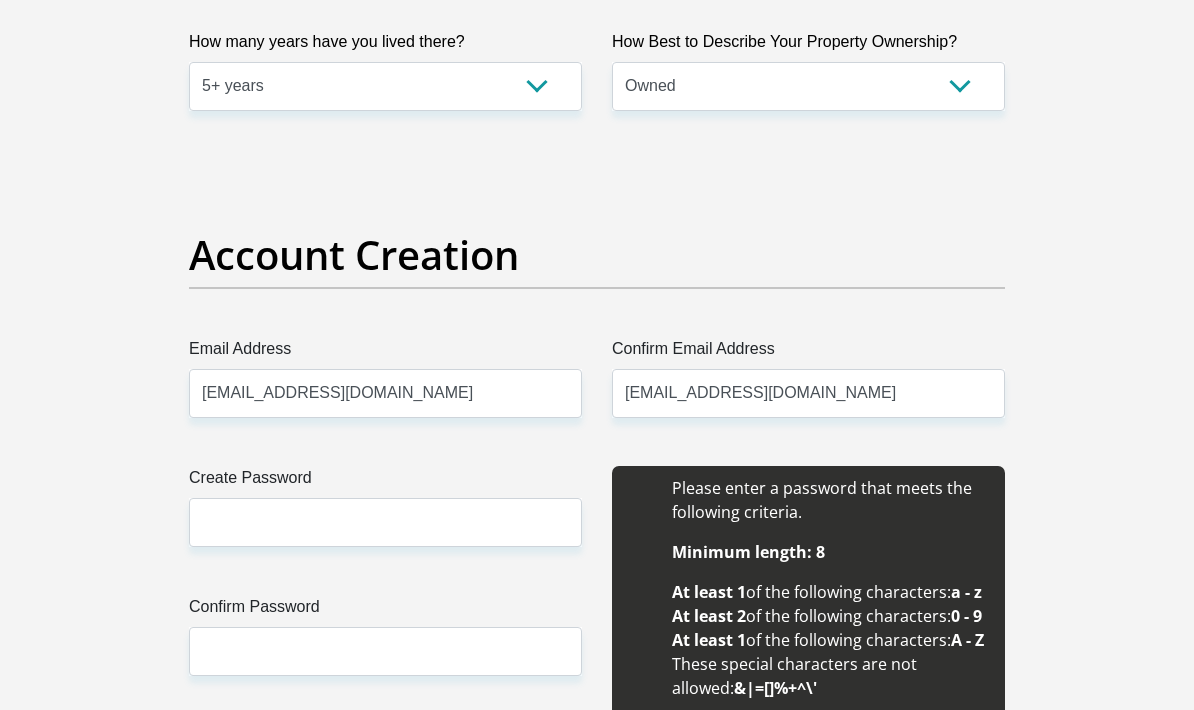 type on "[PERSON_NAME]" 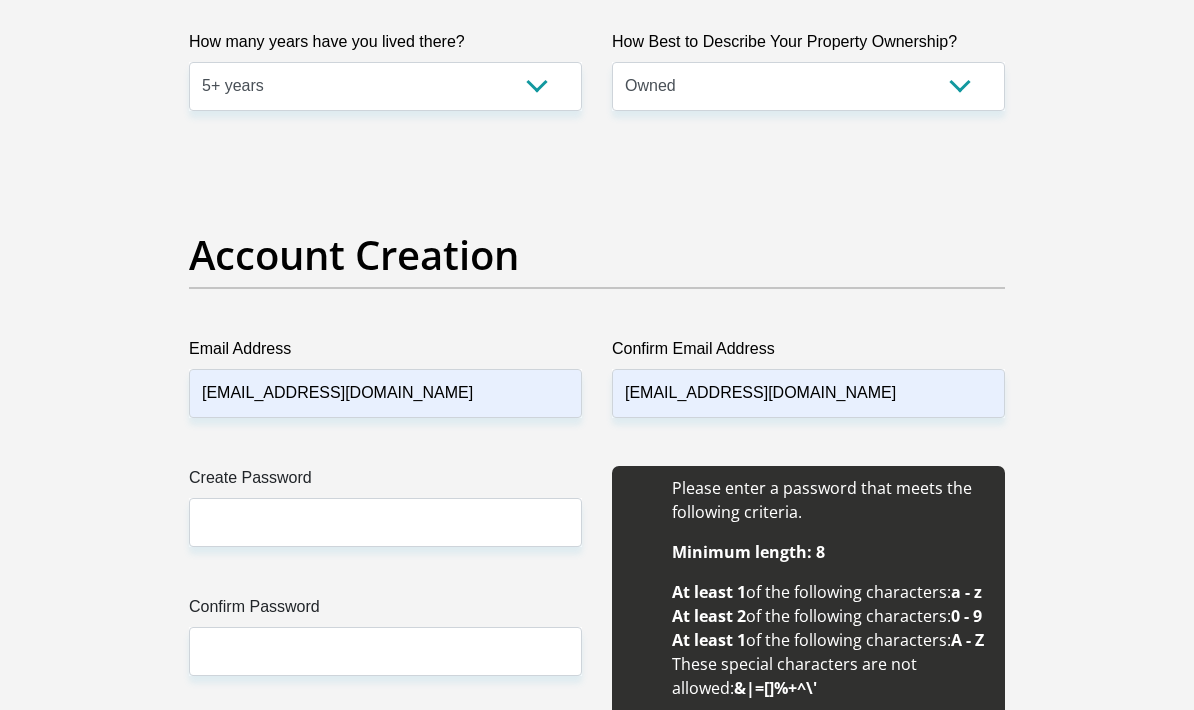 type on "0628646629" 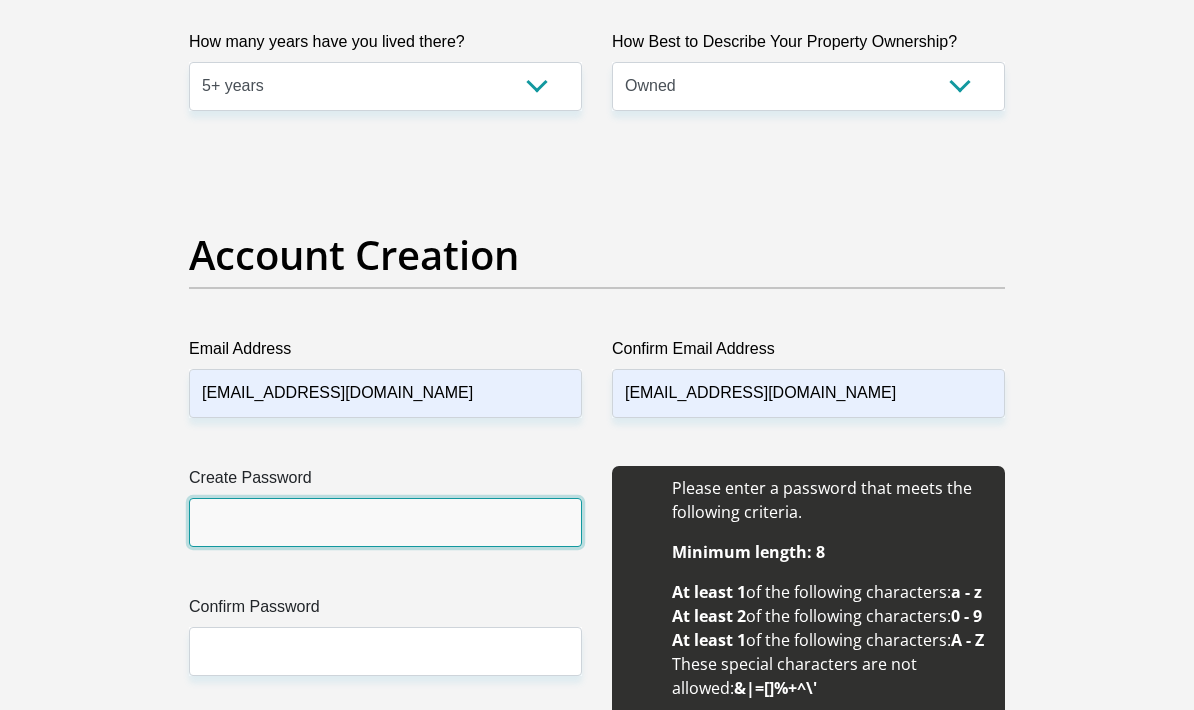 click on "Create Password" at bounding box center [385, 522] 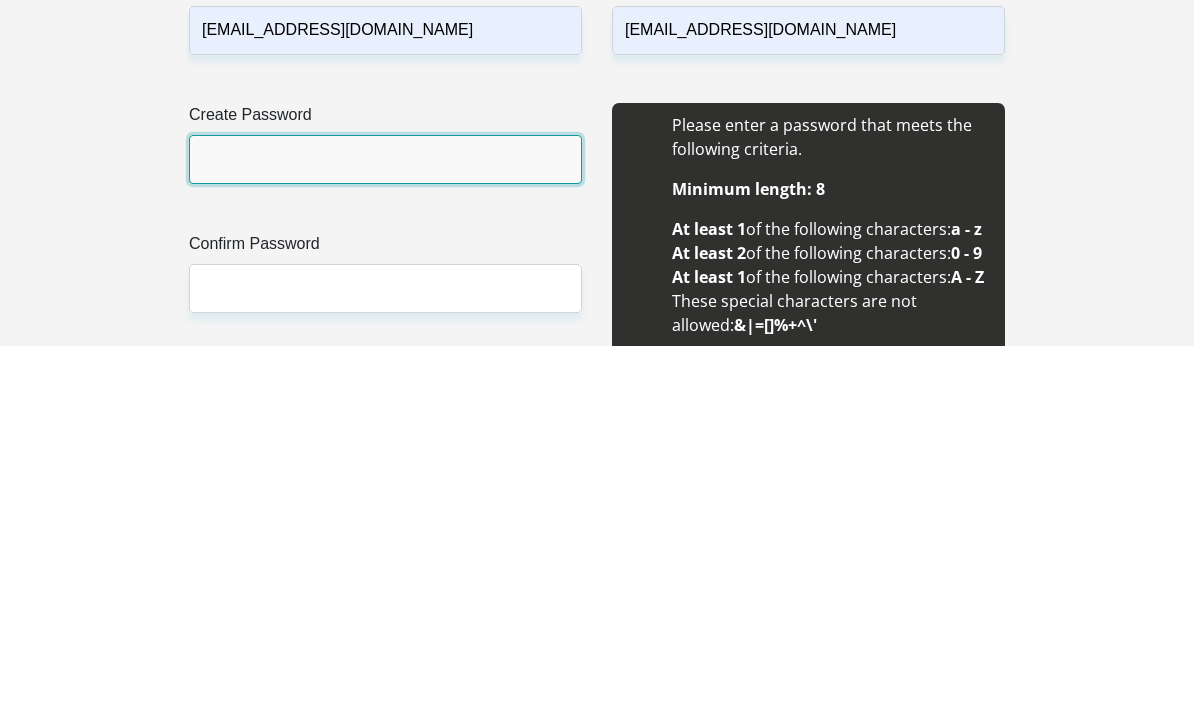 type on "z" 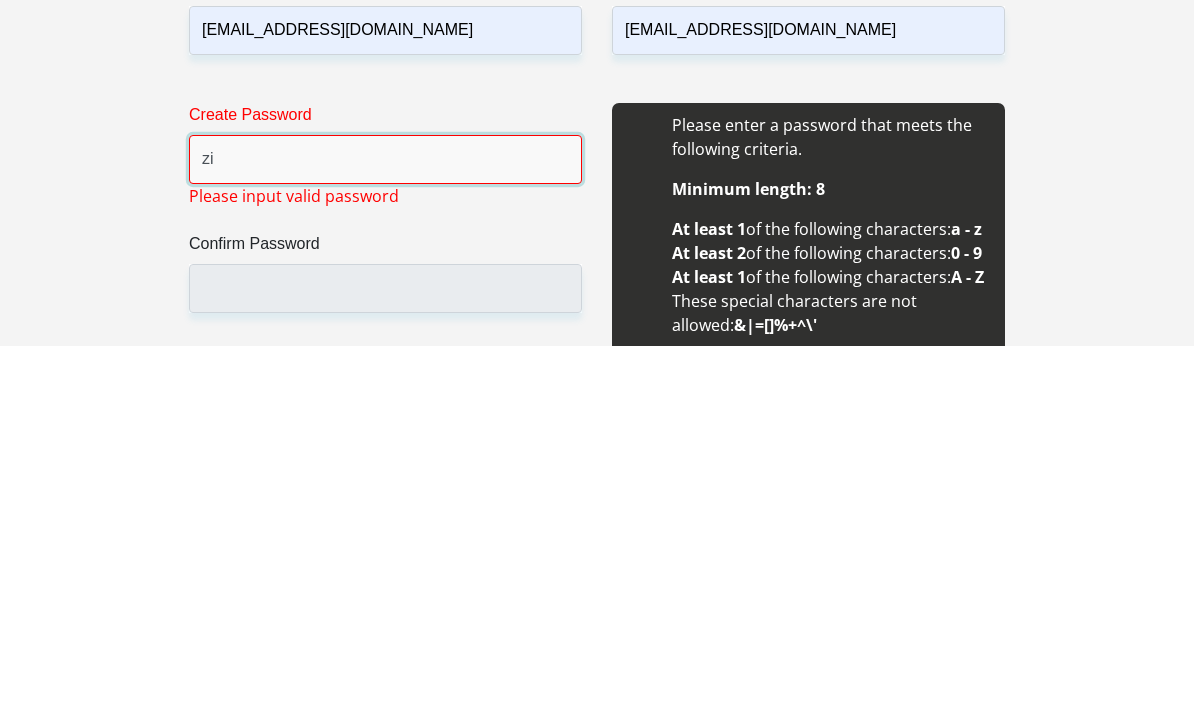 type on "z" 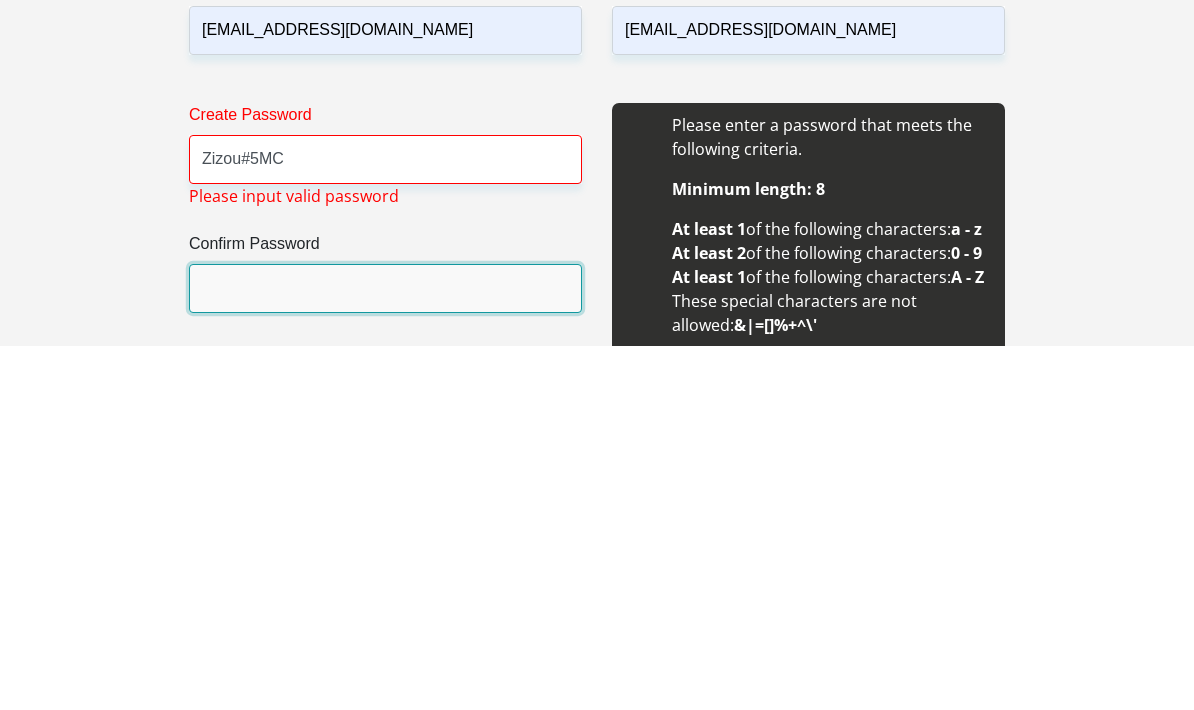 click on "Confirm Password" at bounding box center [385, 652] 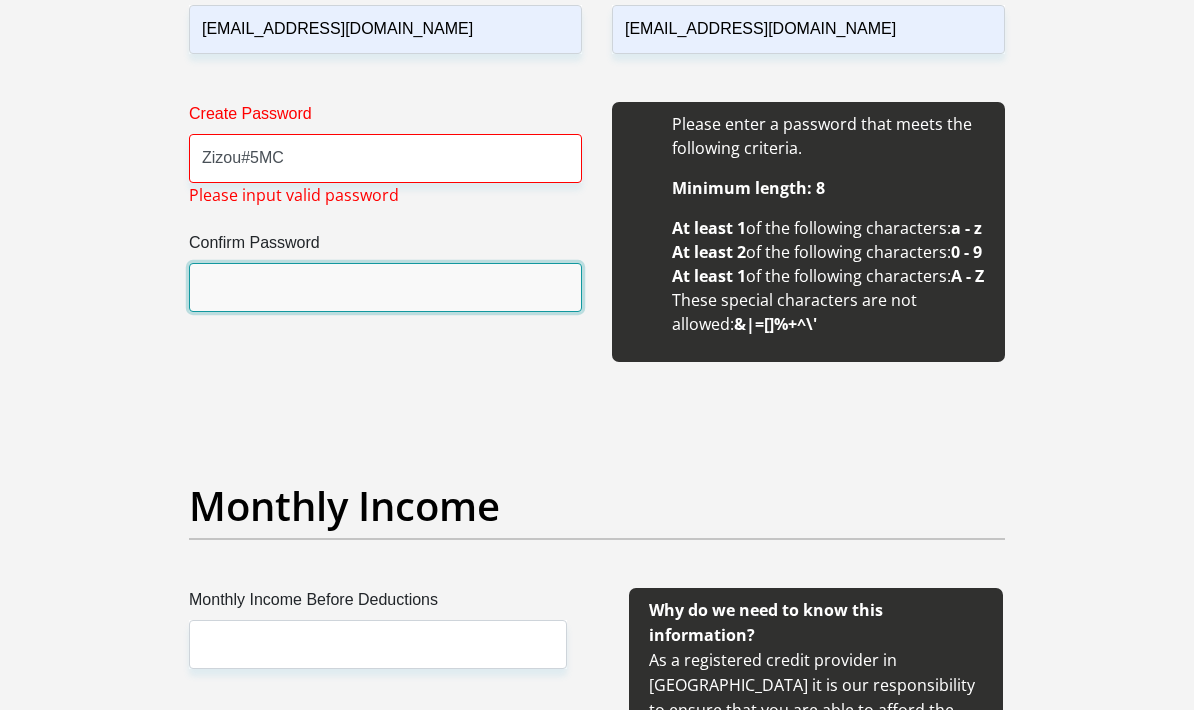 click on "Confirm Password" at bounding box center (385, 287) 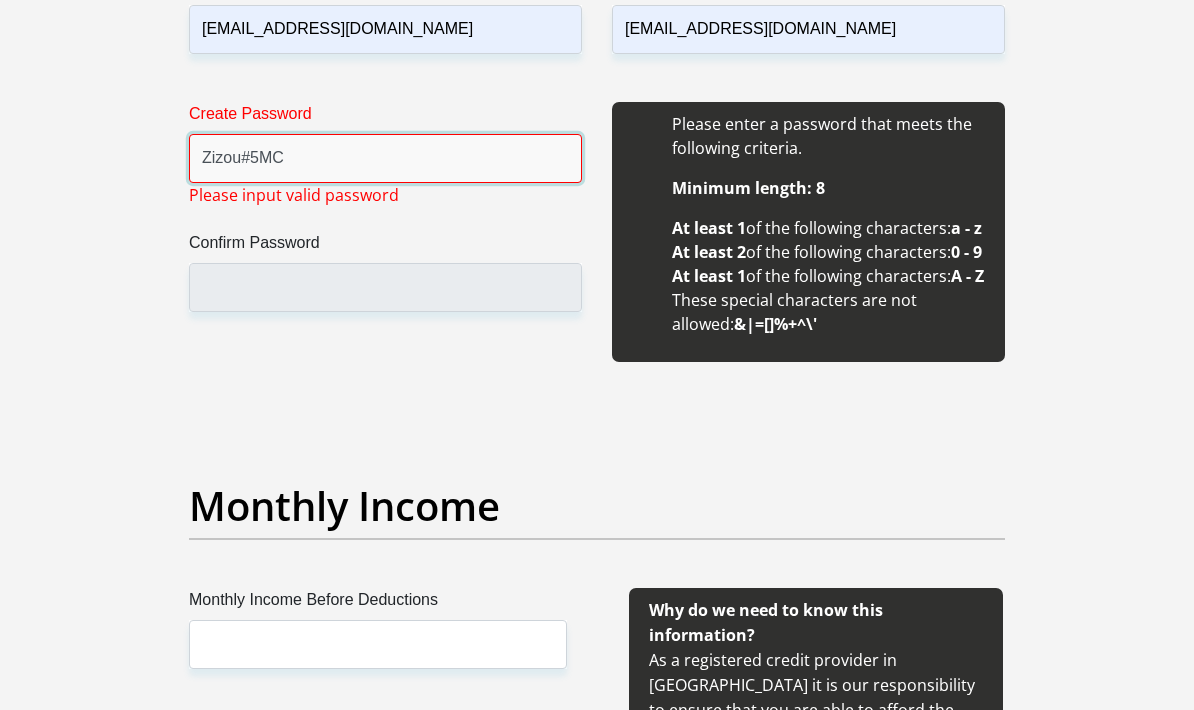 click on "Zizou#5MC" at bounding box center (385, 158) 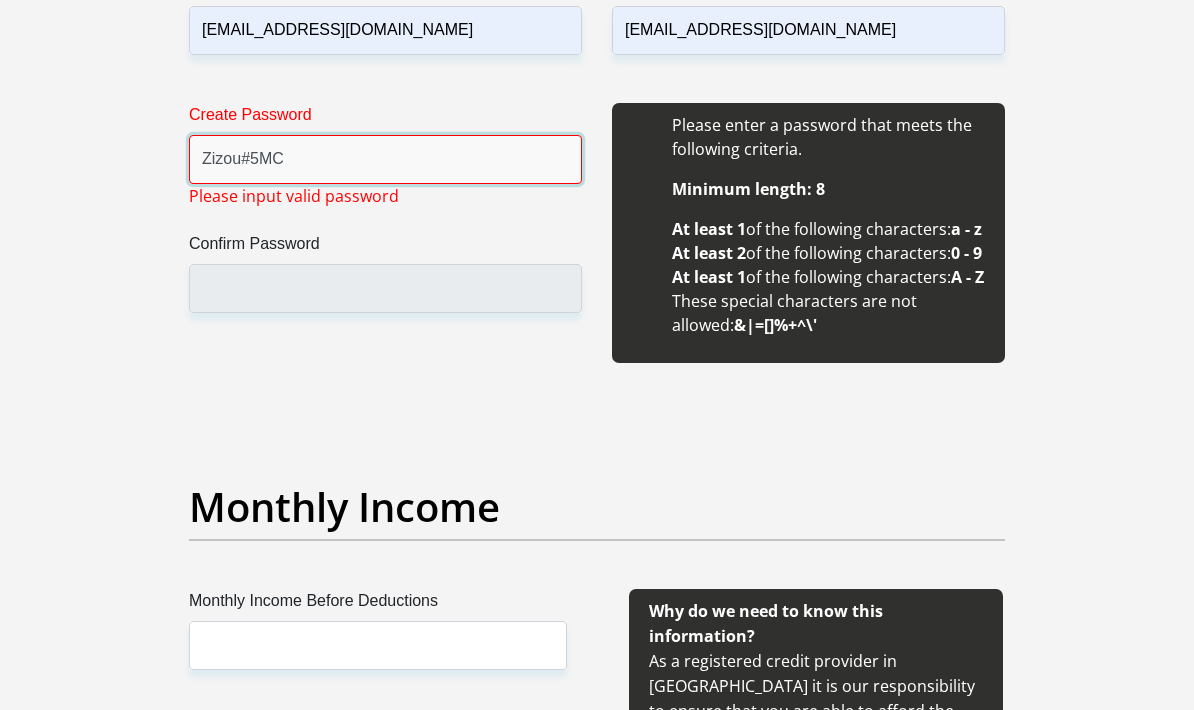 click on "Zizou#5MC" at bounding box center [385, 159] 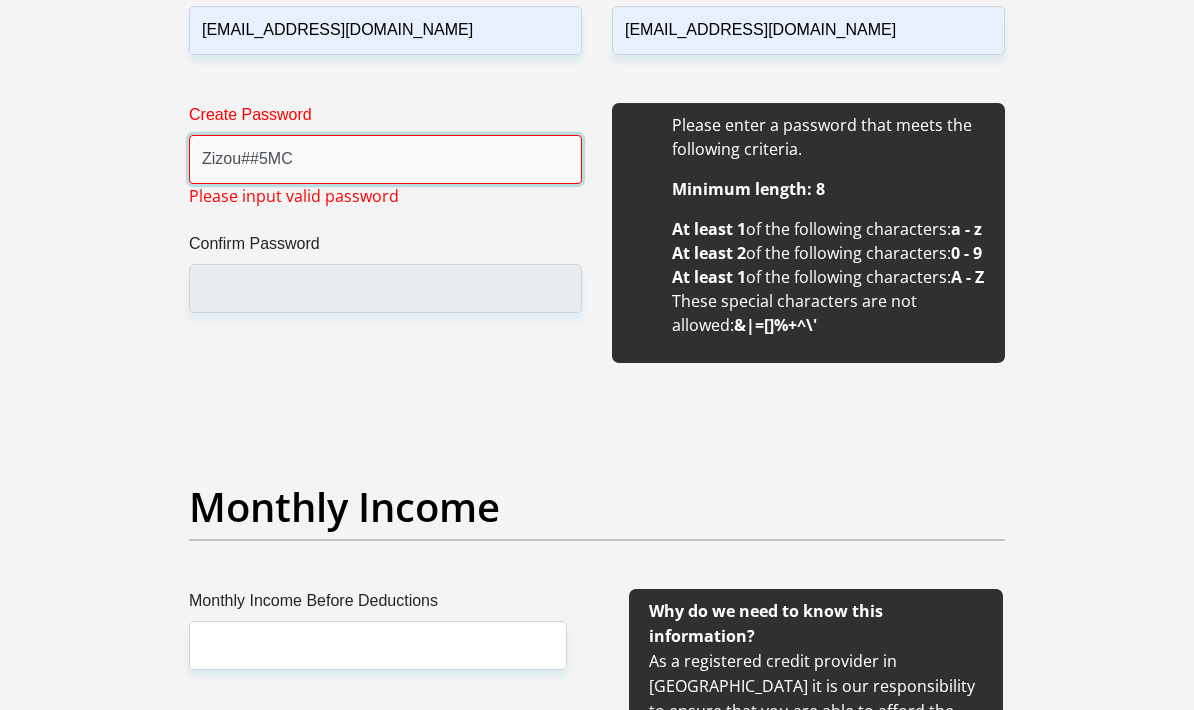 click on "Zizou##5MC" at bounding box center (385, 159) 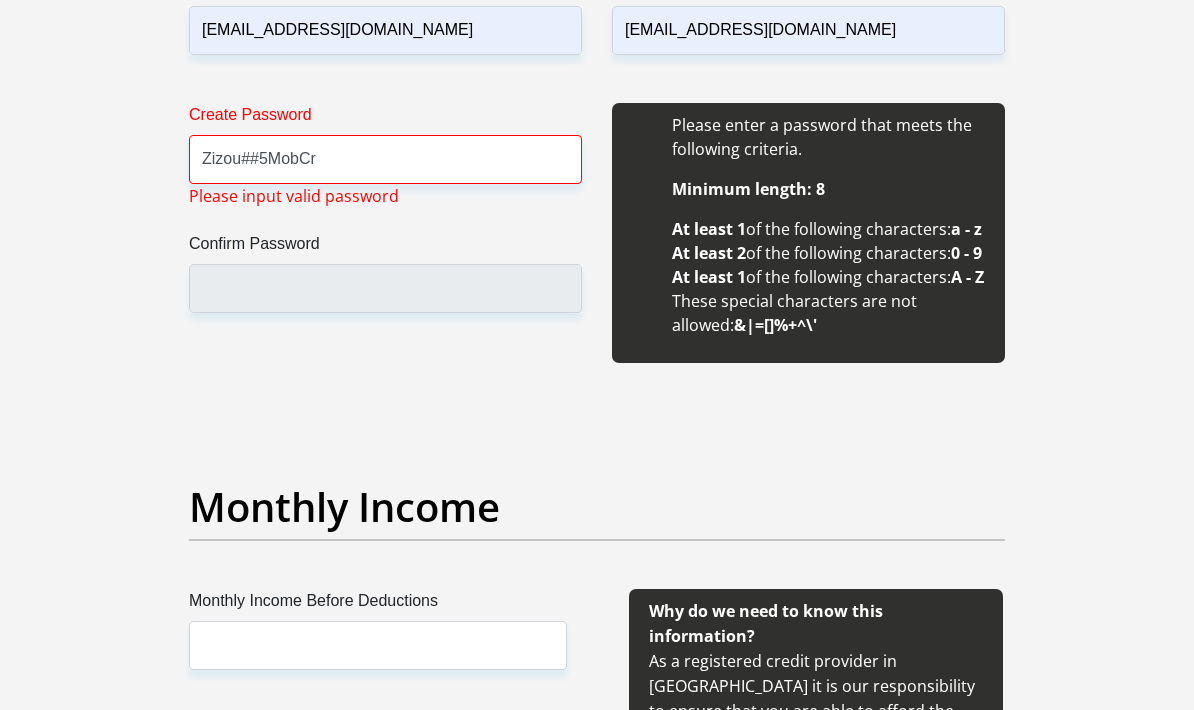 scroll, scrollTop: 2029, scrollLeft: 0, axis: vertical 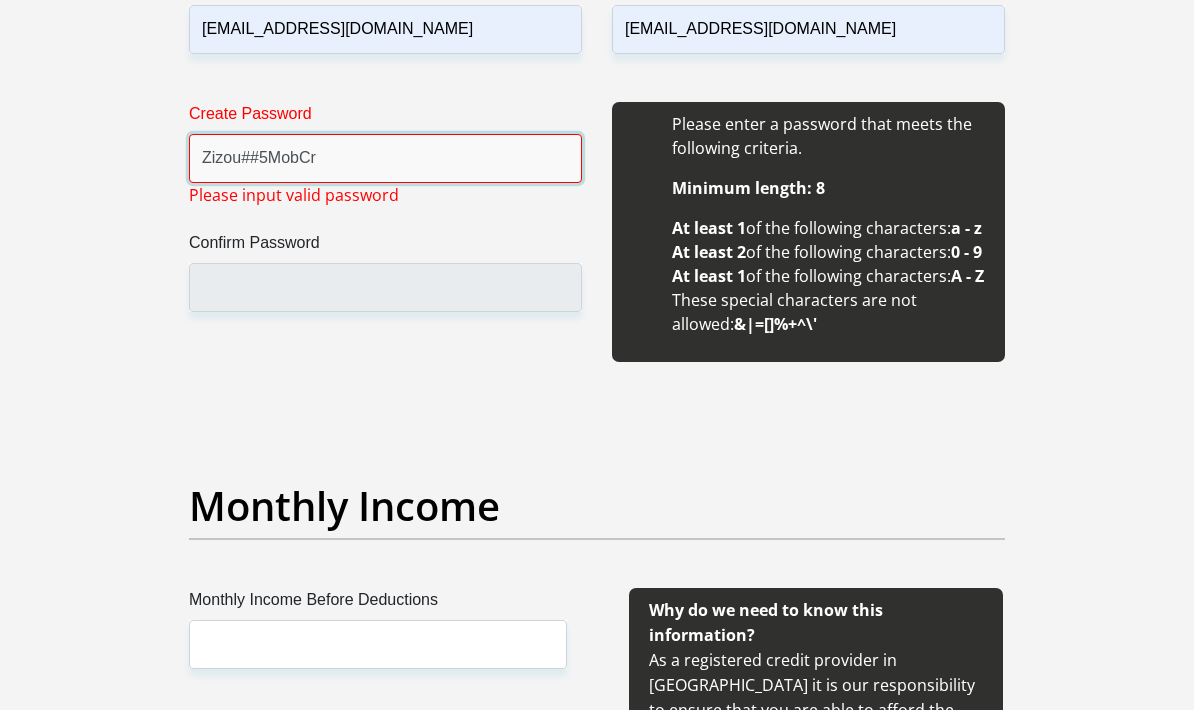 click on "Zizou##5MobCr" at bounding box center [385, 158] 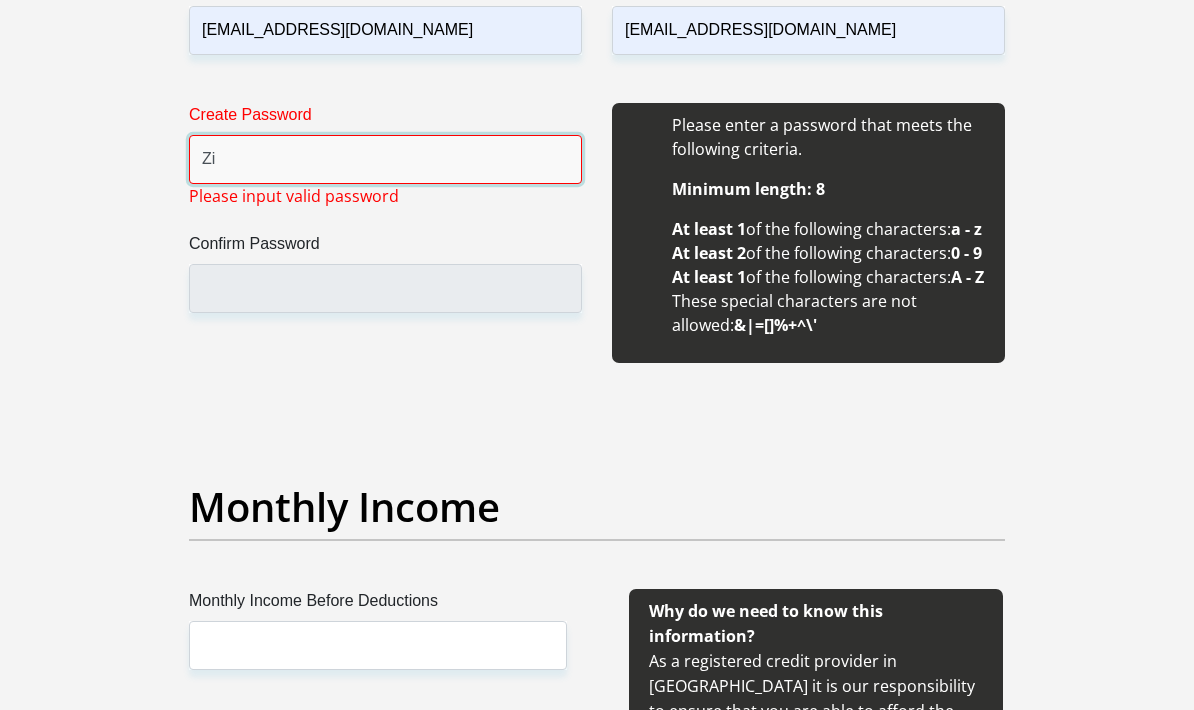 type on "Z" 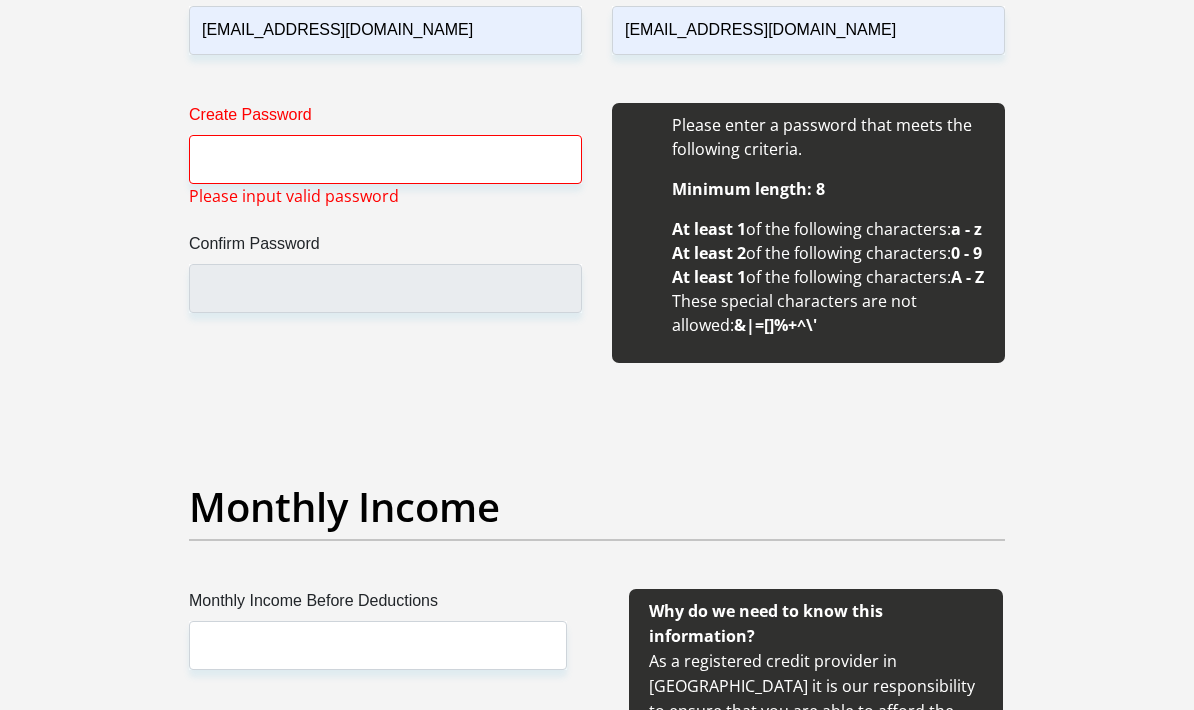 scroll, scrollTop: 2029, scrollLeft: 0, axis: vertical 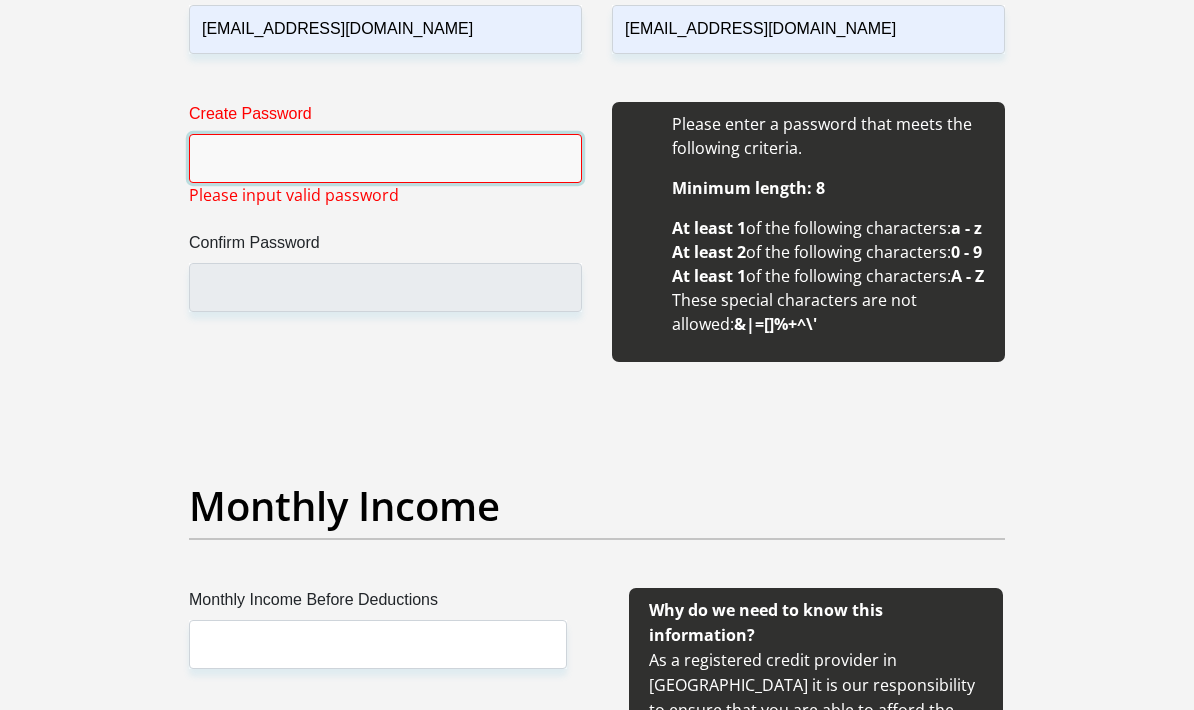 click on "Create Password" at bounding box center (385, 158) 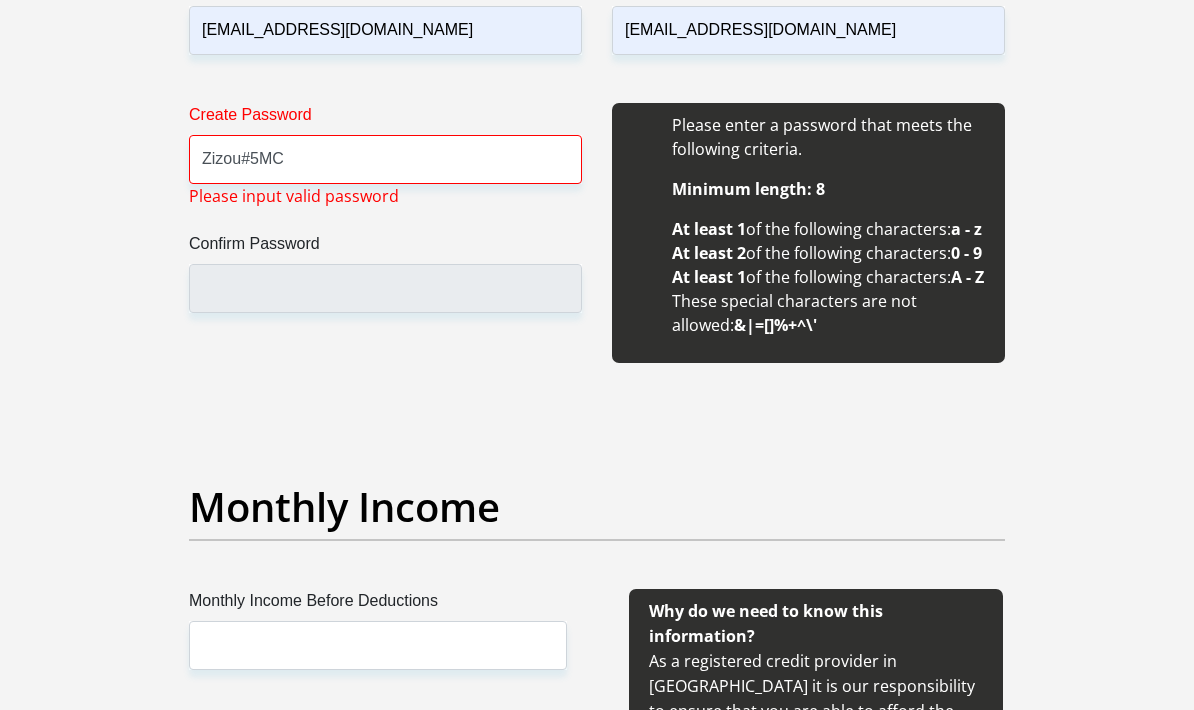 scroll, scrollTop: 2029, scrollLeft: 0, axis: vertical 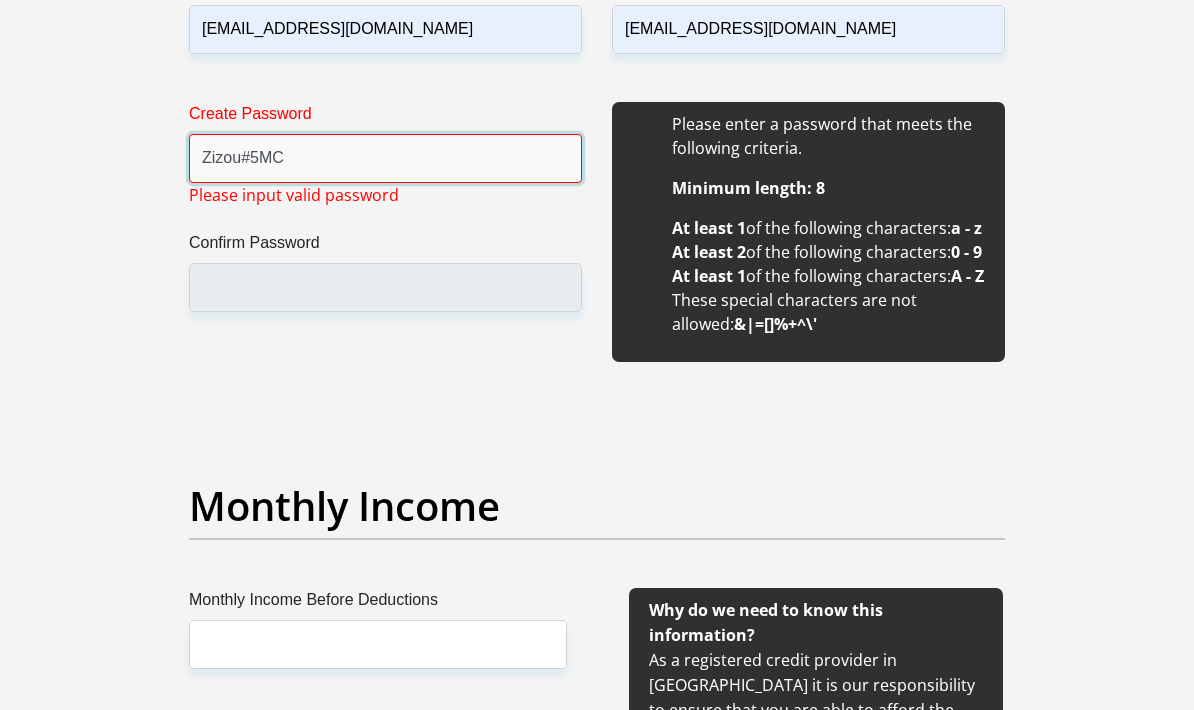 click on "Zizou#5MC" at bounding box center (385, 158) 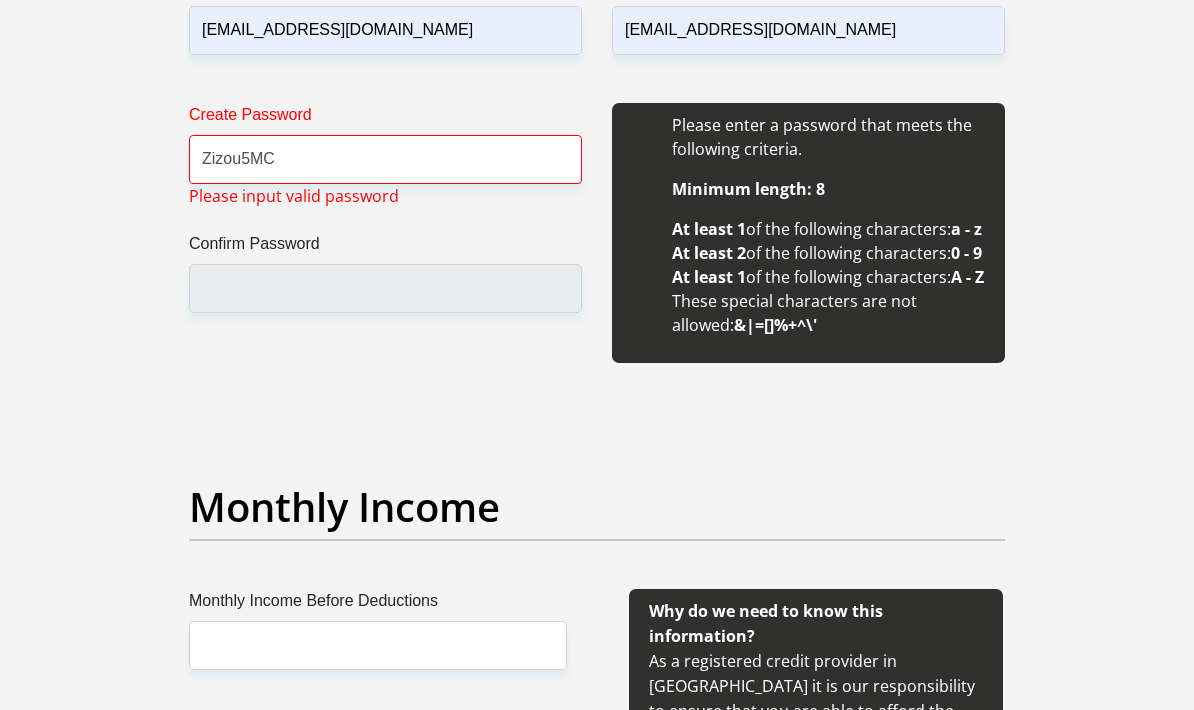 scroll, scrollTop: 2029, scrollLeft: 0, axis: vertical 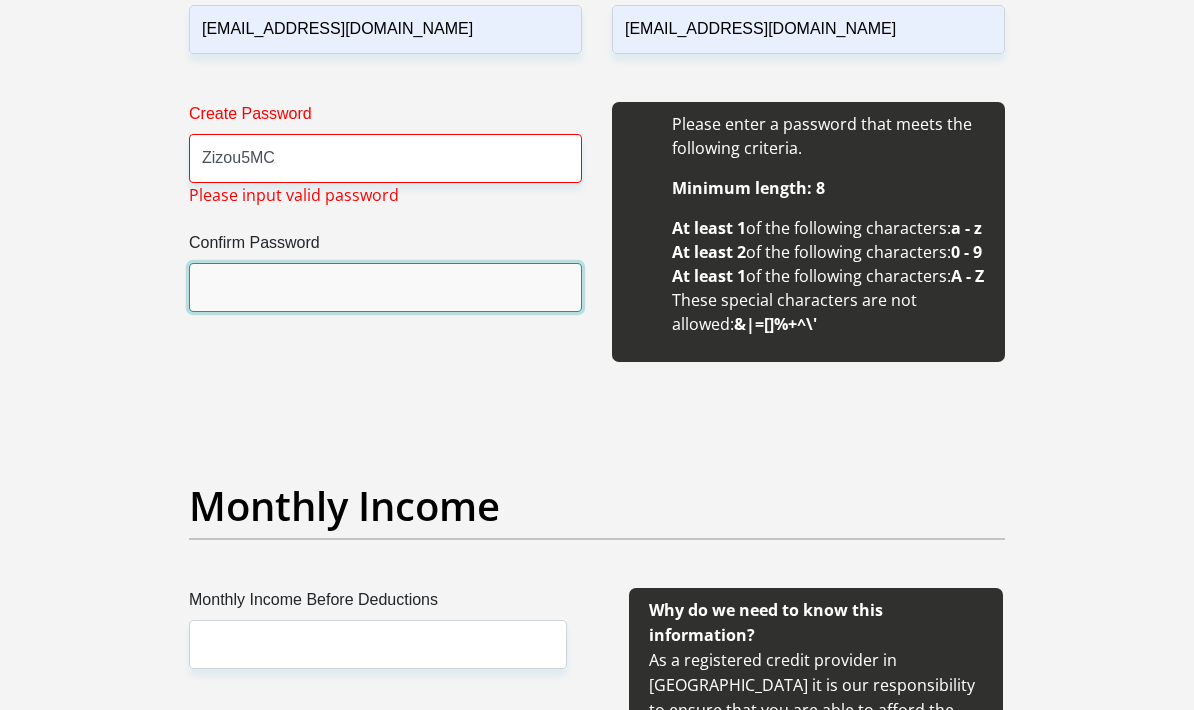 click on "Confirm Password" at bounding box center [385, 287] 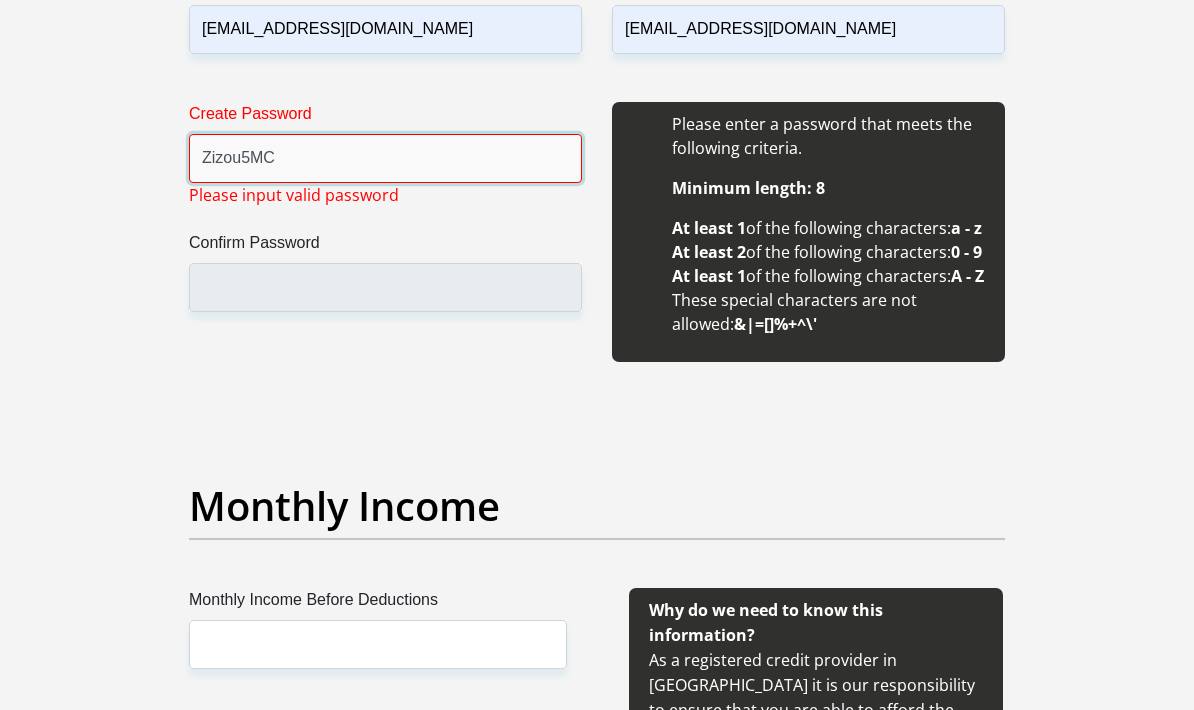 click on "Zizou5MC" at bounding box center (385, 158) 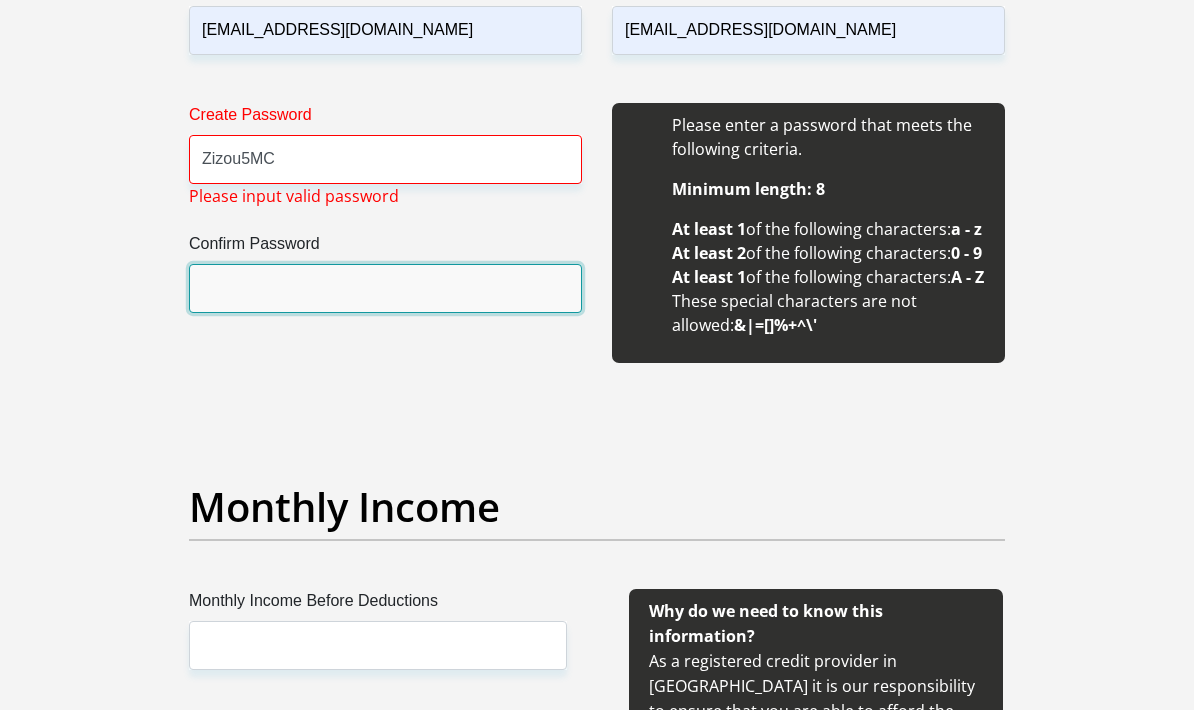 click on "Confirm Password" at bounding box center [385, 288] 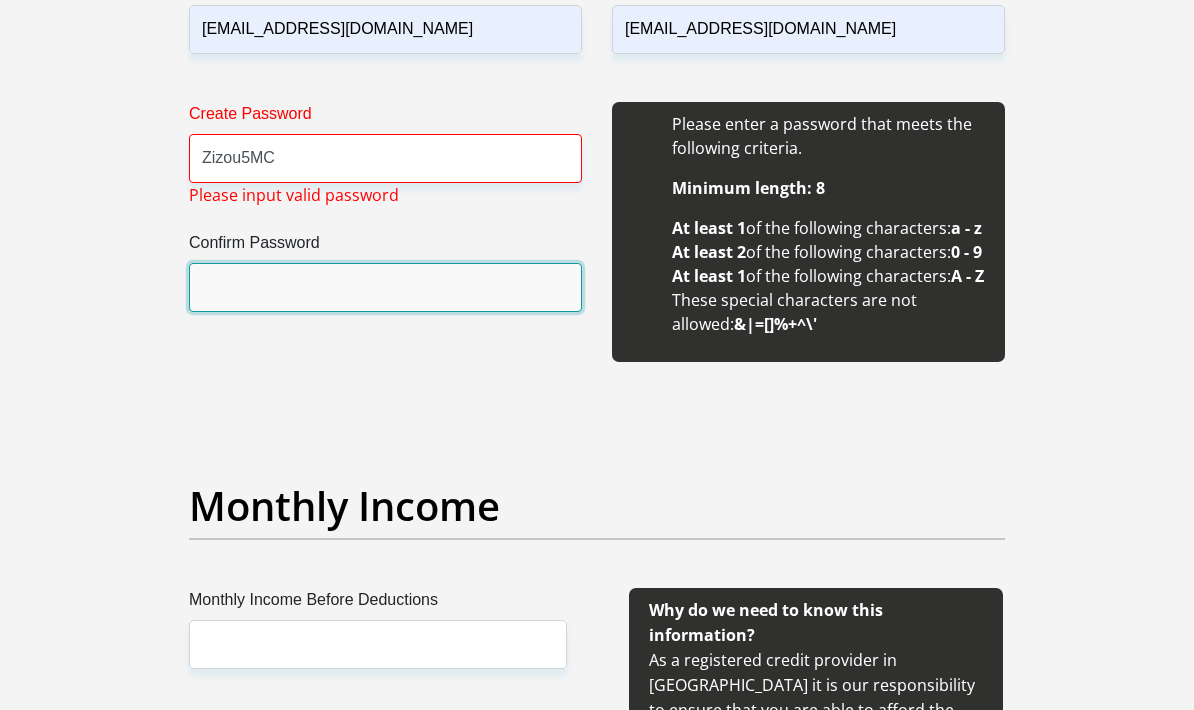 click on "Confirm Password" at bounding box center (385, 287) 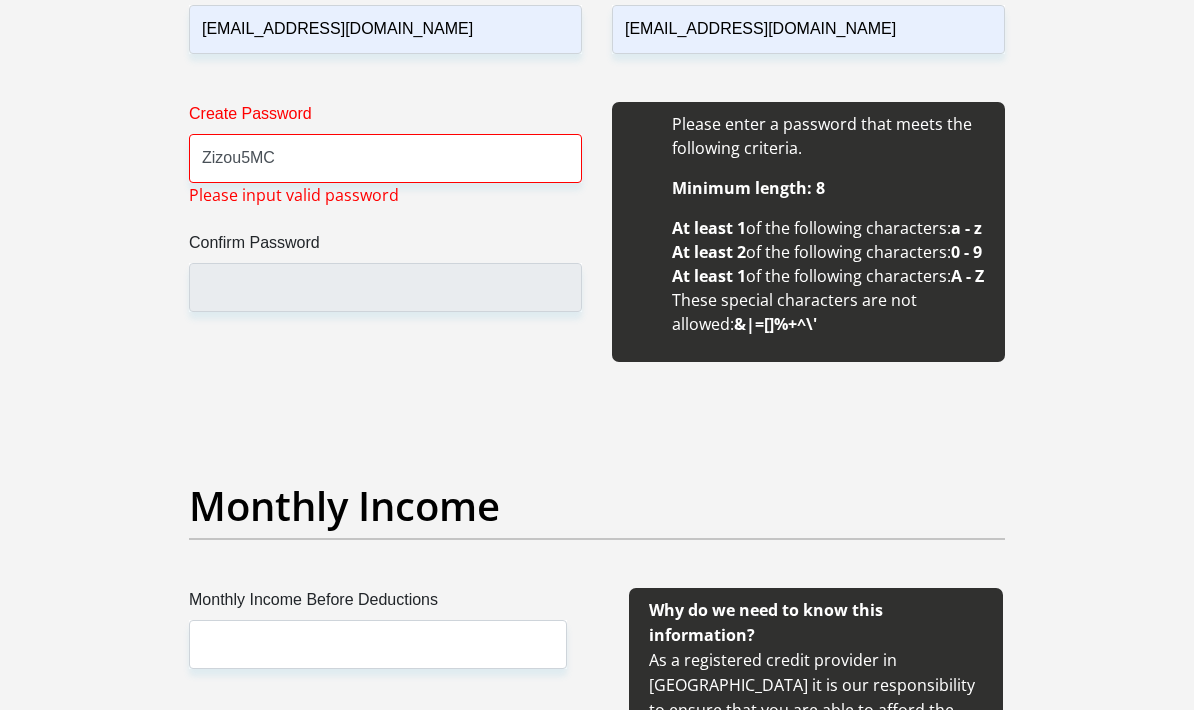 click on "Please enter a password that meets the following criteria." at bounding box center [828, 136] 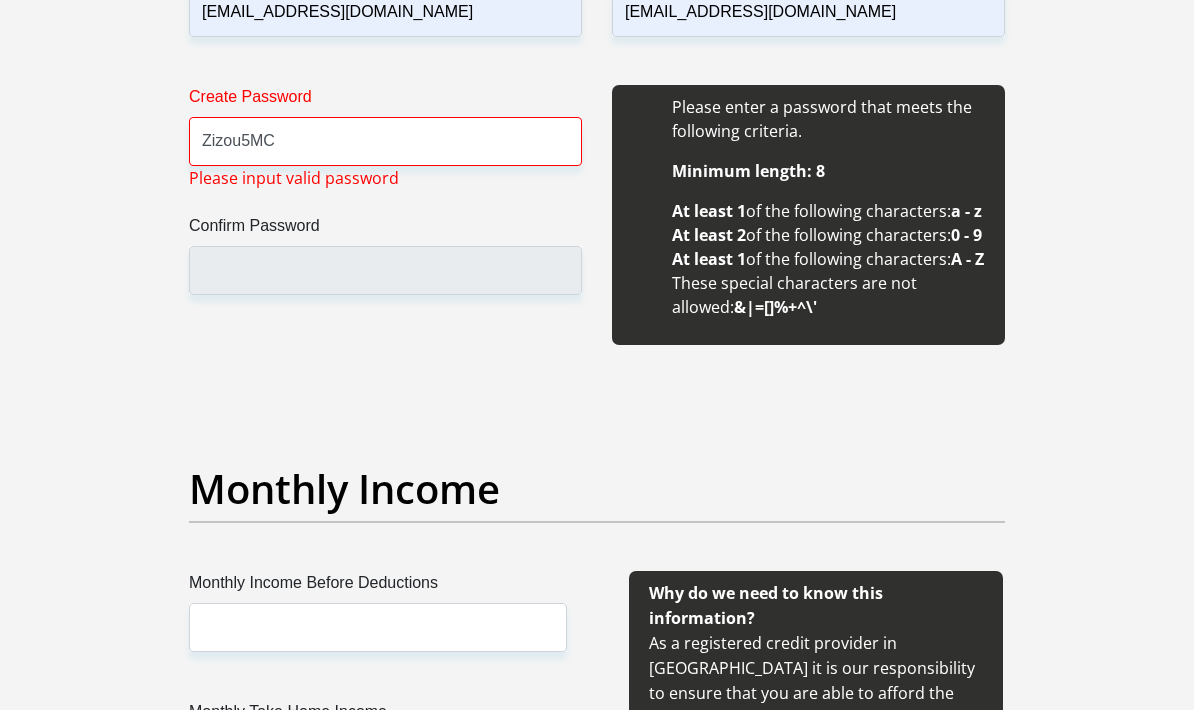 scroll, scrollTop: 2046, scrollLeft: 0, axis: vertical 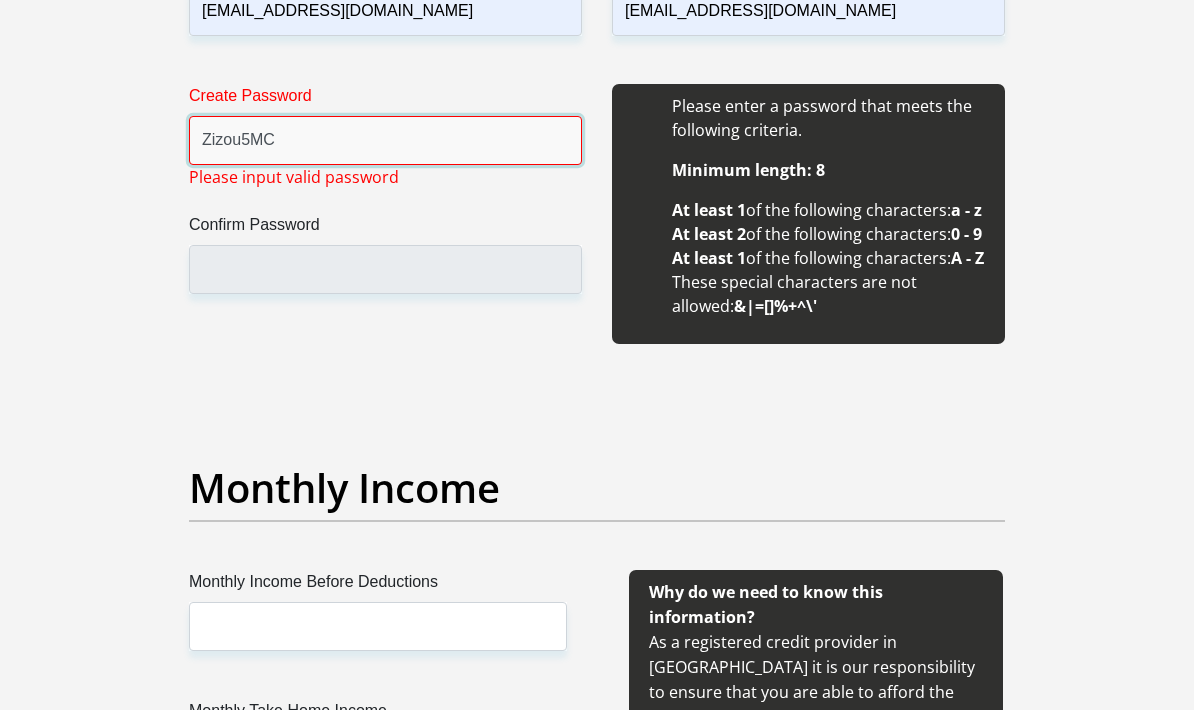click on "Zizou5MC" at bounding box center (385, 141) 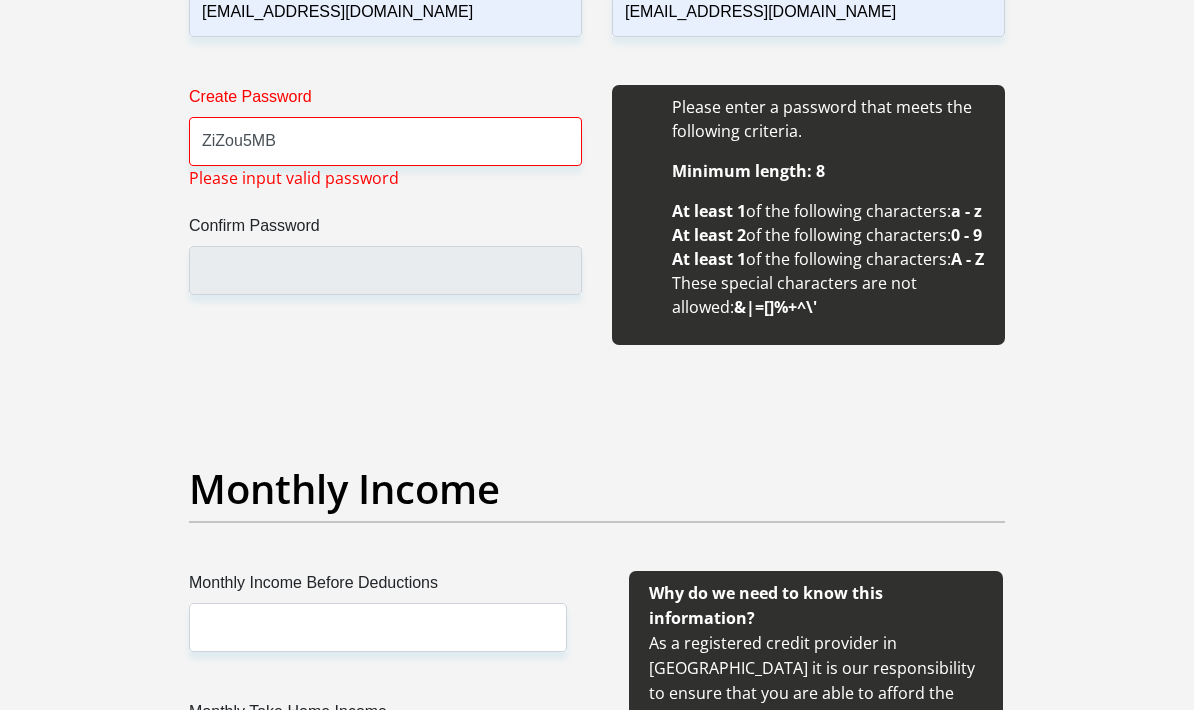 scroll, scrollTop: 2047, scrollLeft: 0, axis: vertical 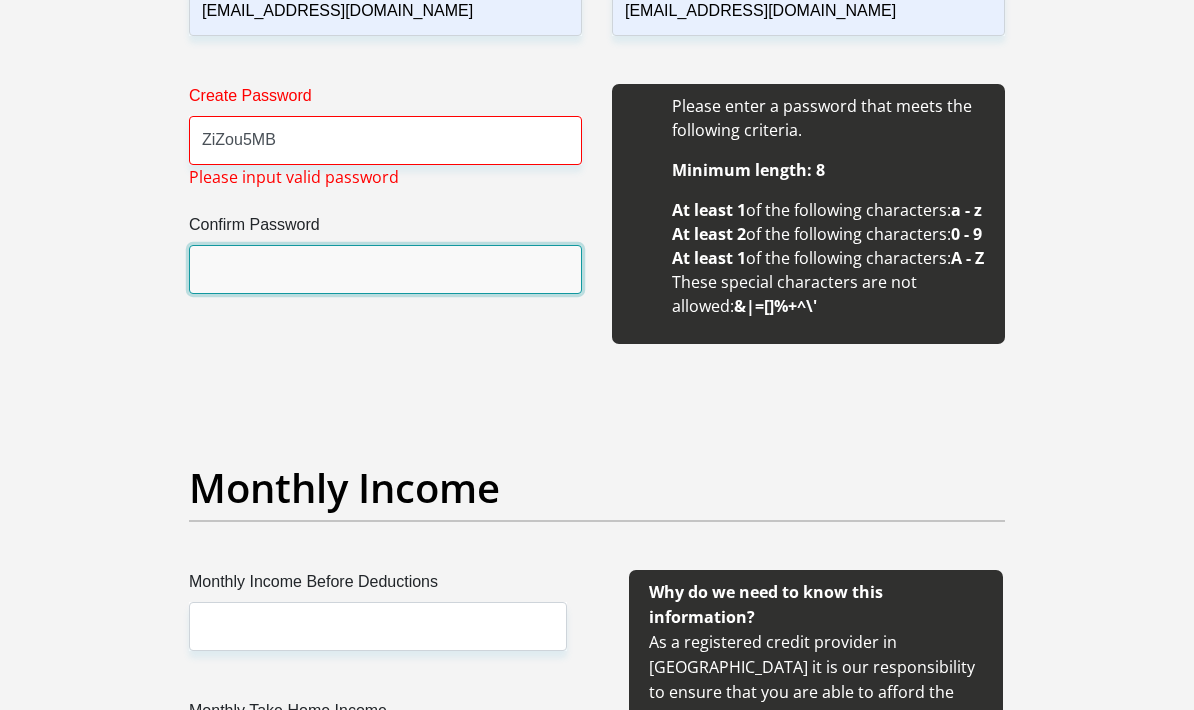 click on "Confirm Password" at bounding box center [385, 269] 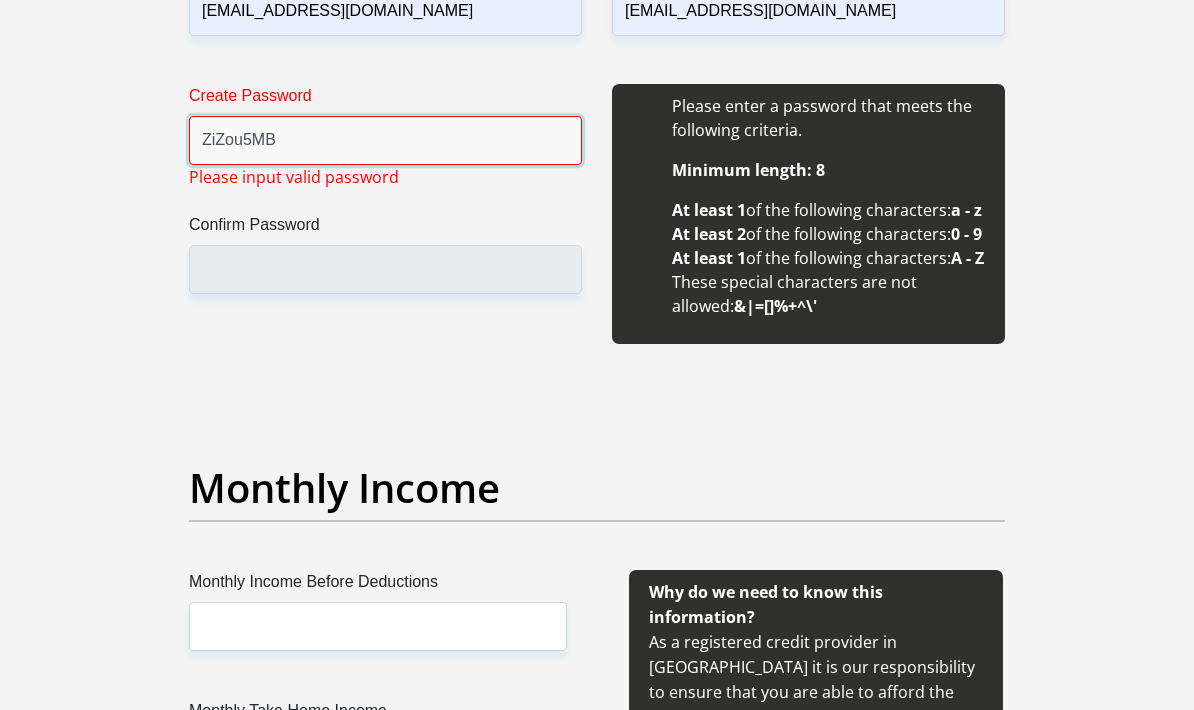 click on "ZiZou5MB" at bounding box center (385, 140) 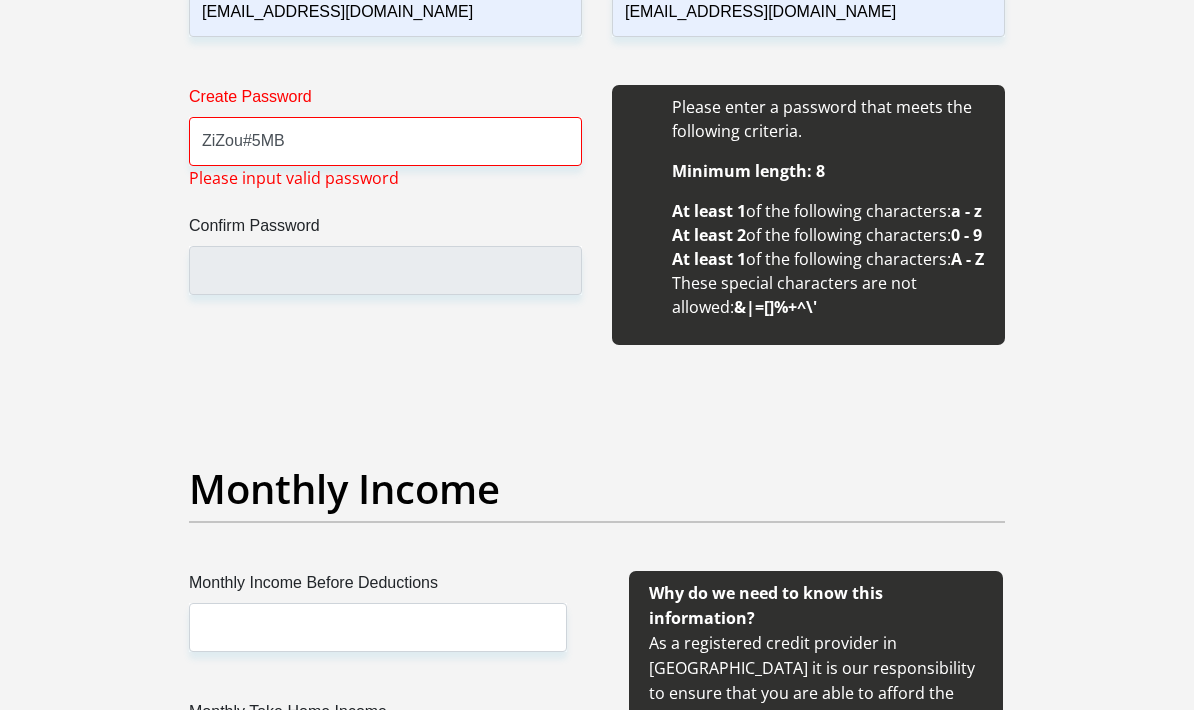 scroll, scrollTop: 2047, scrollLeft: 0, axis: vertical 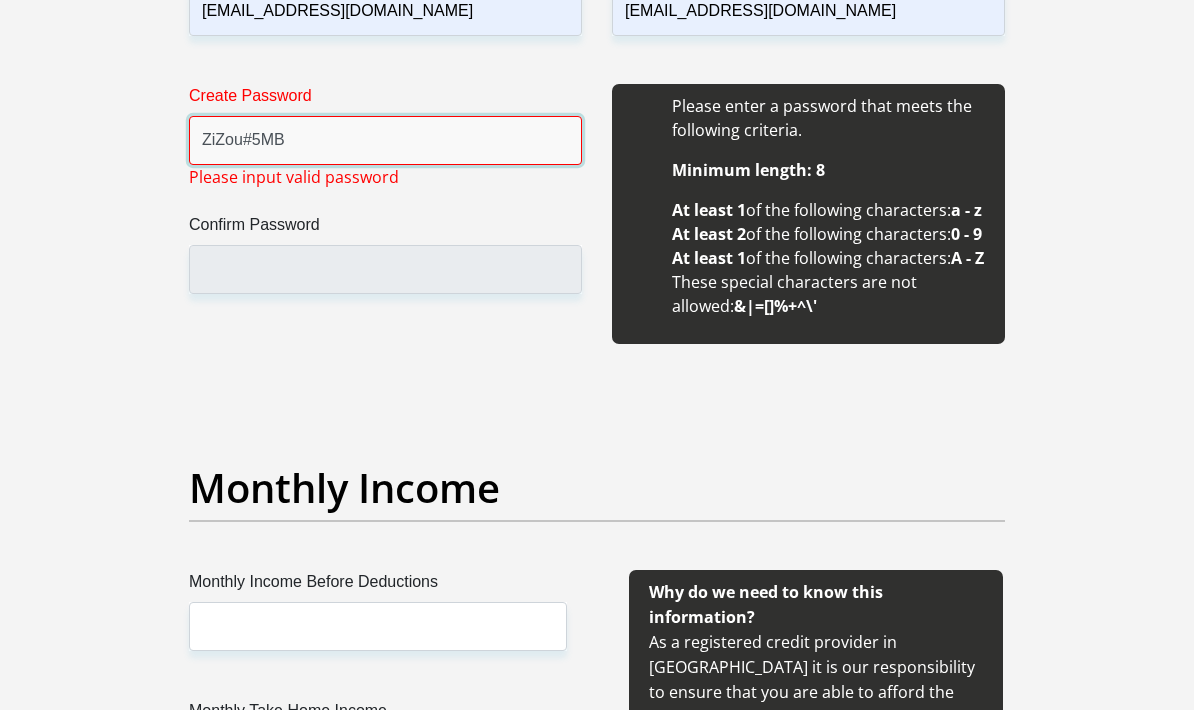 type on "ZiZou#5MB" 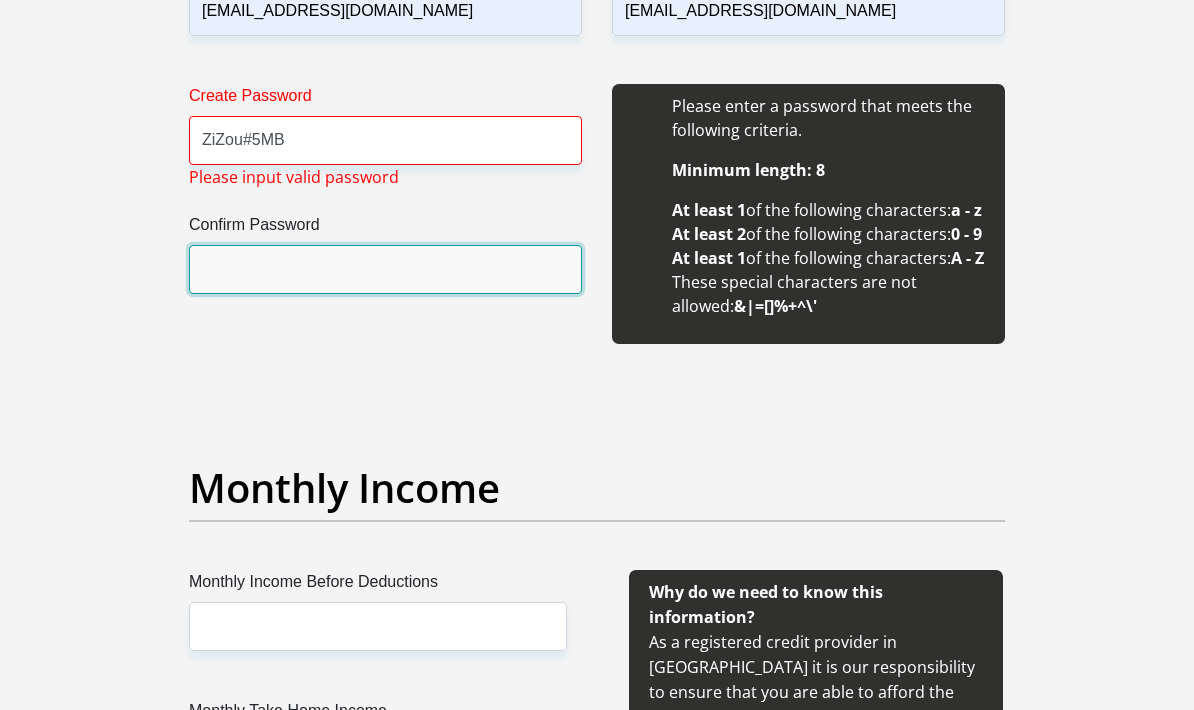 click on "Confirm Password" at bounding box center (385, 269) 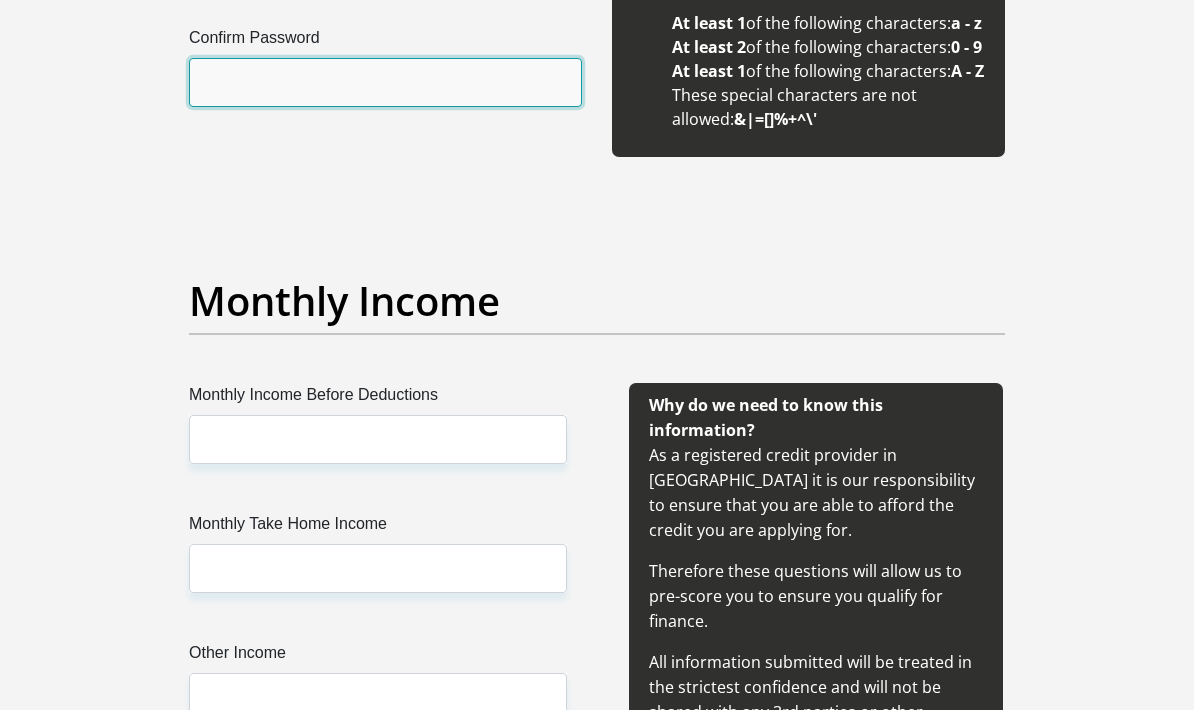 scroll, scrollTop: 2238, scrollLeft: 0, axis: vertical 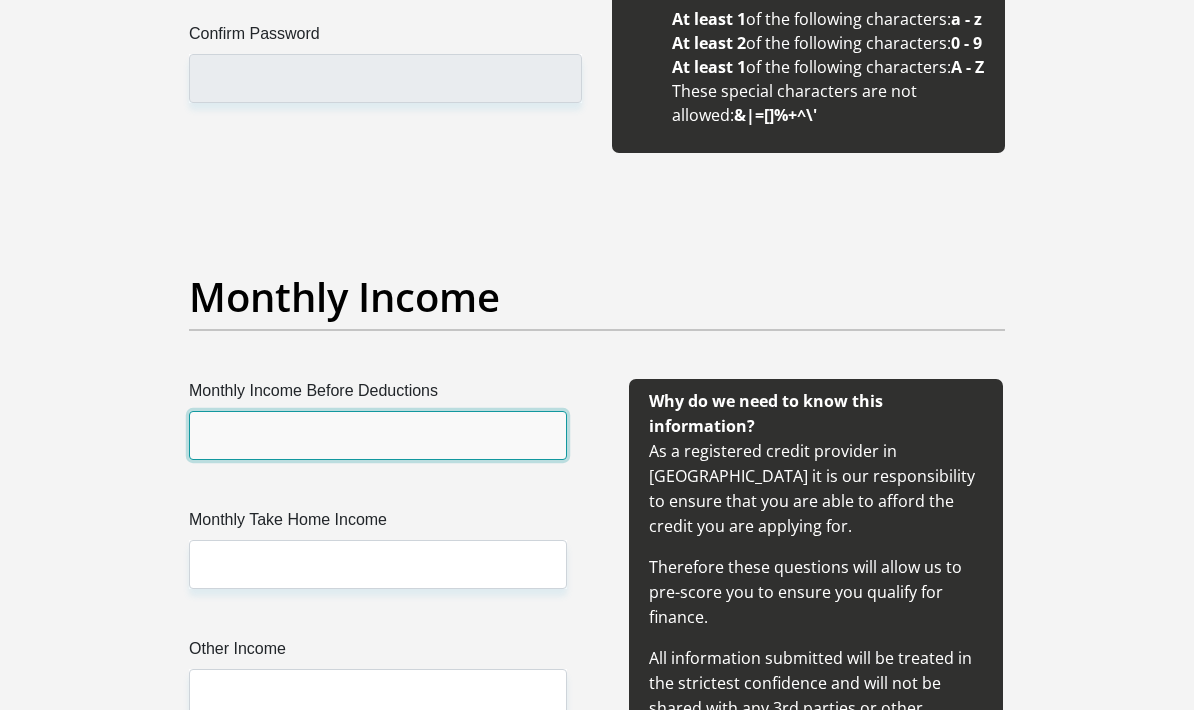 click on "Monthly Income Before Deductions" at bounding box center (378, 435) 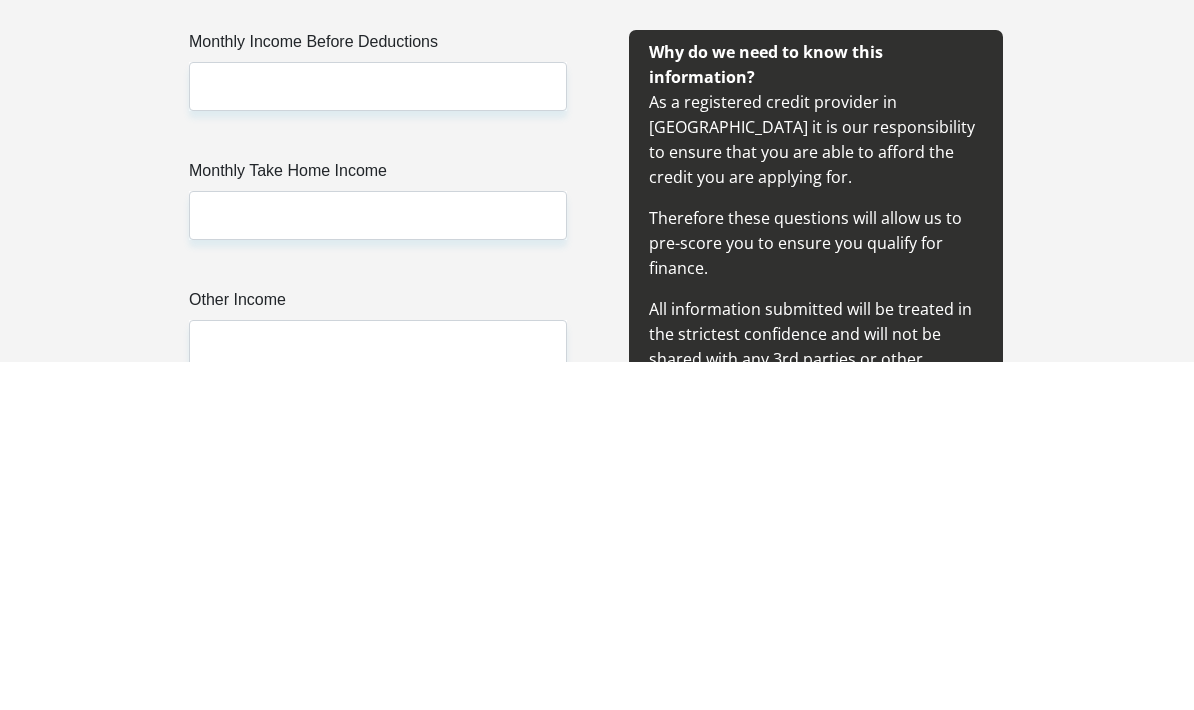 scroll, scrollTop: 2587, scrollLeft: 0, axis: vertical 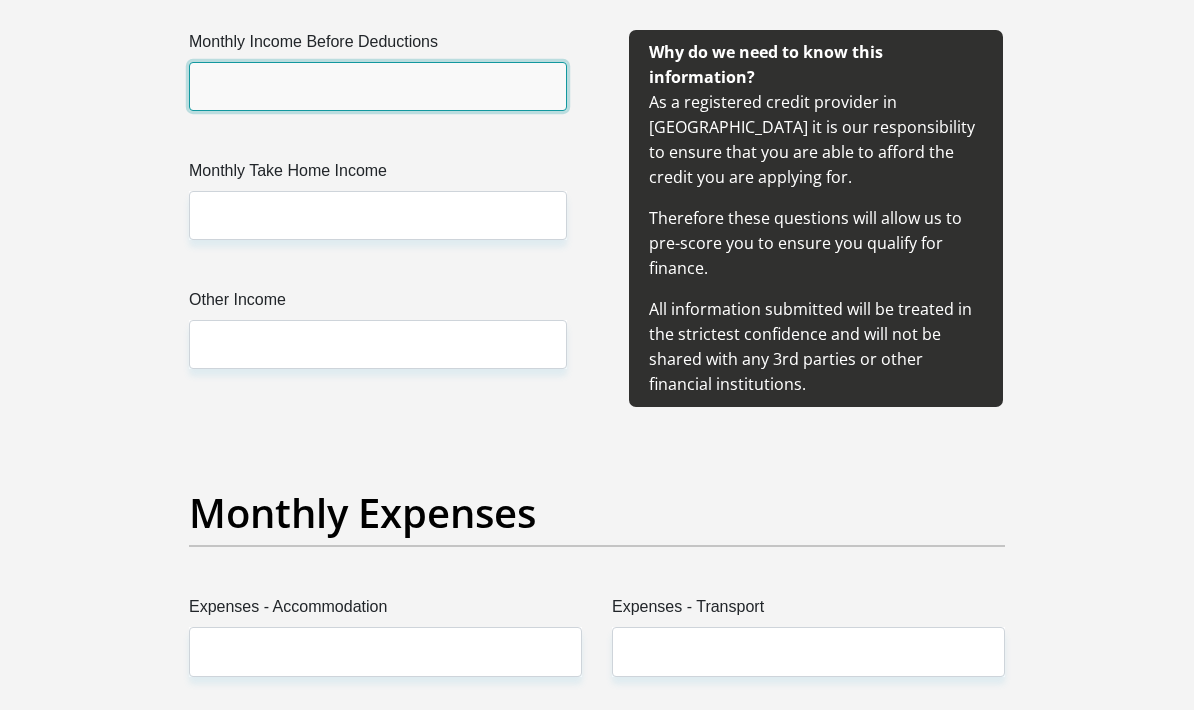 click on "Monthly Income Before Deductions" at bounding box center (378, 86) 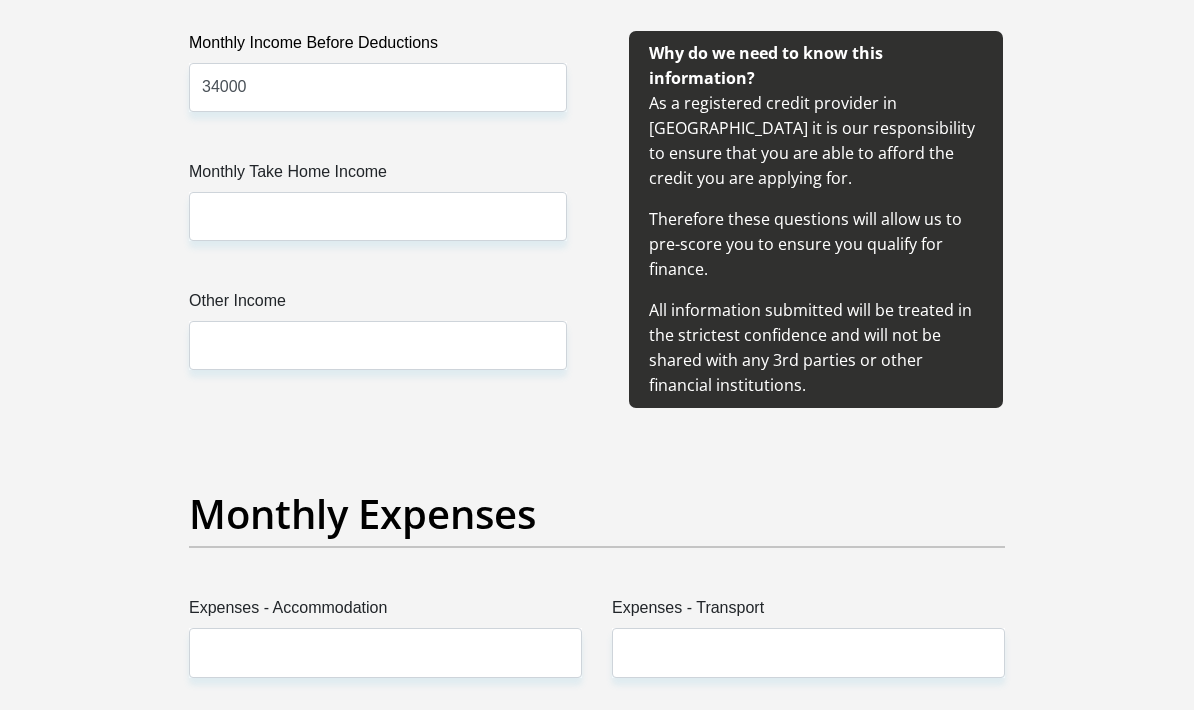 scroll, scrollTop: 2587, scrollLeft: 0, axis: vertical 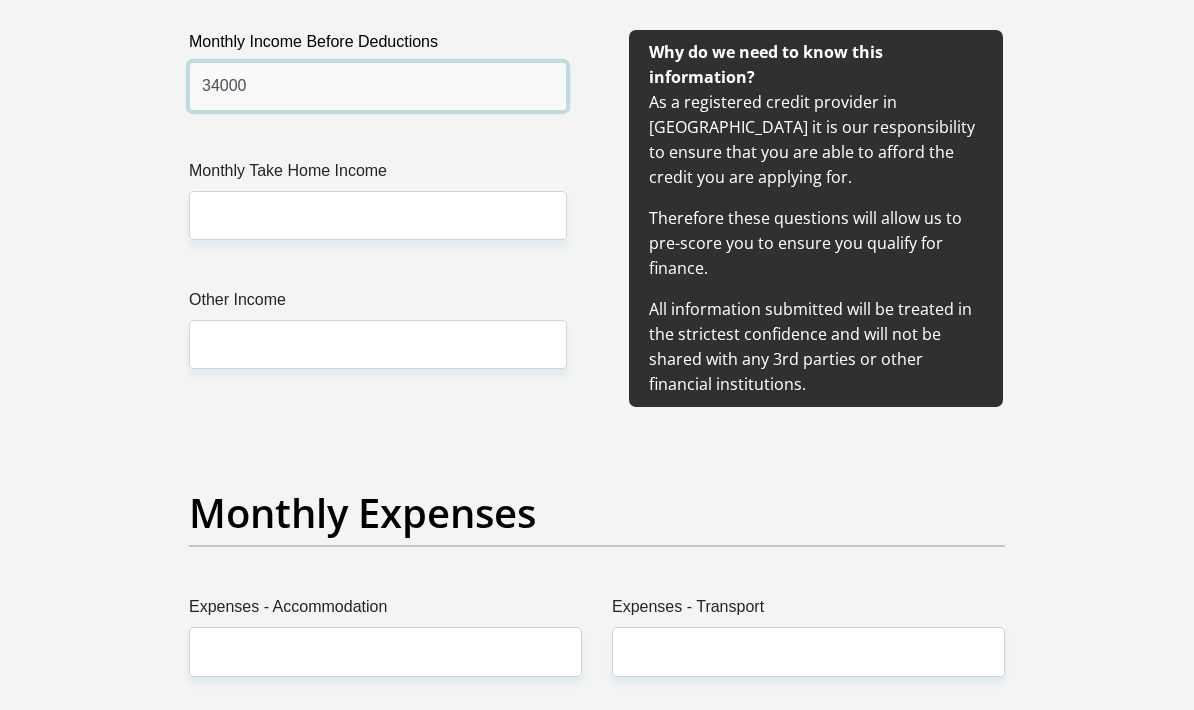 type on "34000" 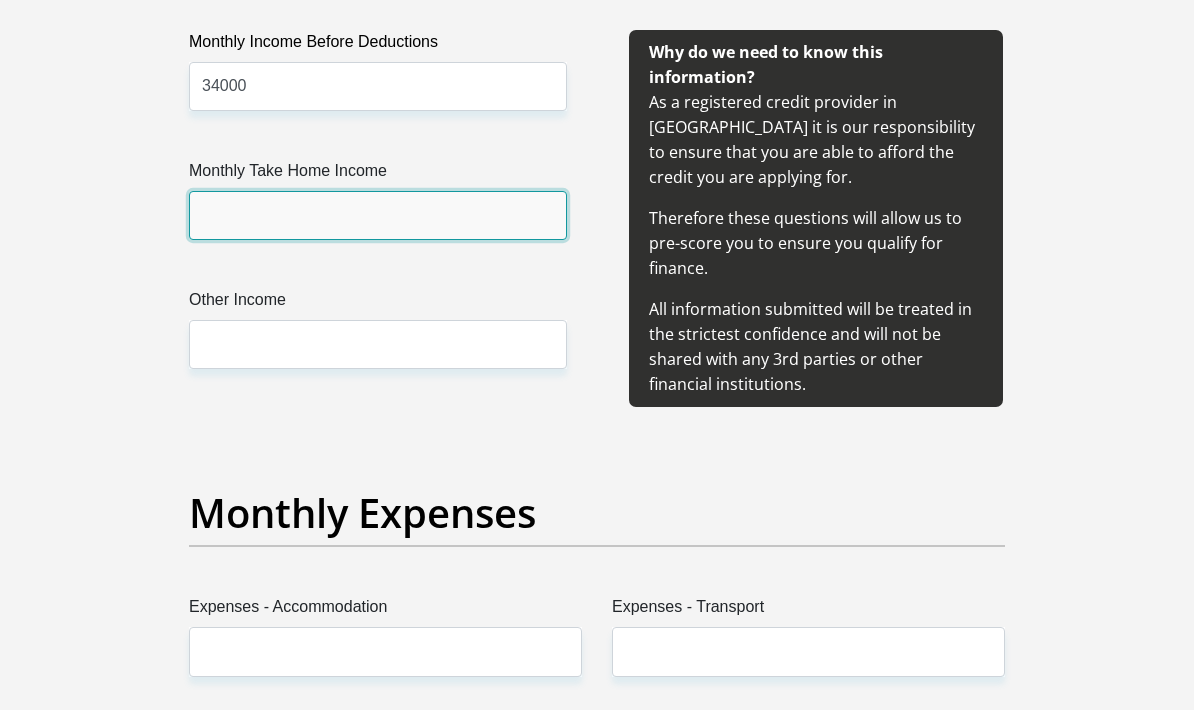 click on "Monthly Take Home Income" at bounding box center [378, 215] 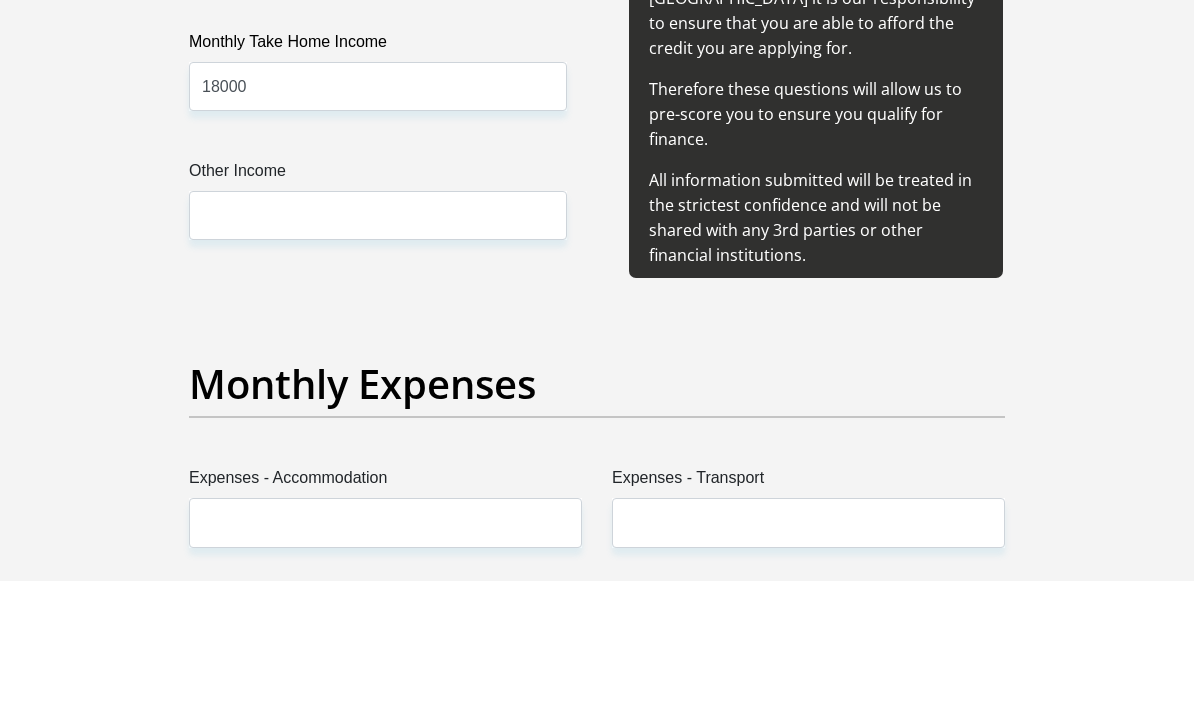 scroll, scrollTop: 2716, scrollLeft: 0, axis: vertical 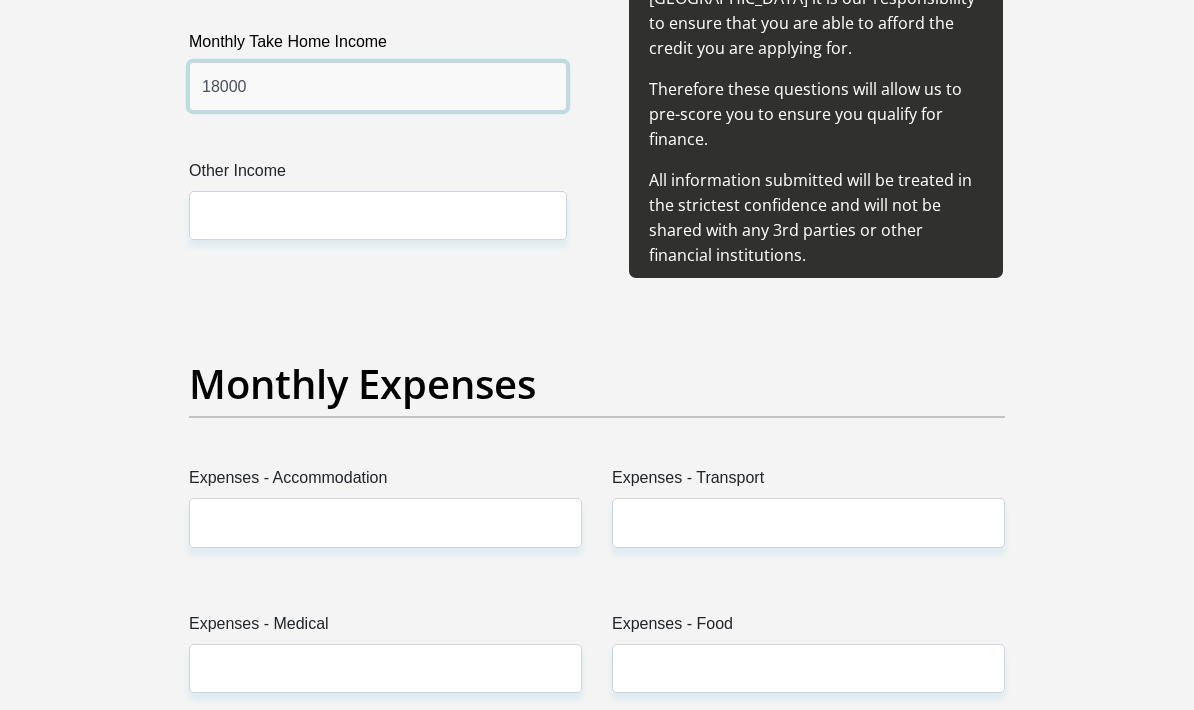 type on "18000" 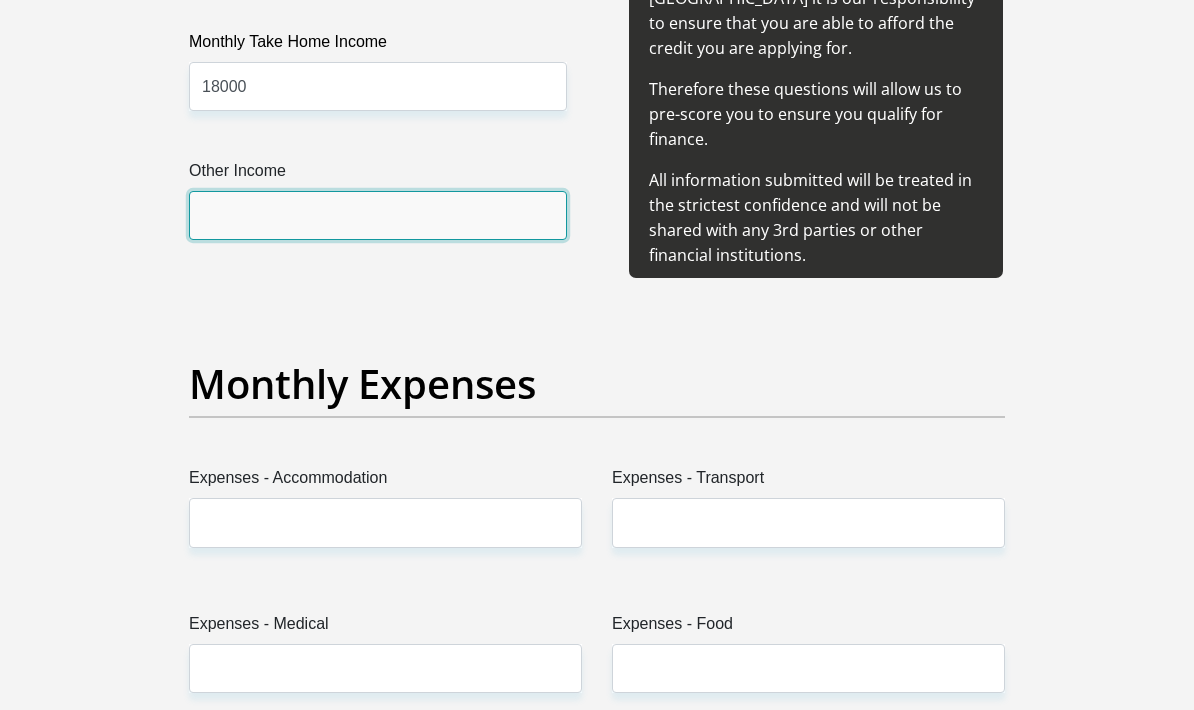 click on "Other Income" at bounding box center (378, 215) 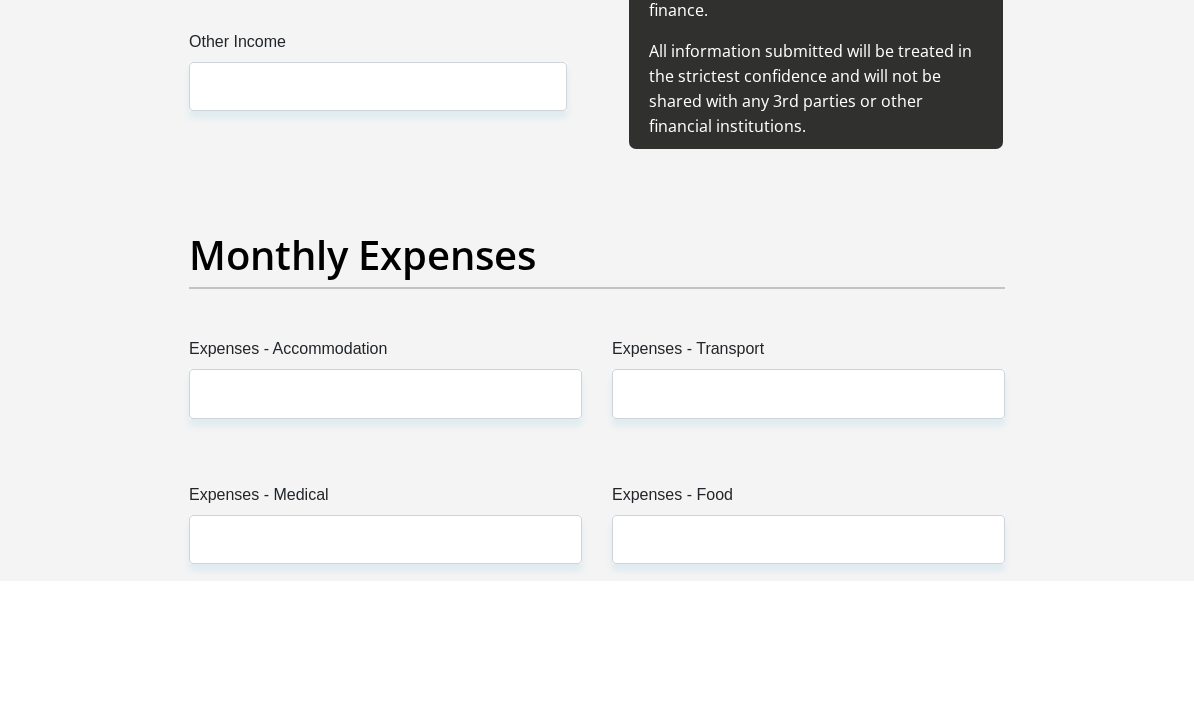 scroll, scrollTop: 2845, scrollLeft: 0, axis: vertical 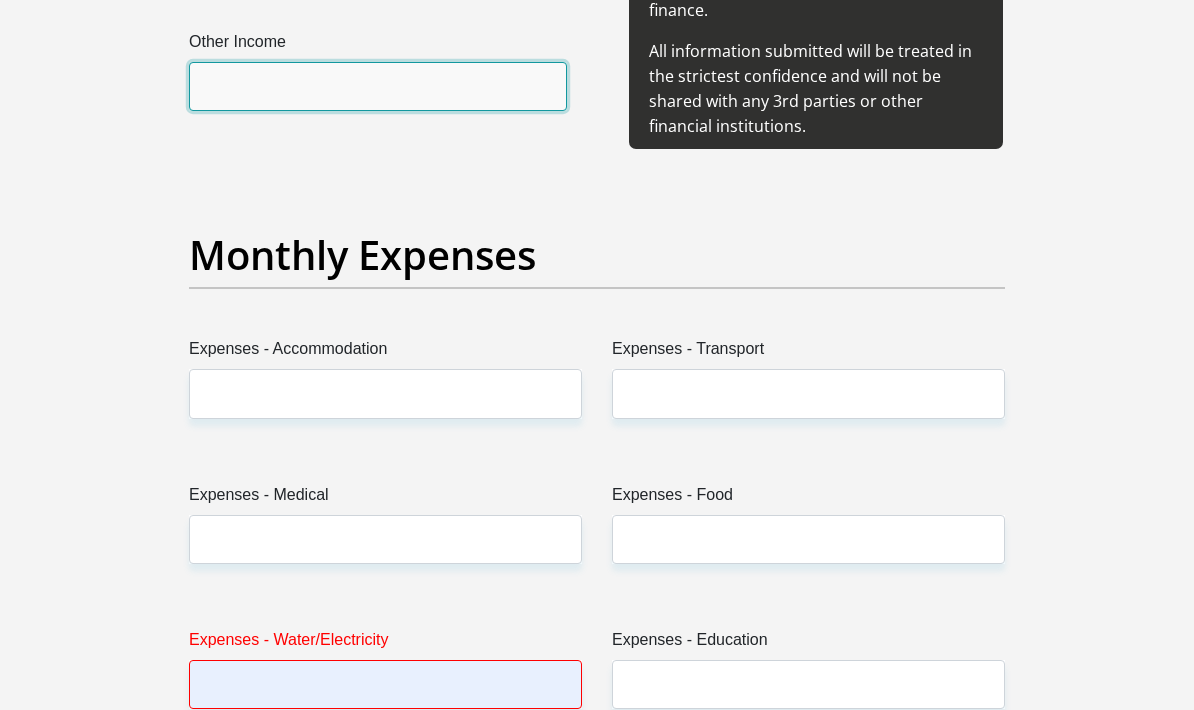 click on "Other Income" at bounding box center (378, 86) 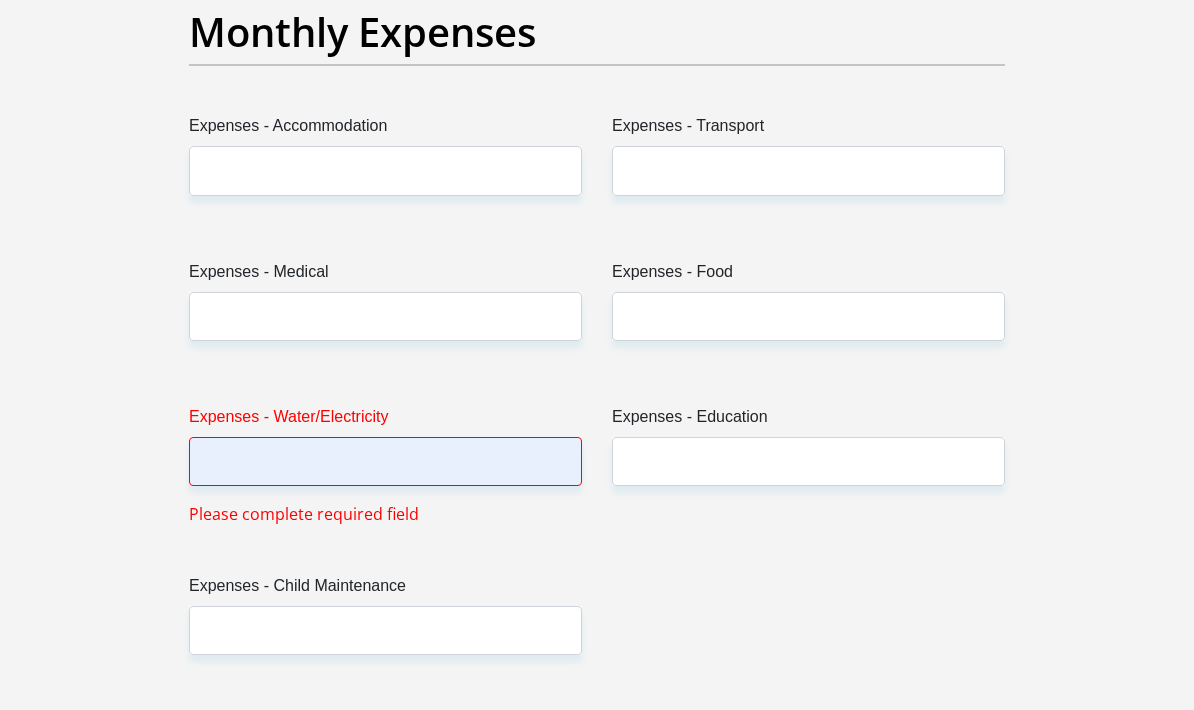 scroll, scrollTop: 3068, scrollLeft: 0, axis: vertical 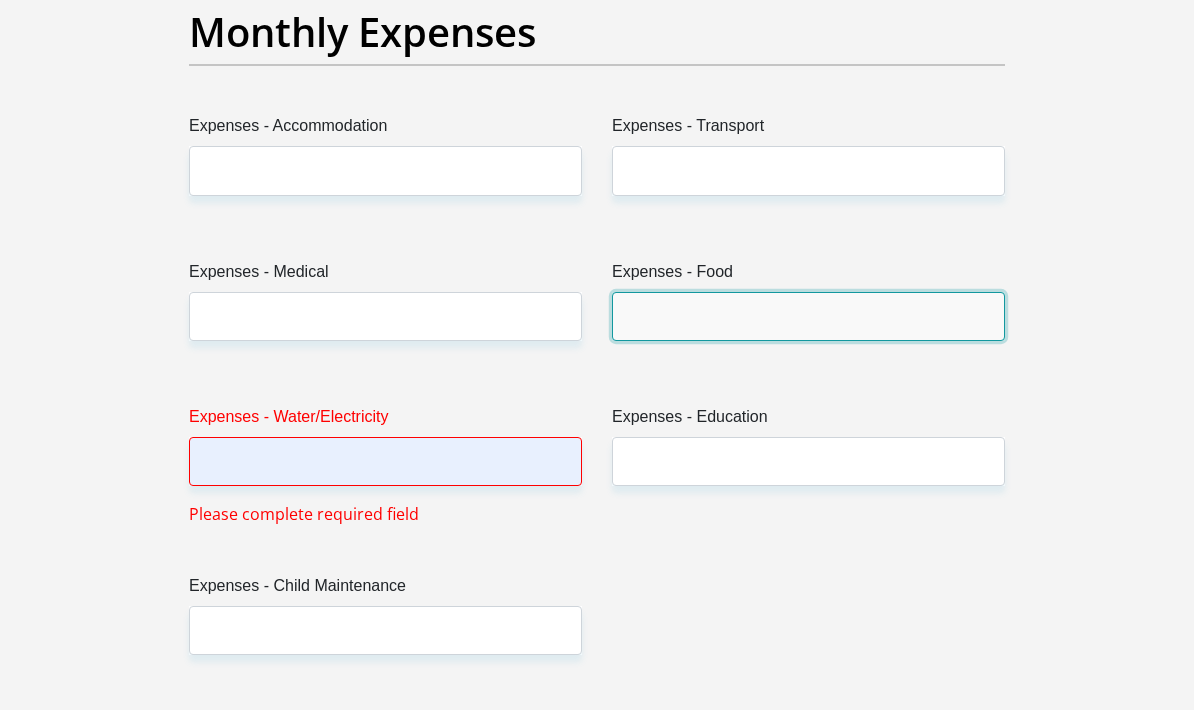 click on "Expenses - Food" at bounding box center [808, 316] 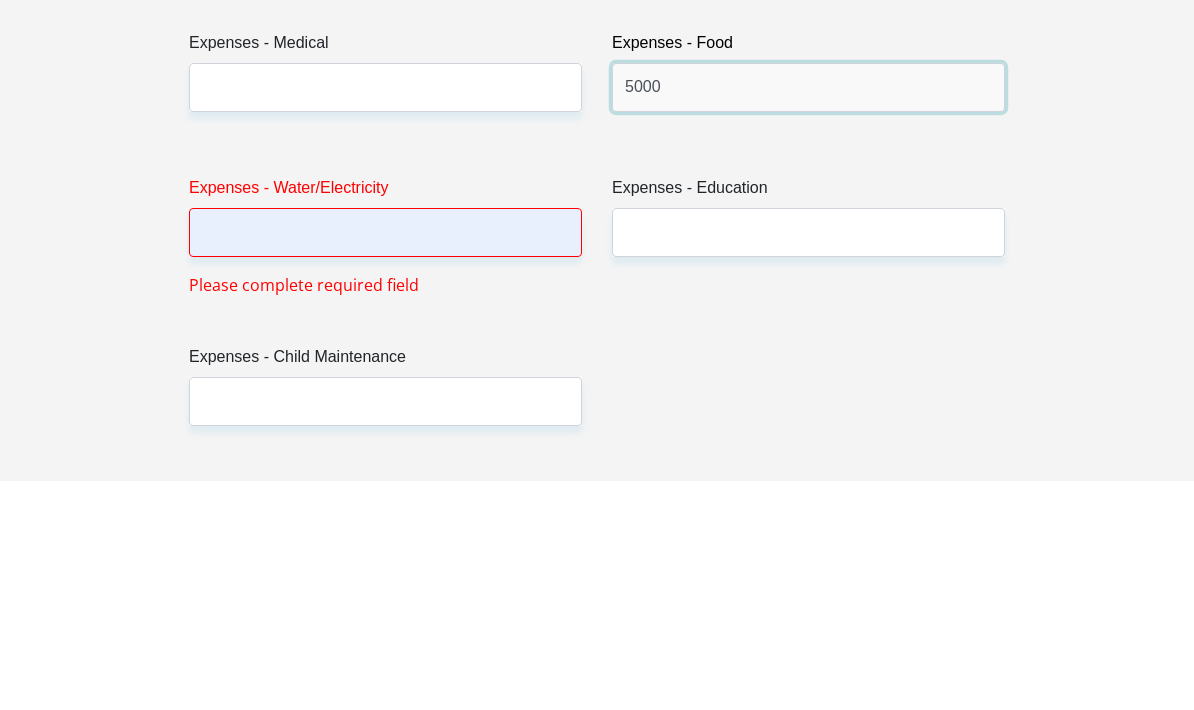 type on "5000" 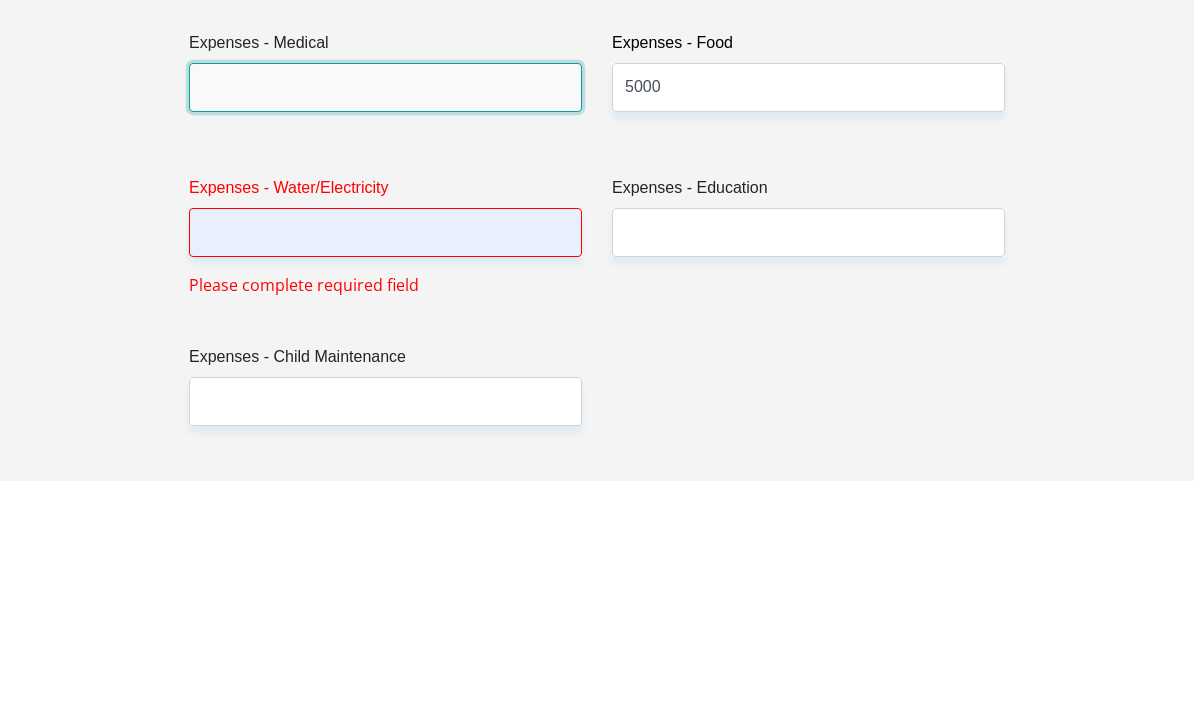 click on "Expenses - Medical" at bounding box center (385, 316) 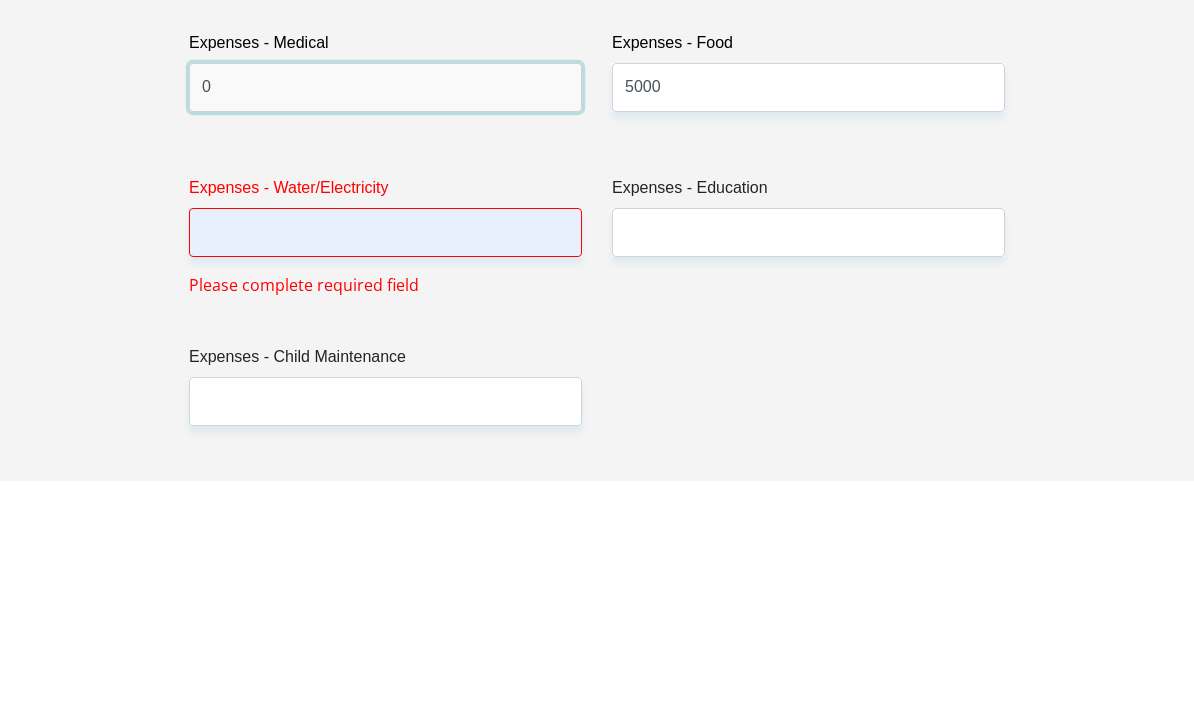 scroll, scrollTop: 3063, scrollLeft: 0, axis: vertical 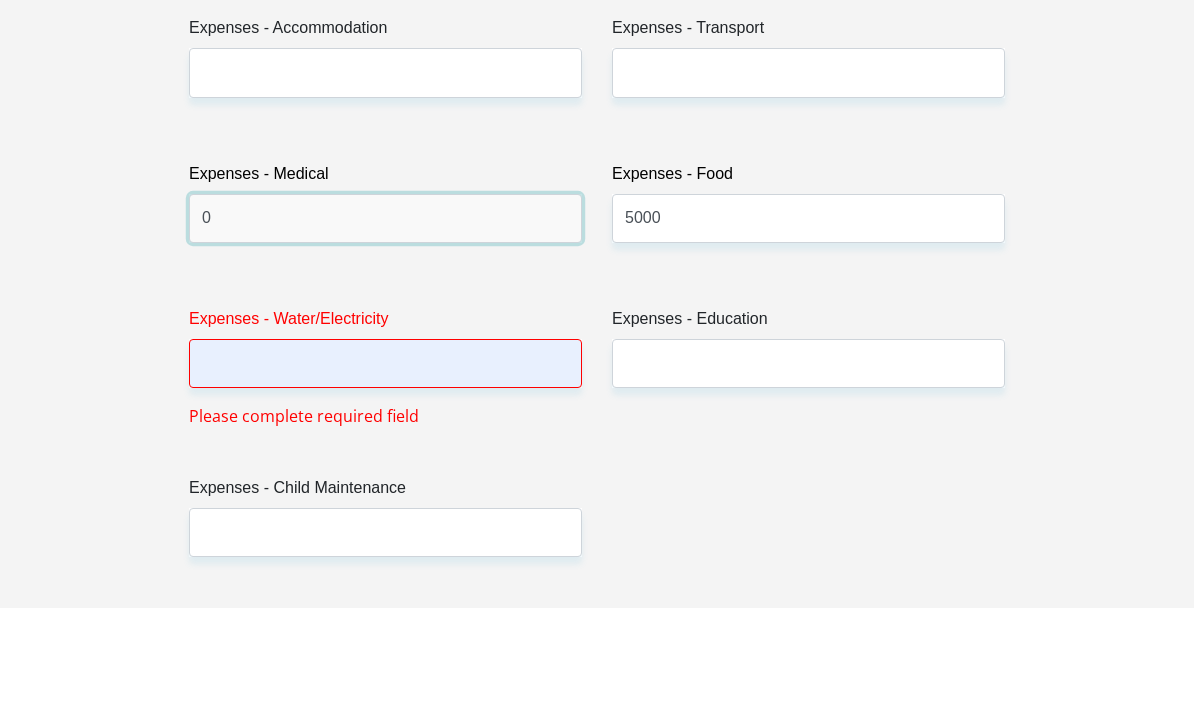 type on "0" 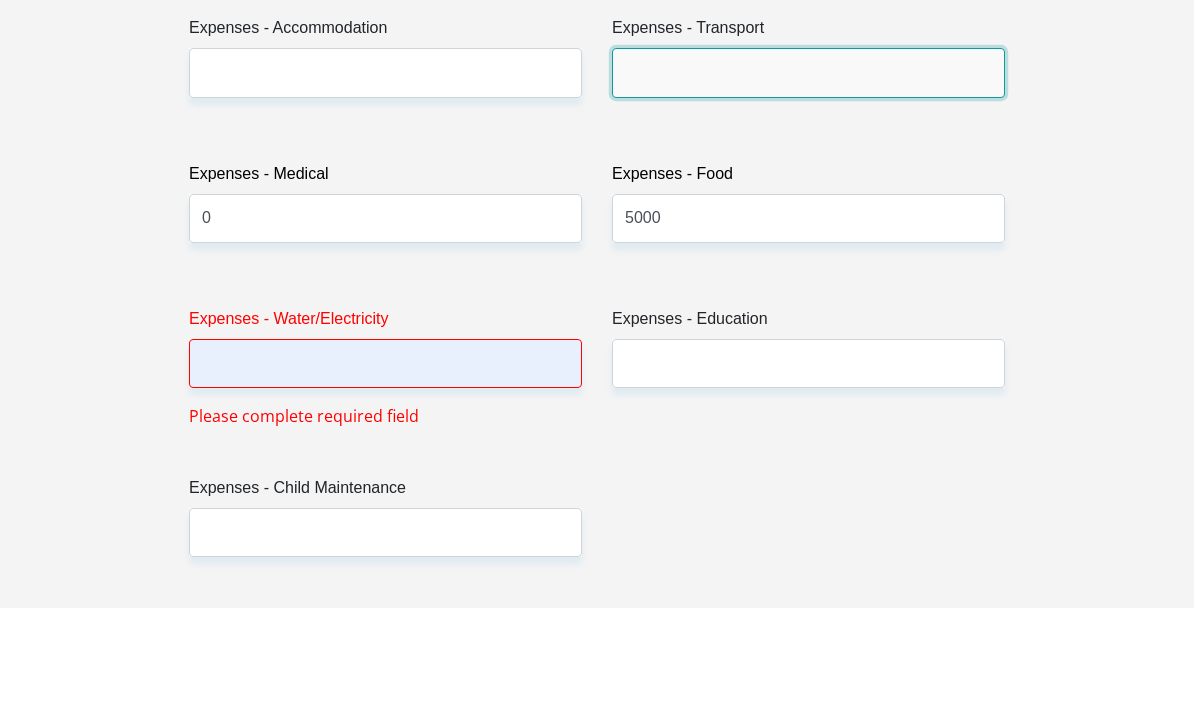 click on "Expenses - Transport" at bounding box center (808, 175) 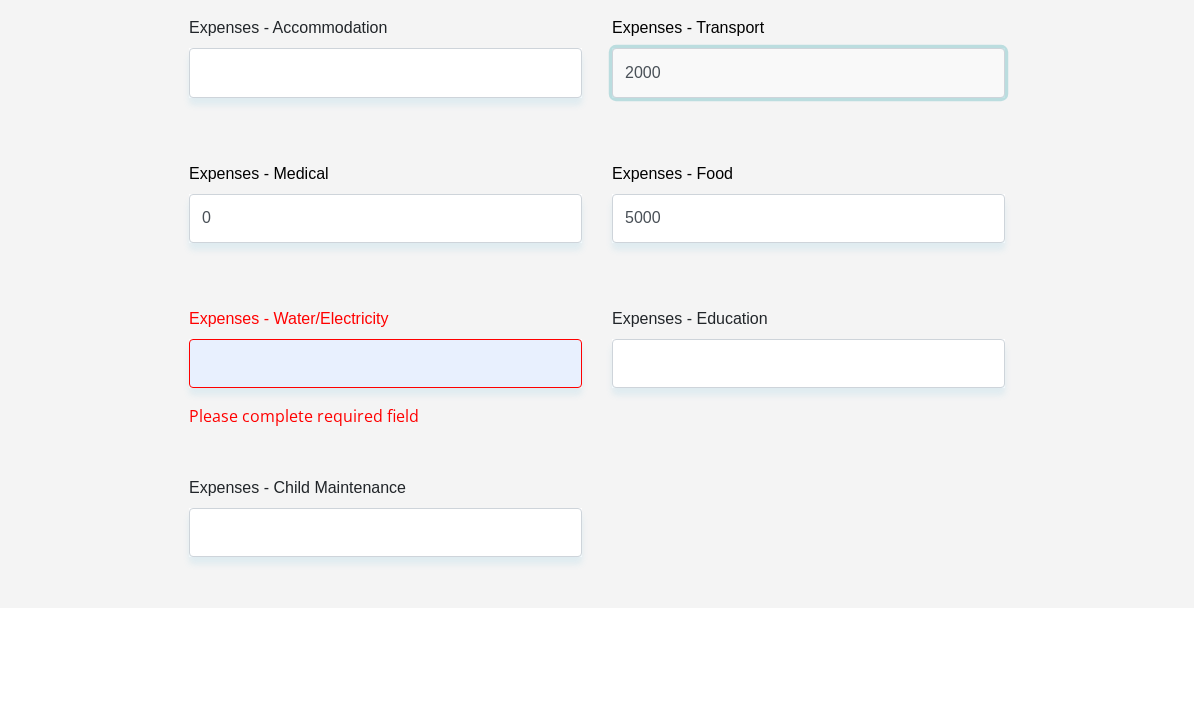 type on "2000" 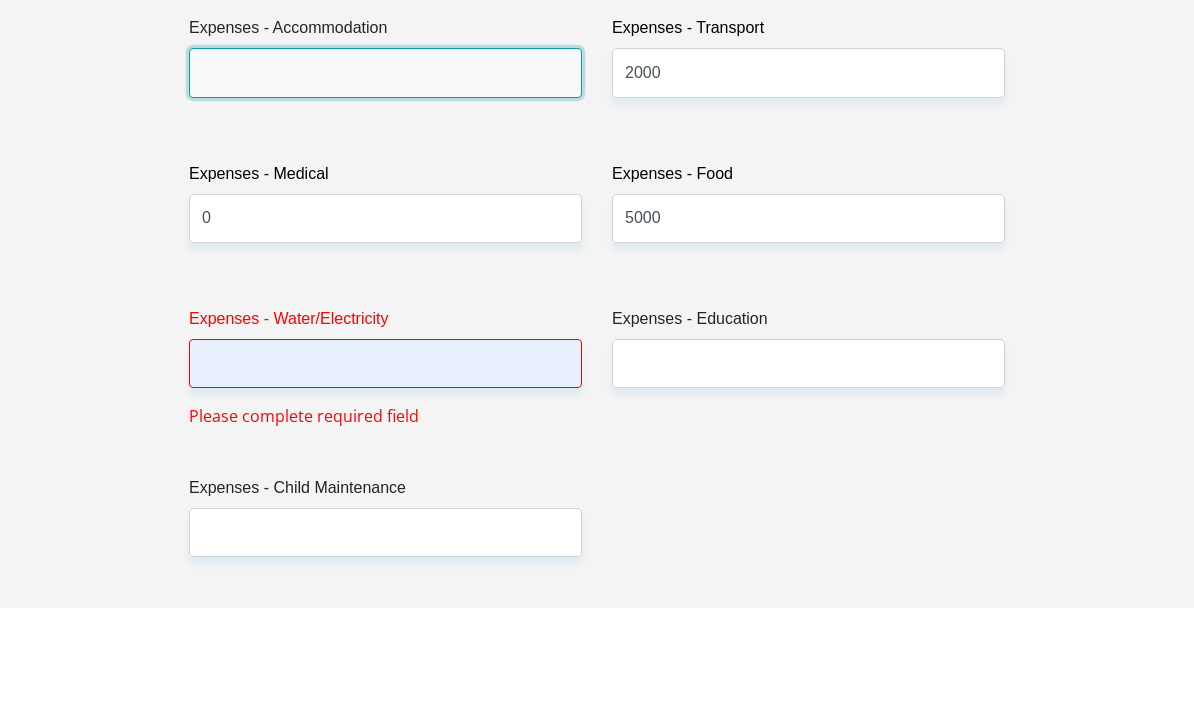 click on "Expenses - Accommodation" at bounding box center (385, 175) 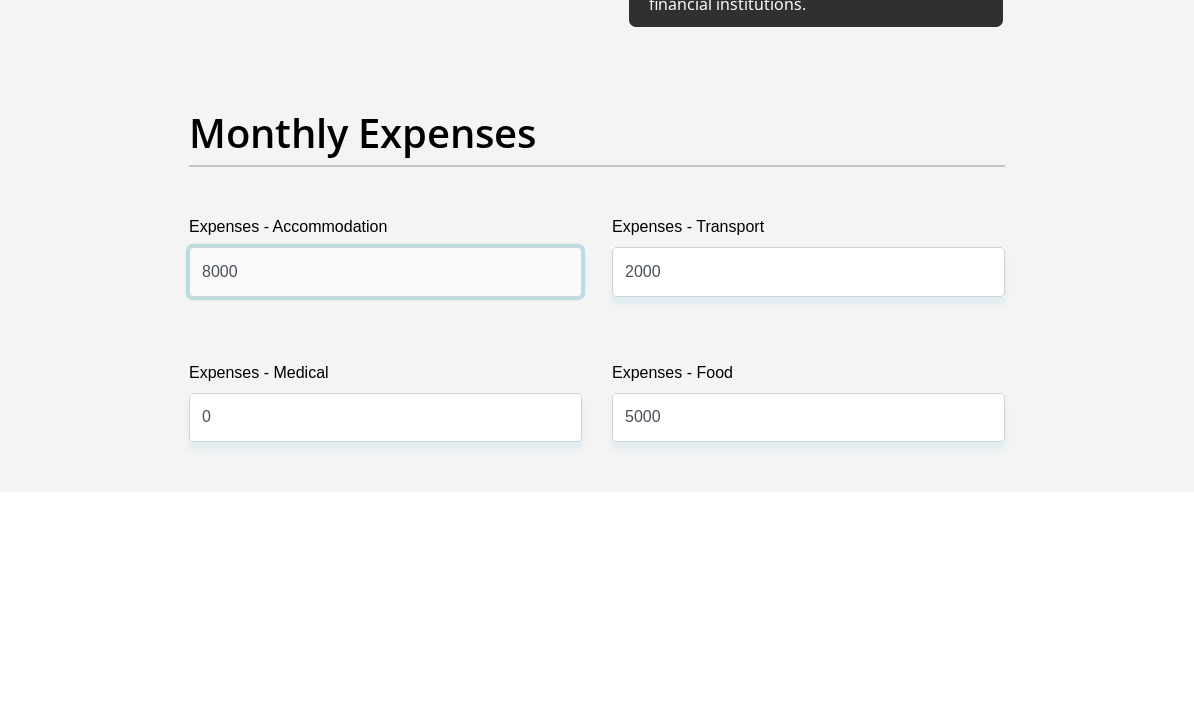 scroll, scrollTop: 2746, scrollLeft: 0, axis: vertical 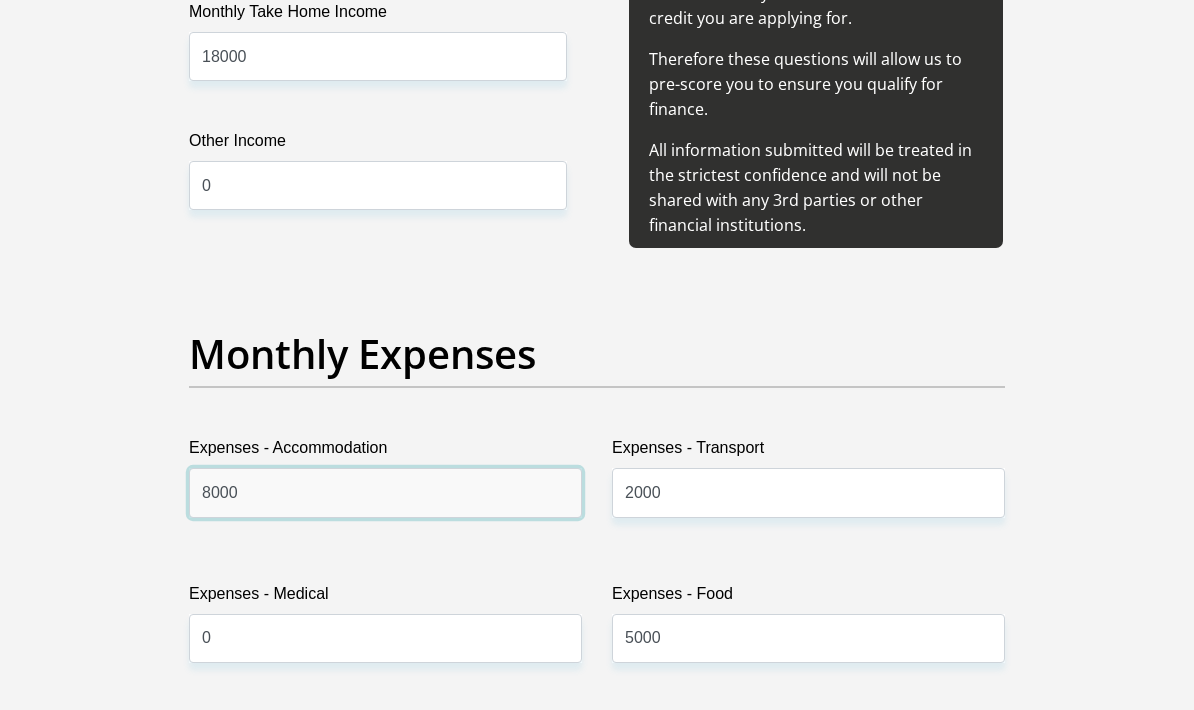 type on "8000" 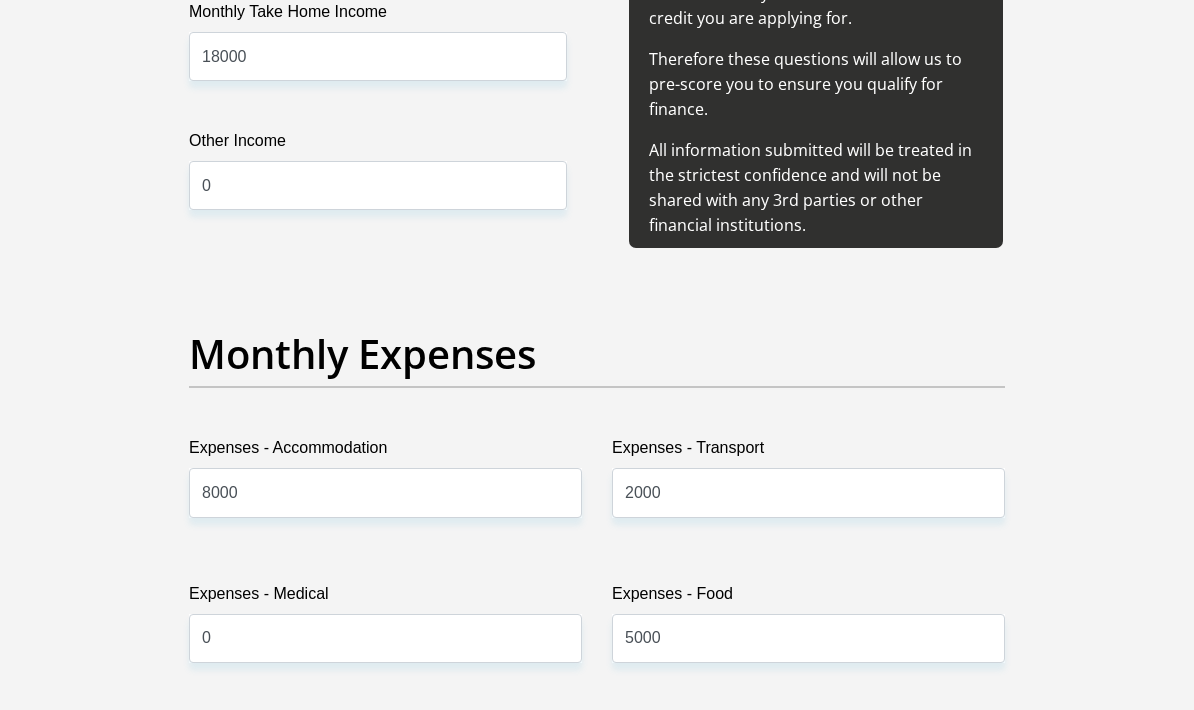 click on "18000" at bounding box center (378, 56) 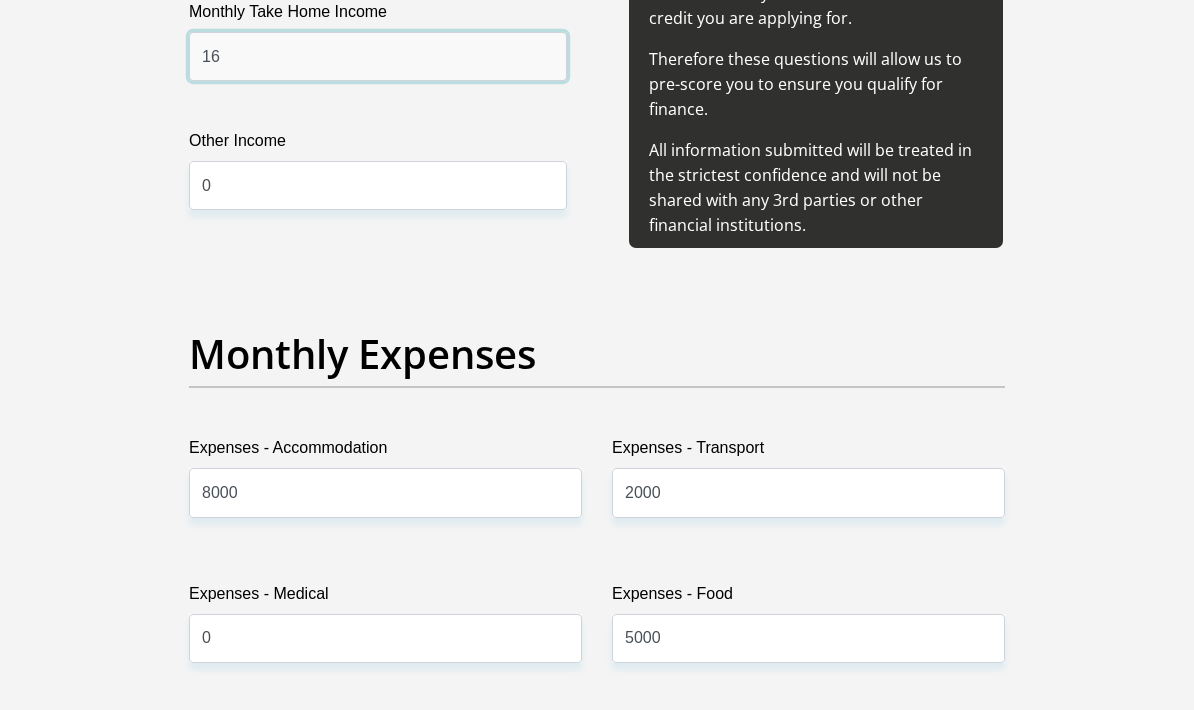 type on "1" 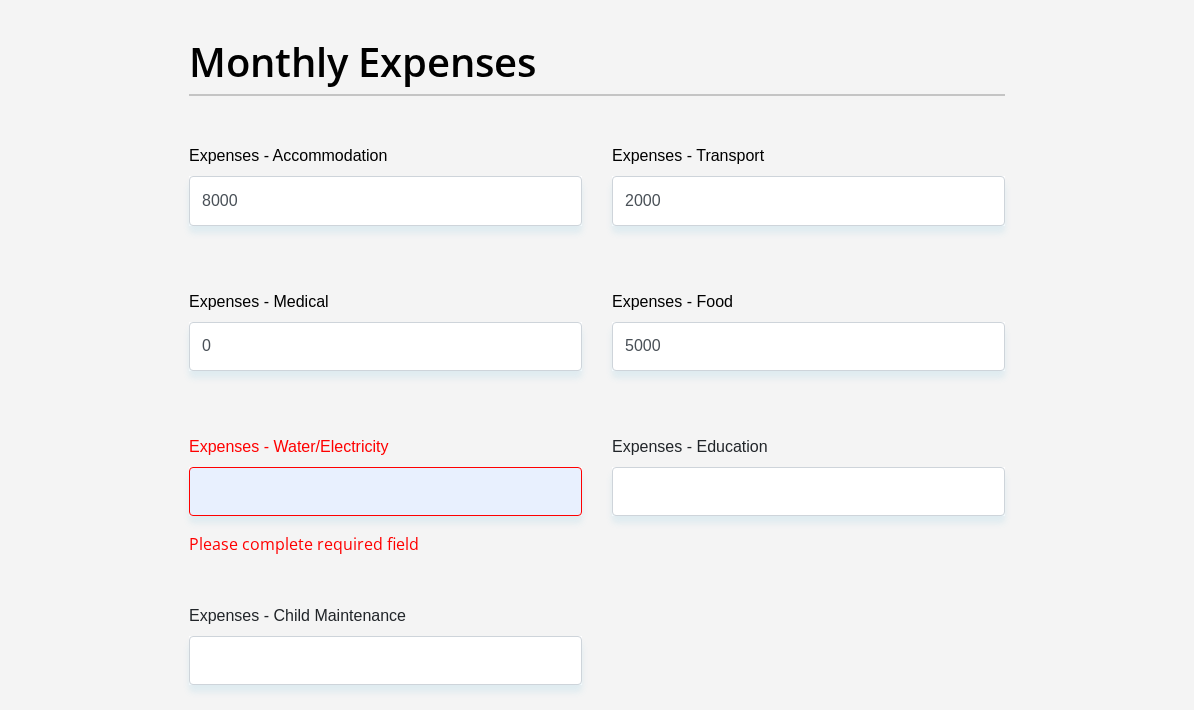 type on "26000" 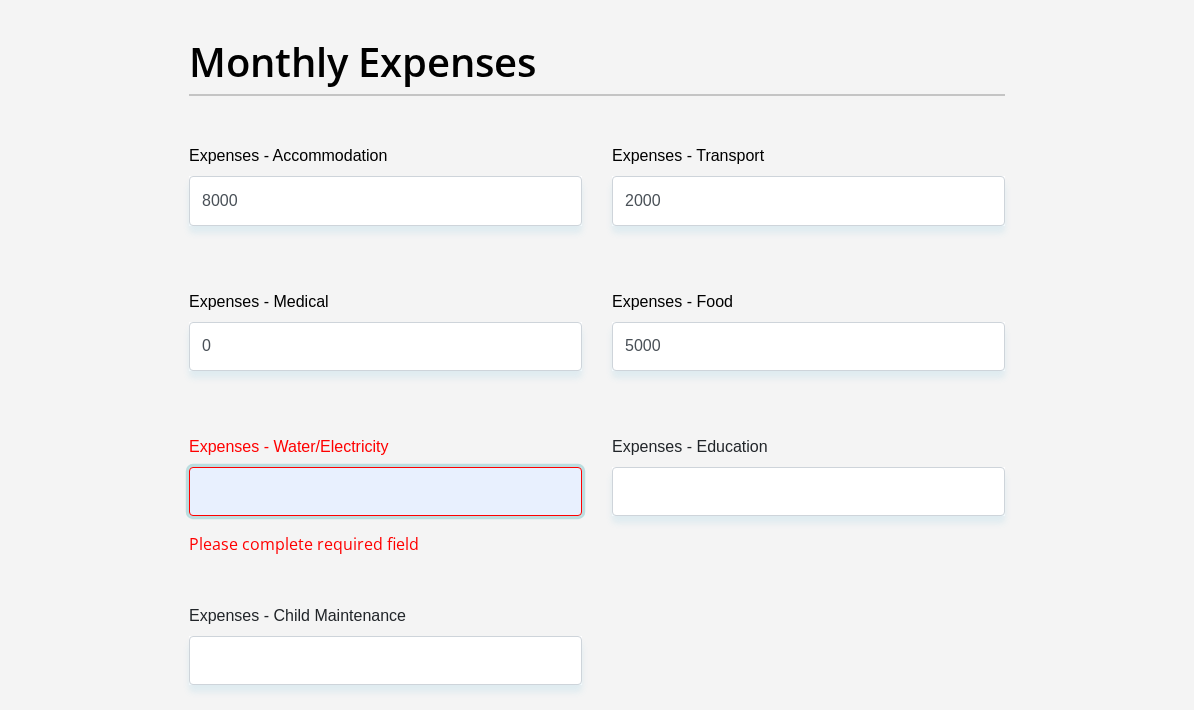 click on "Expenses - Water/Electricity" at bounding box center (385, 492) 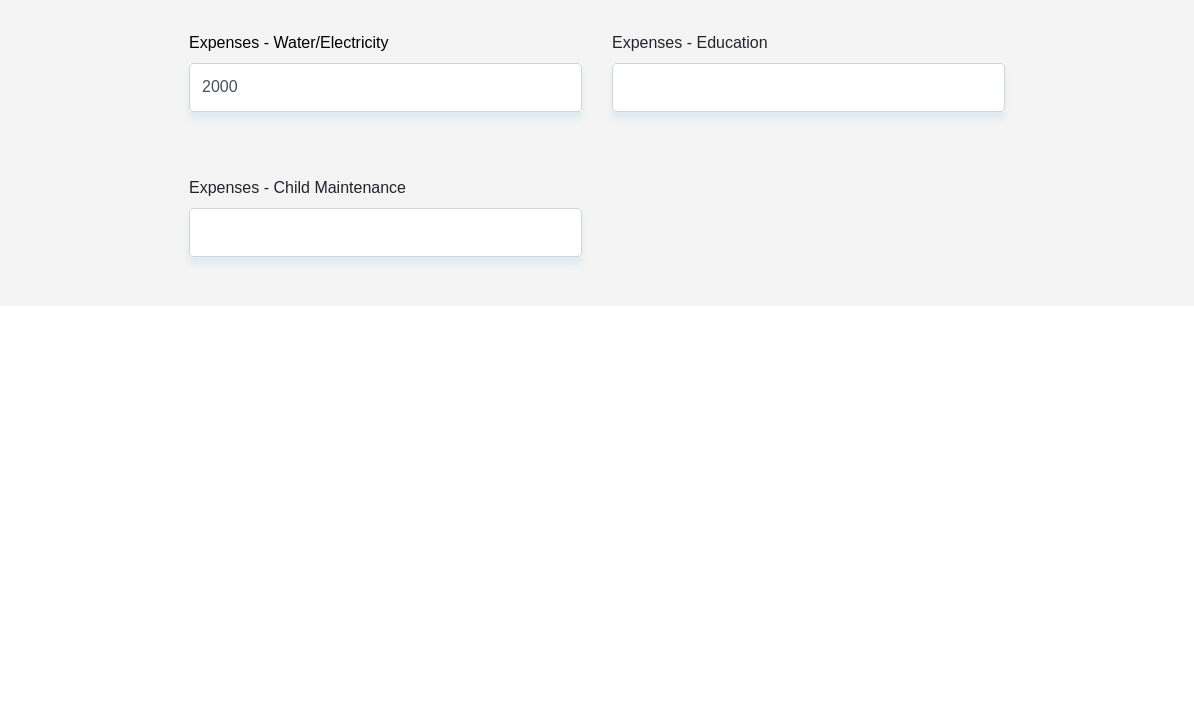 scroll, scrollTop: 3442, scrollLeft: 0, axis: vertical 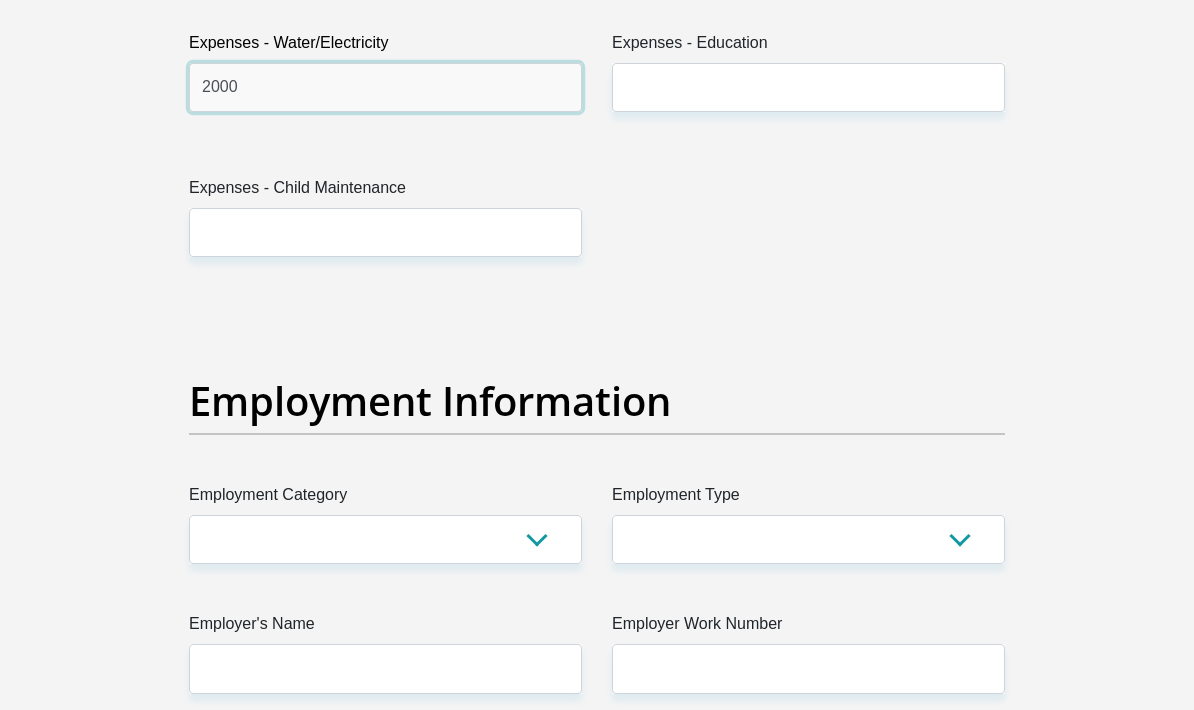 type on "2000" 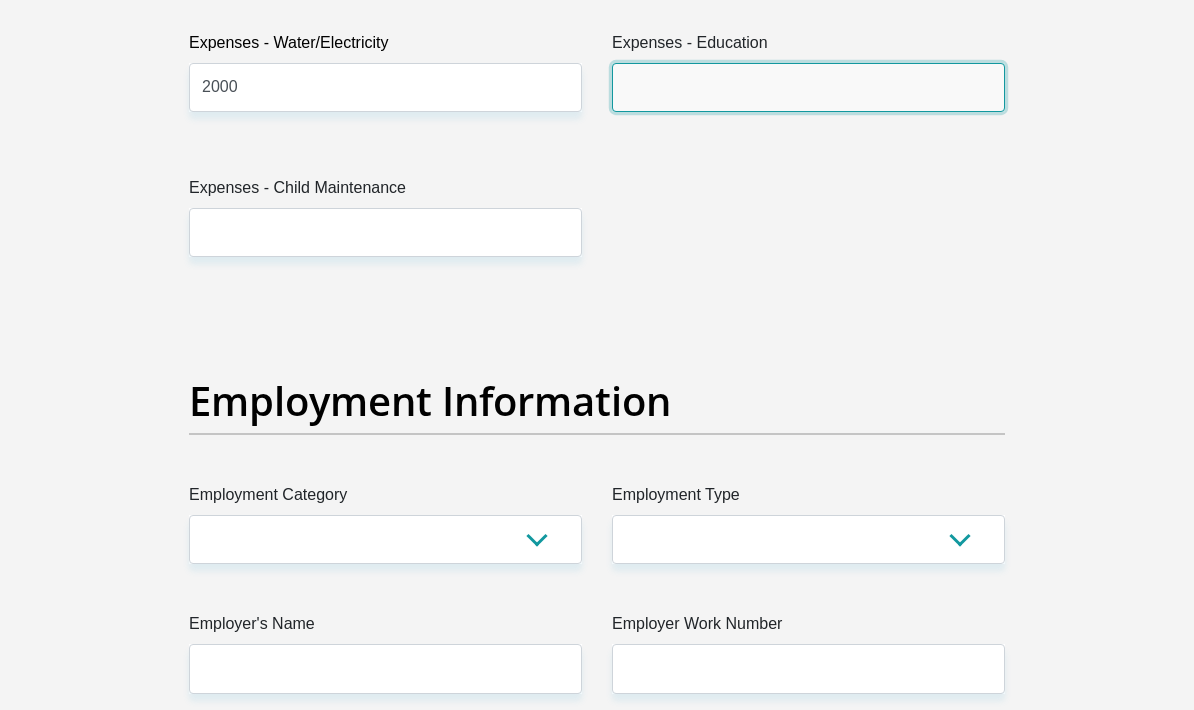 click on "Expenses - Education" at bounding box center (808, 87) 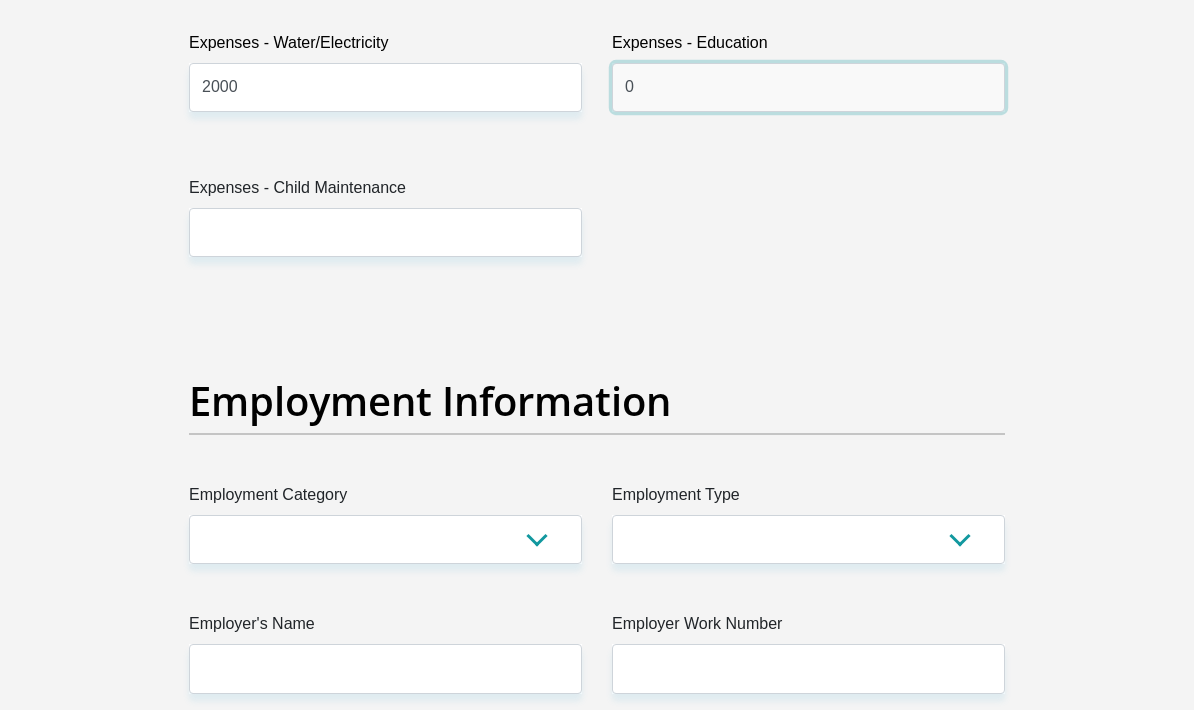 type on "0" 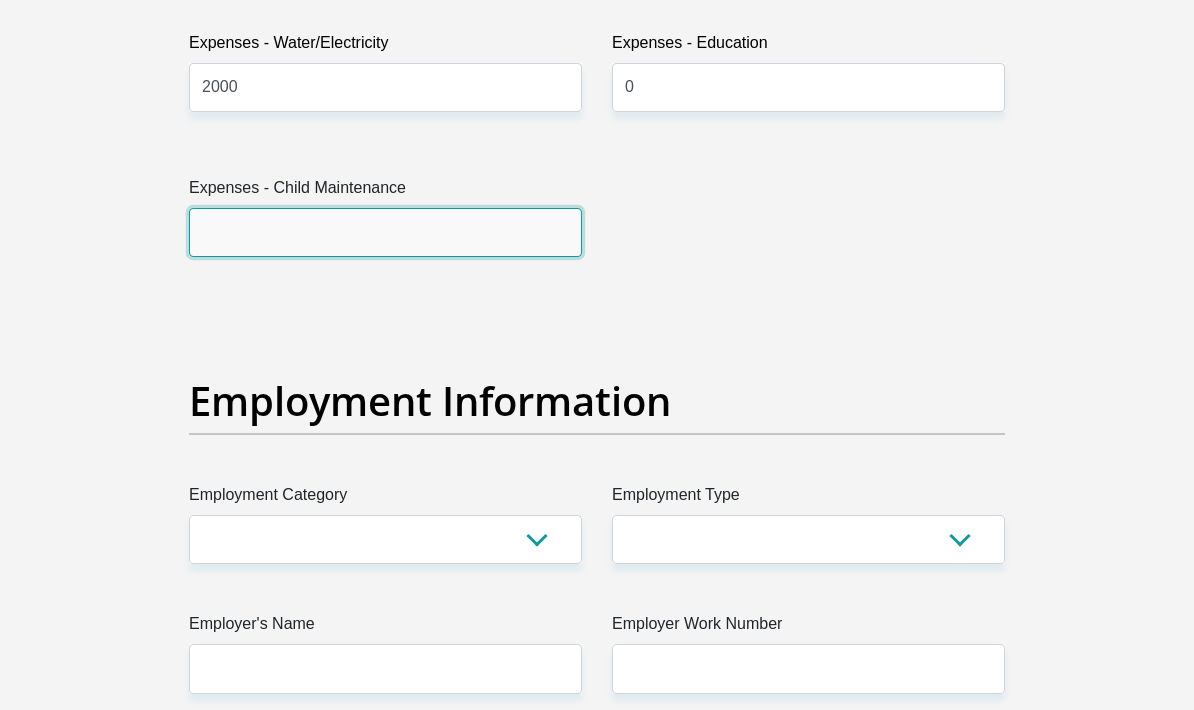 click on "Expenses - Child Maintenance" at bounding box center (385, 232) 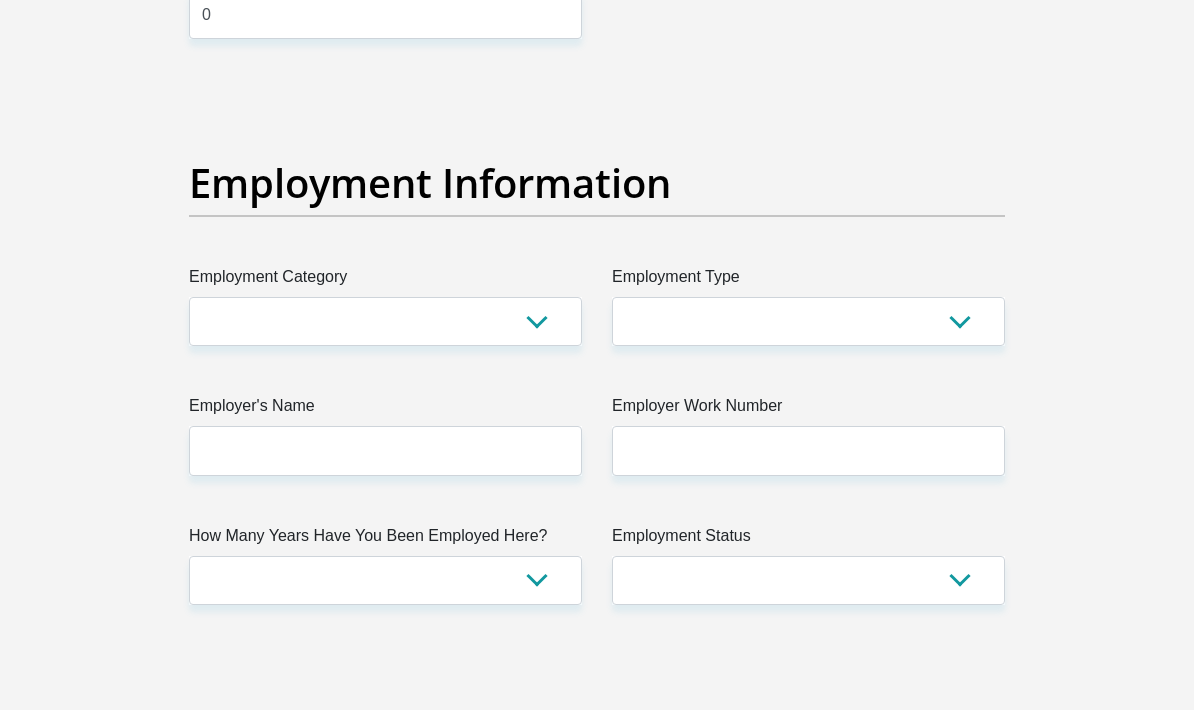 scroll, scrollTop: 3660, scrollLeft: 0, axis: vertical 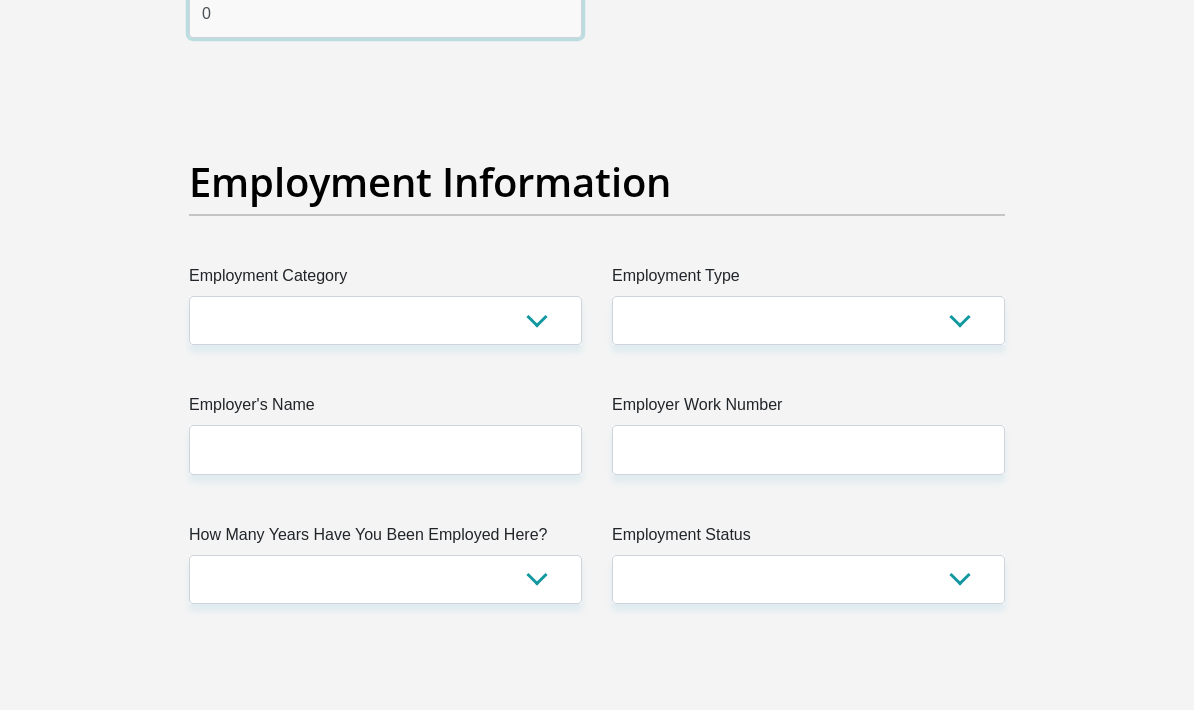 type on "0" 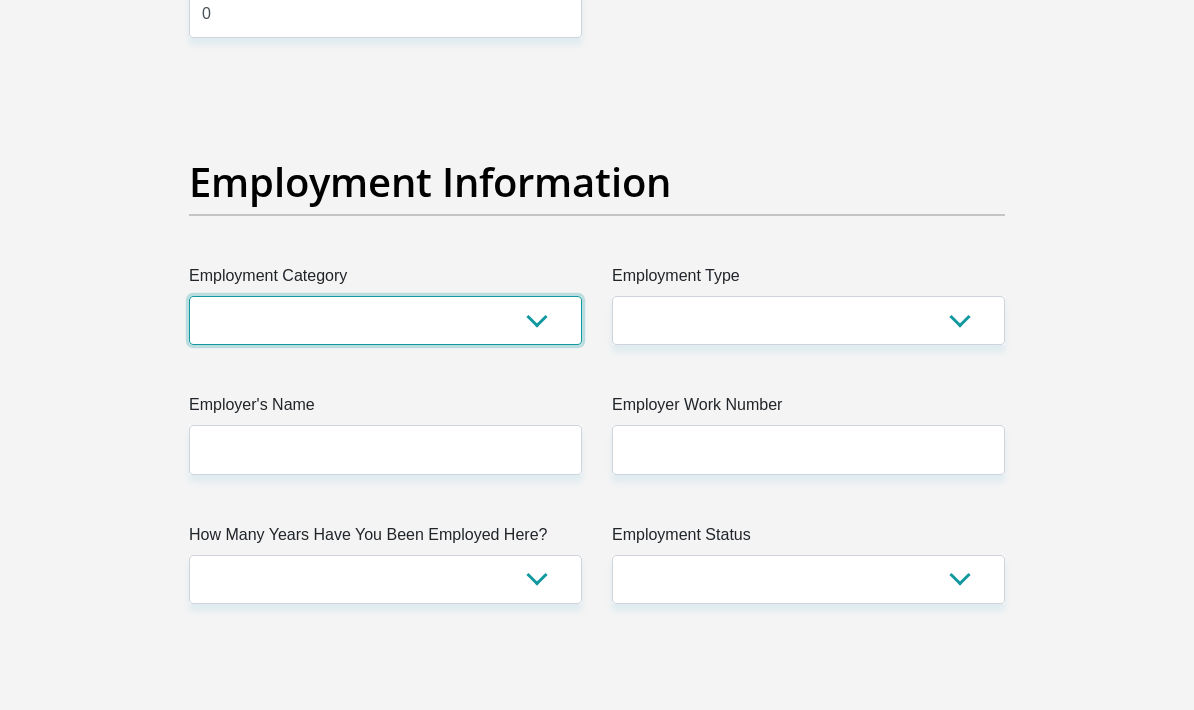 click on "AGRICULTURE
ALCOHOL & TOBACCO
CONSTRUCTION MATERIALS
METALLURGY
EQUIPMENT FOR RENEWABLE ENERGY
SPECIALIZED CONTRACTORS
CAR
GAMING (INCL. INTERNET
OTHER WHOLESALE
UNLICENSED PHARMACEUTICALS
CURRENCY EXCHANGE HOUSES
OTHER FINANCIAL INSTITUTIONS & INSURANCE
REAL ESTATE AGENTS
OIL & GAS
OTHER MATERIALS (E.G. IRON ORE)
PRECIOUS STONES & PRECIOUS METALS
POLITICAL ORGANIZATIONS
RELIGIOUS ORGANIZATIONS(NOT SECTS)
ACTI. HAVING BUSINESS DEAL WITH PUBLIC ADMINISTRATION
LAUNDROMATS" at bounding box center [385, 321] 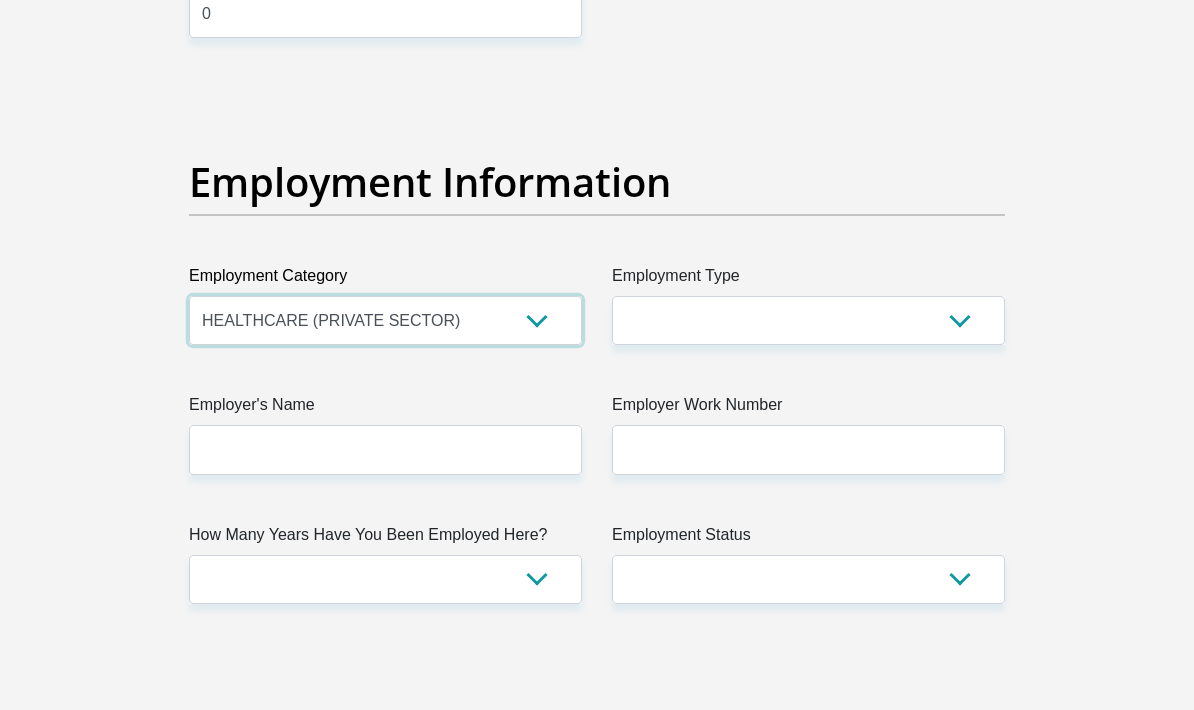 click on "AGRICULTURE
ALCOHOL & TOBACCO
CONSTRUCTION MATERIALS
METALLURGY
EQUIPMENT FOR RENEWABLE ENERGY
SPECIALIZED CONTRACTORS
CAR
GAMING (INCL. INTERNET
OTHER WHOLESALE
UNLICENSED PHARMACEUTICALS
CURRENCY EXCHANGE HOUSES
OTHER FINANCIAL INSTITUTIONS & INSURANCE
REAL ESTATE AGENTS
OIL & GAS
OTHER MATERIALS (E.G. IRON ORE)
PRECIOUS STONES & PRECIOUS METALS
POLITICAL ORGANIZATIONS
RELIGIOUS ORGANIZATIONS(NOT SECTS)
ACTI. HAVING BUSINESS DEAL WITH PUBLIC ADMINISTRATION
LAUNDROMATS" at bounding box center (385, 320) 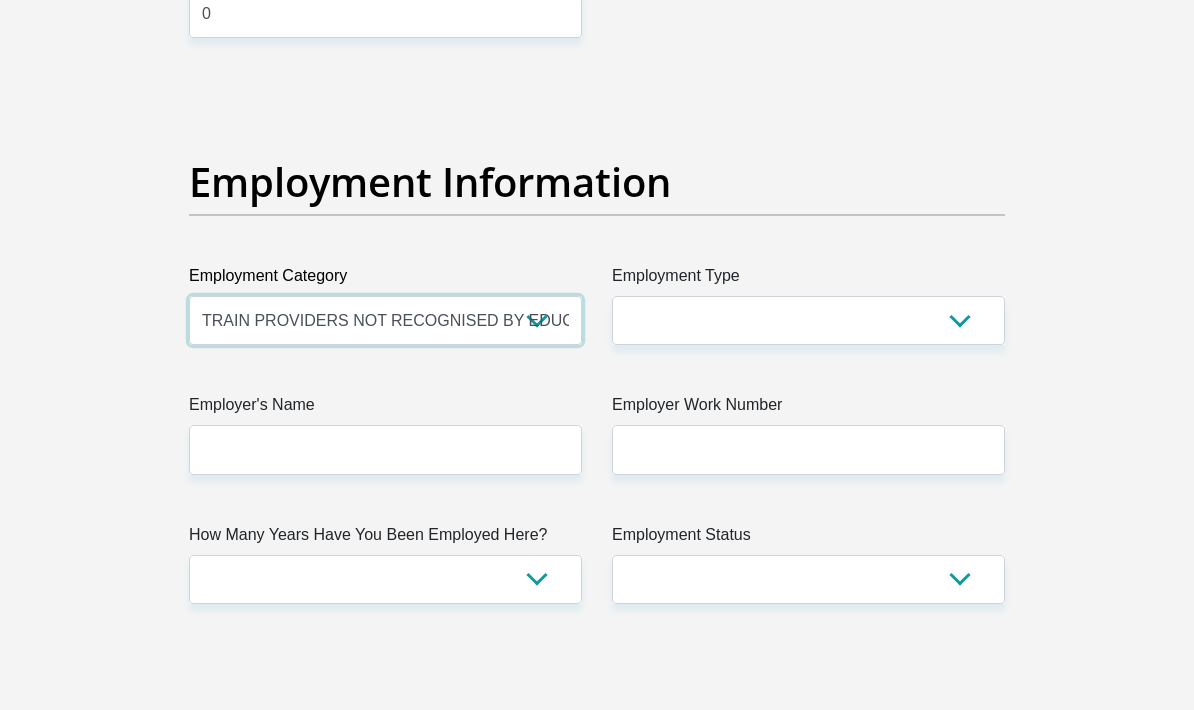 click on "AGRICULTURE
ALCOHOL & TOBACCO
CONSTRUCTION MATERIALS
METALLURGY
EQUIPMENT FOR RENEWABLE ENERGY
SPECIALIZED CONTRACTORS
CAR
GAMING (INCL. INTERNET
OTHER WHOLESALE
UNLICENSED PHARMACEUTICALS
CURRENCY EXCHANGE HOUSES
OTHER FINANCIAL INSTITUTIONS & INSURANCE
REAL ESTATE AGENTS
OIL & GAS
OTHER MATERIALS (E.G. IRON ORE)
PRECIOUS STONES & PRECIOUS METALS
POLITICAL ORGANIZATIONS
RELIGIOUS ORGANIZATIONS(NOT SECTS)
ACTI. HAVING BUSINESS DEAL WITH PUBLIC ADMINISTRATION
LAUNDROMATS" at bounding box center [385, 320] 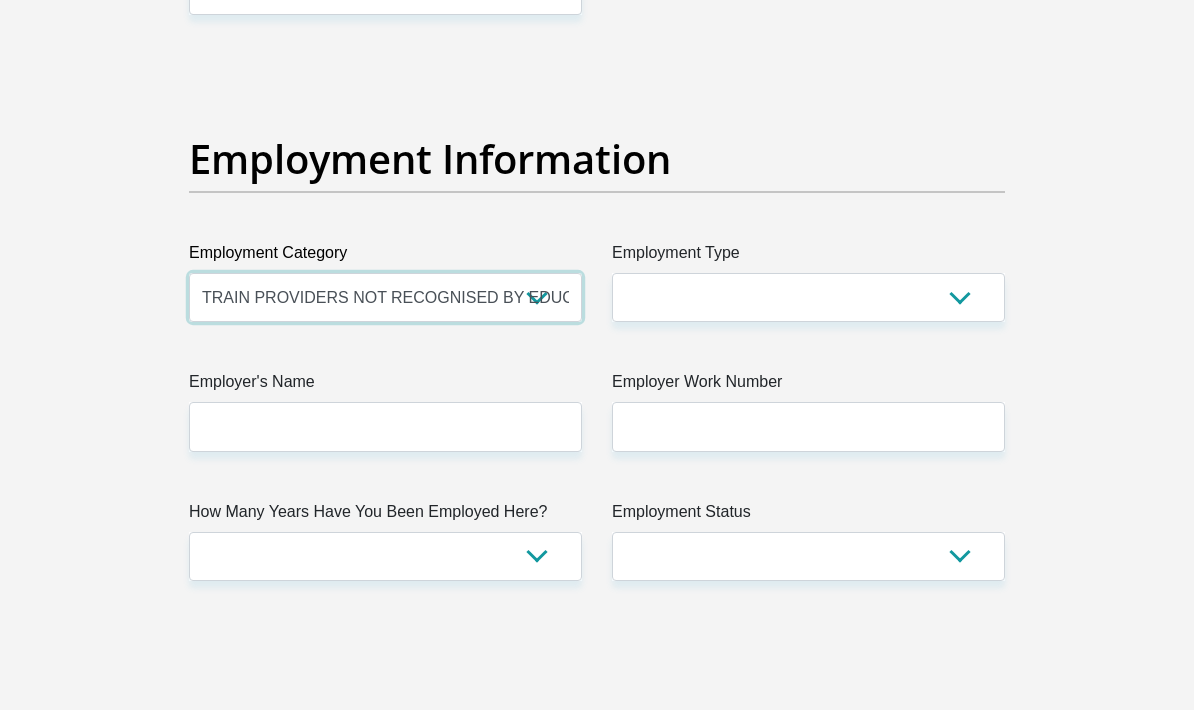 scroll, scrollTop: 3719, scrollLeft: 0, axis: vertical 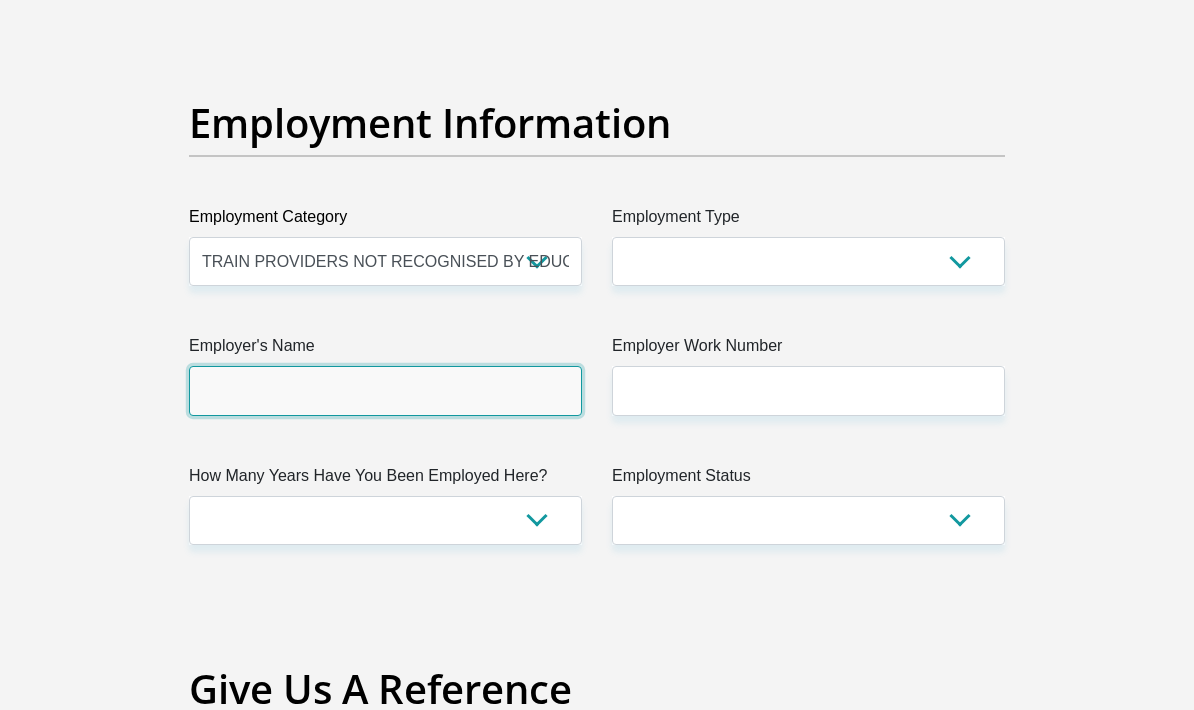 click on "Employer's Name" at bounding box center (385, 390) 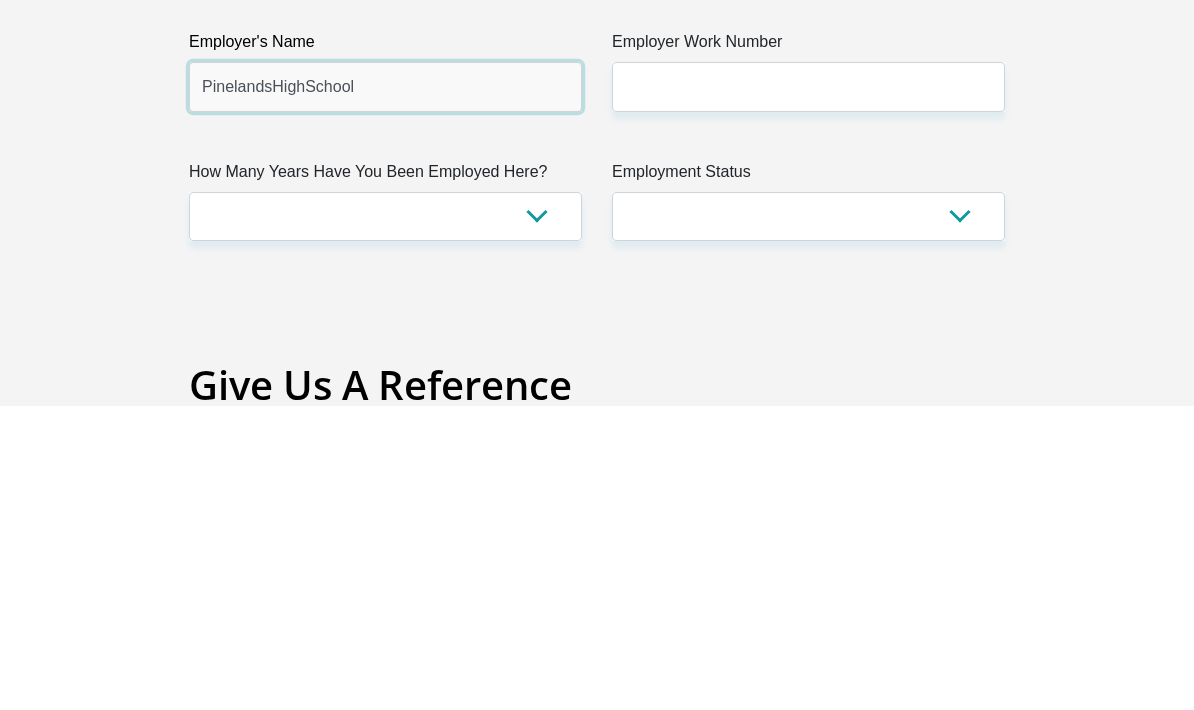 type on "PinelandsHighSchool" 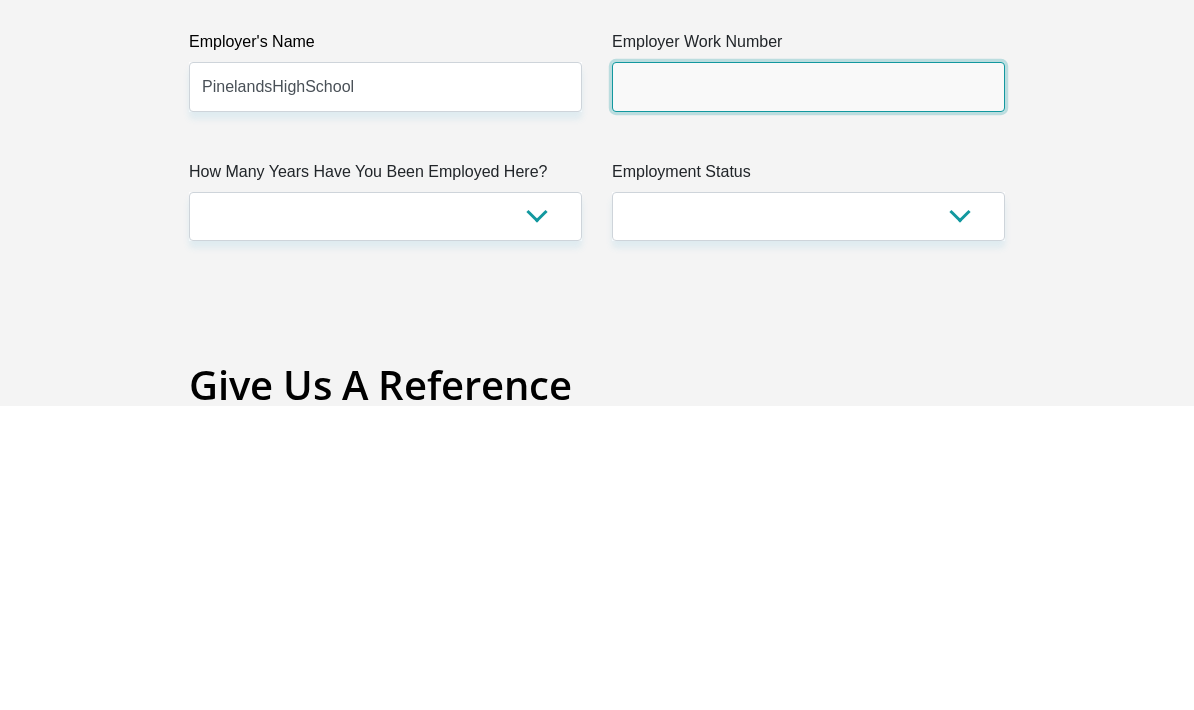 click on "Employer Work Number" at bounding box center [808, 391] 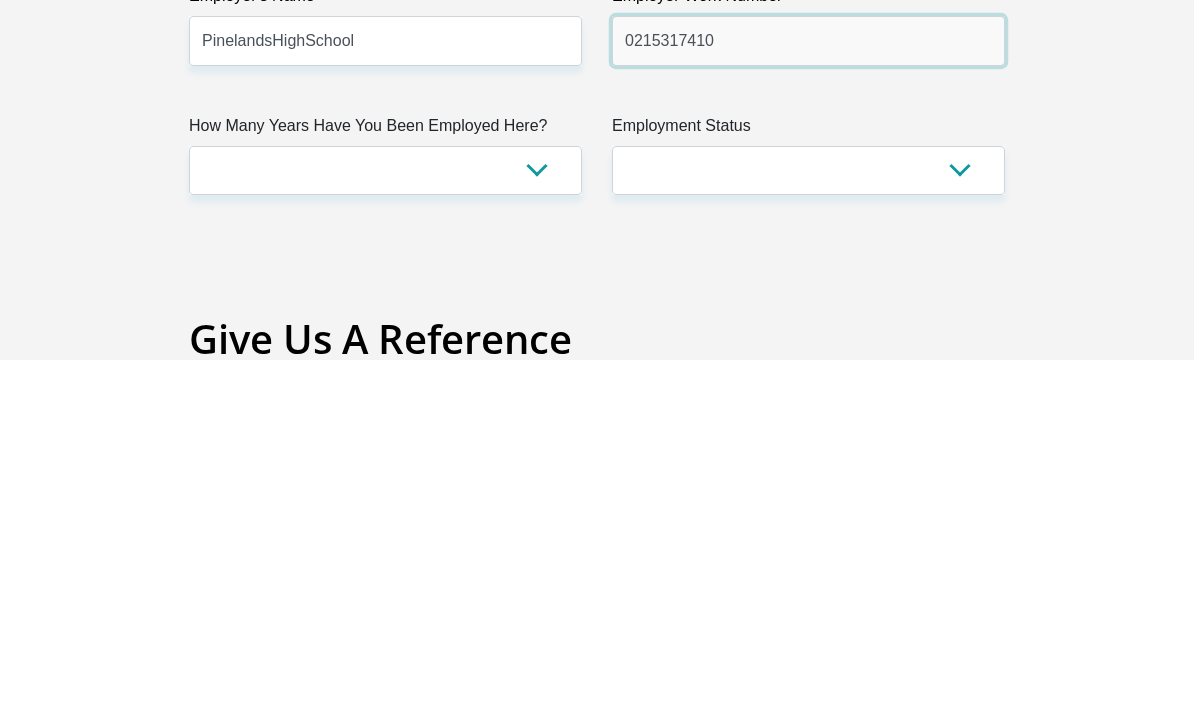 type on "0215317410" 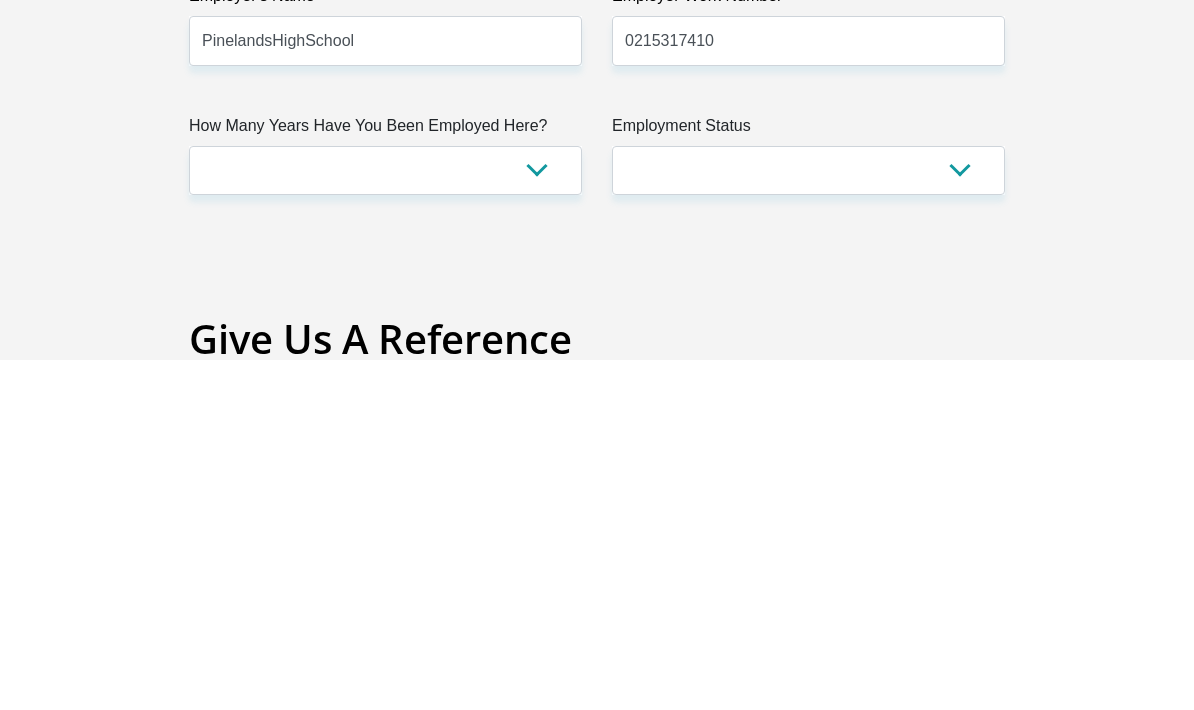 click on "Permanent/Full-time
Part-time/Casual
[DEMOGRAPHIC_DATA] Worker
Self-Employed
Housewife
Retired
Student
Medically Boarded
Disability
Unemployed" at bounding box center (808, 521) 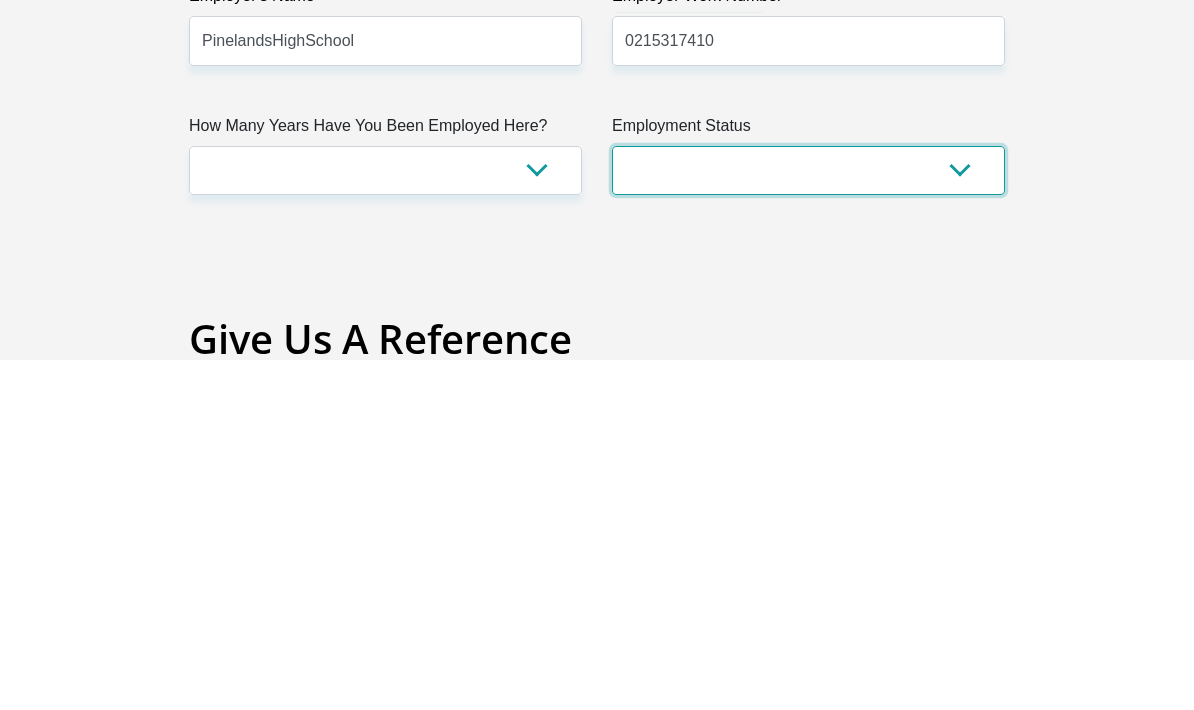 scroll, scrollTop: 4070, scrollLeft: 0, axis: vertical 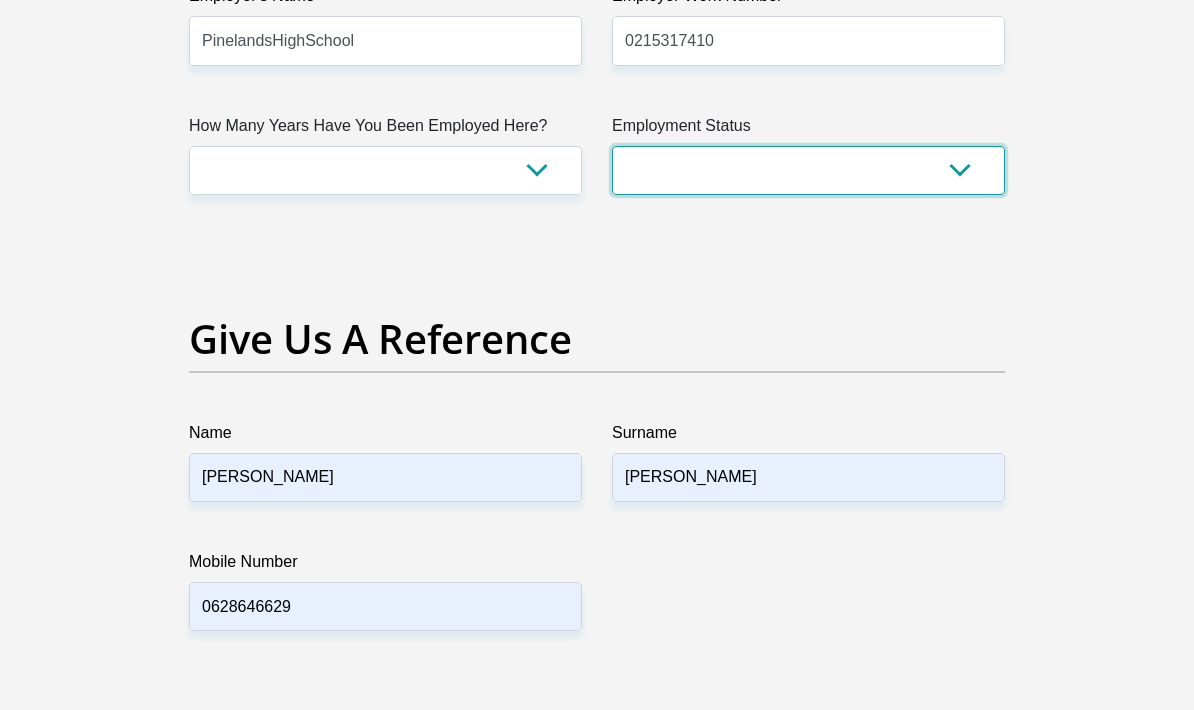 select on "1" 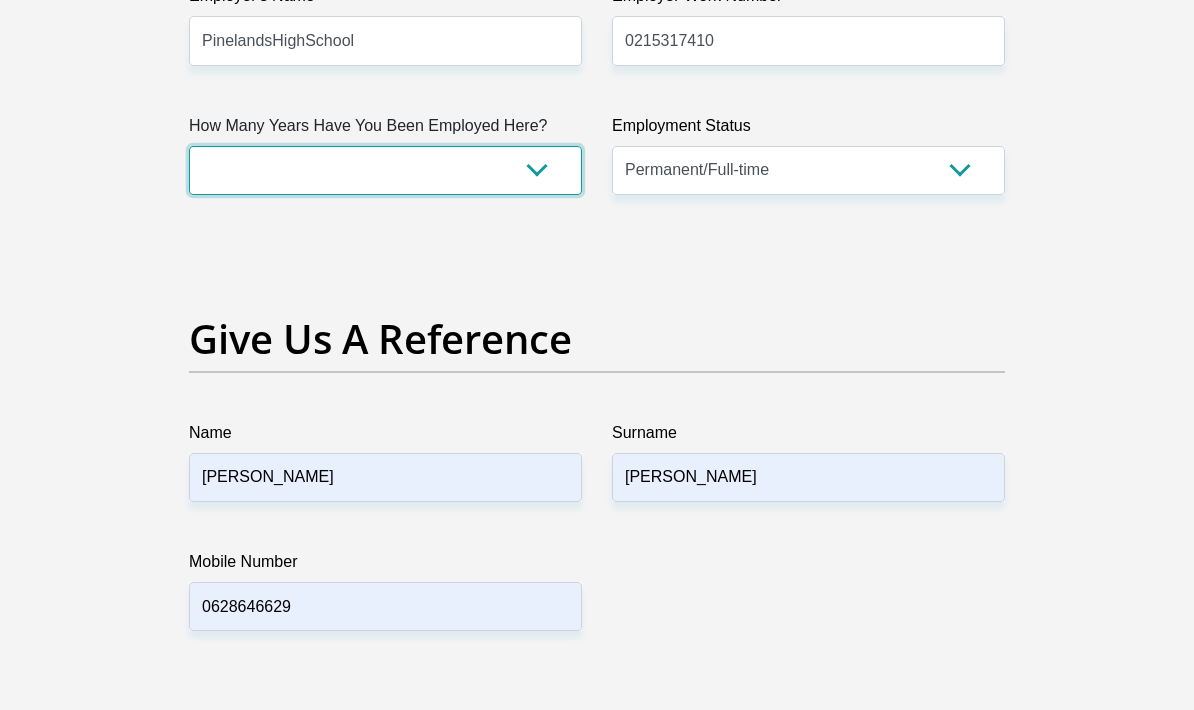 click on "less than 1 year
1-3 years
3-5 years
5+ years" at bounding box center (385, 170) 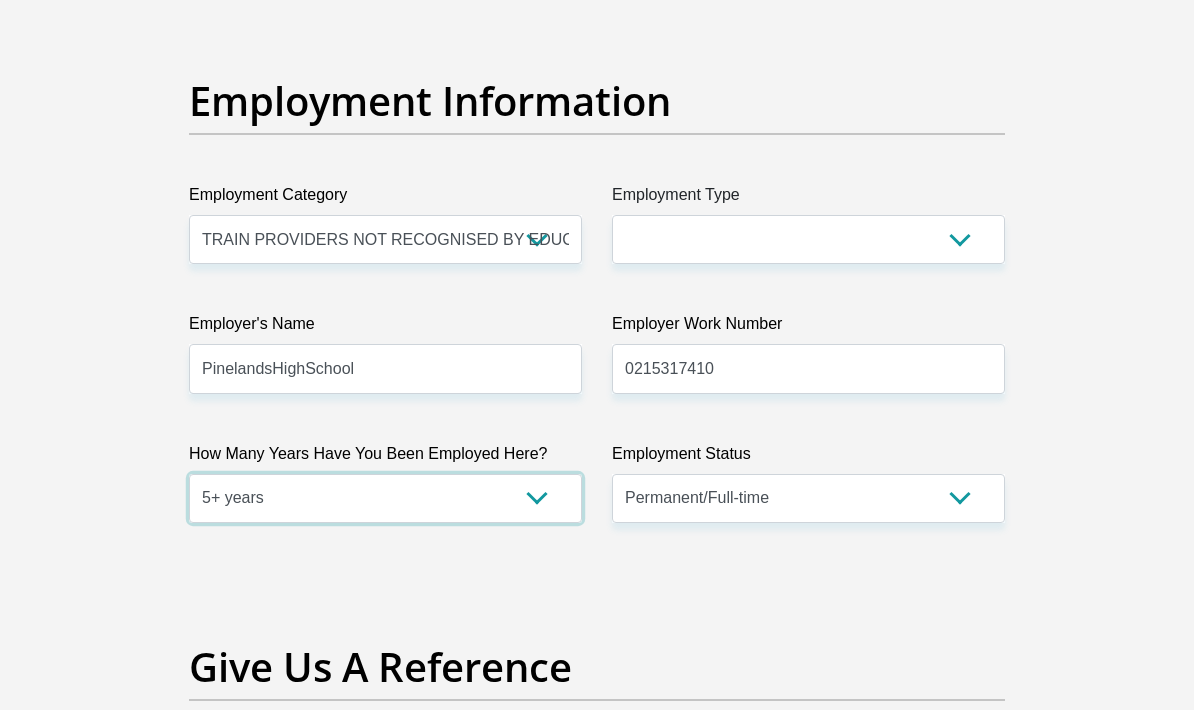 scroll, scrollTop: 3762, scrollLeft: 0, axis: vertical 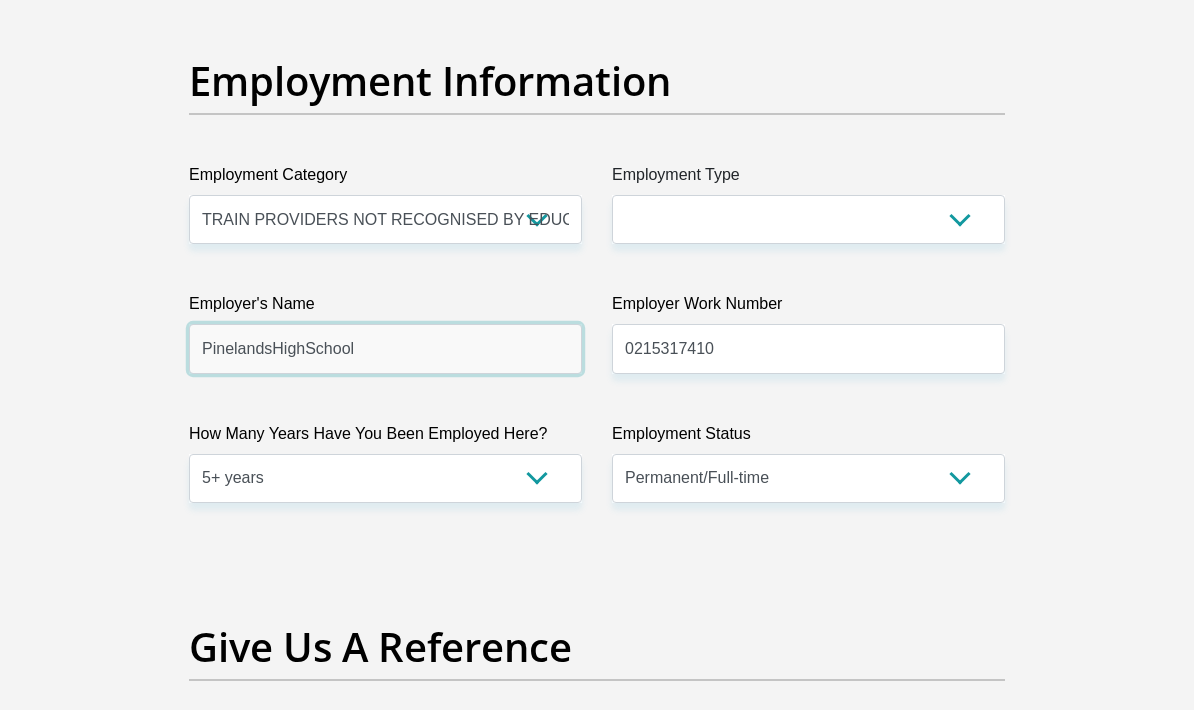 click on "PinelandsHighSchool" at bounding box center [385, 348] 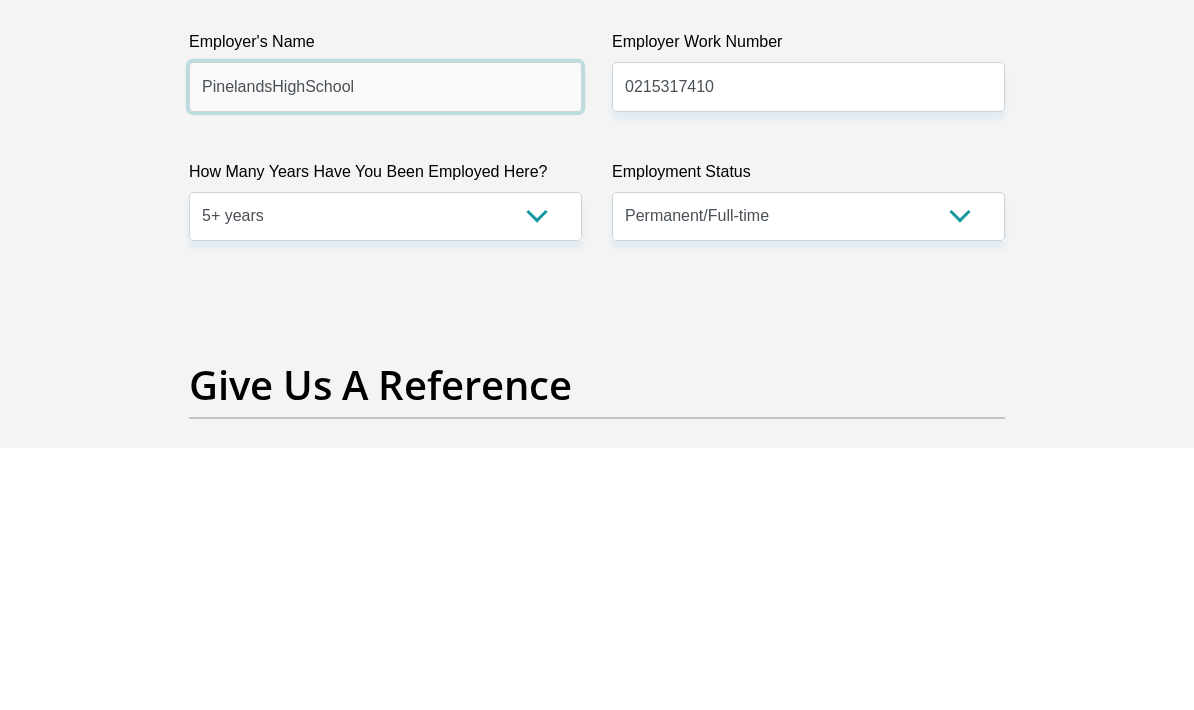 type on "PinelandsHighSchool" 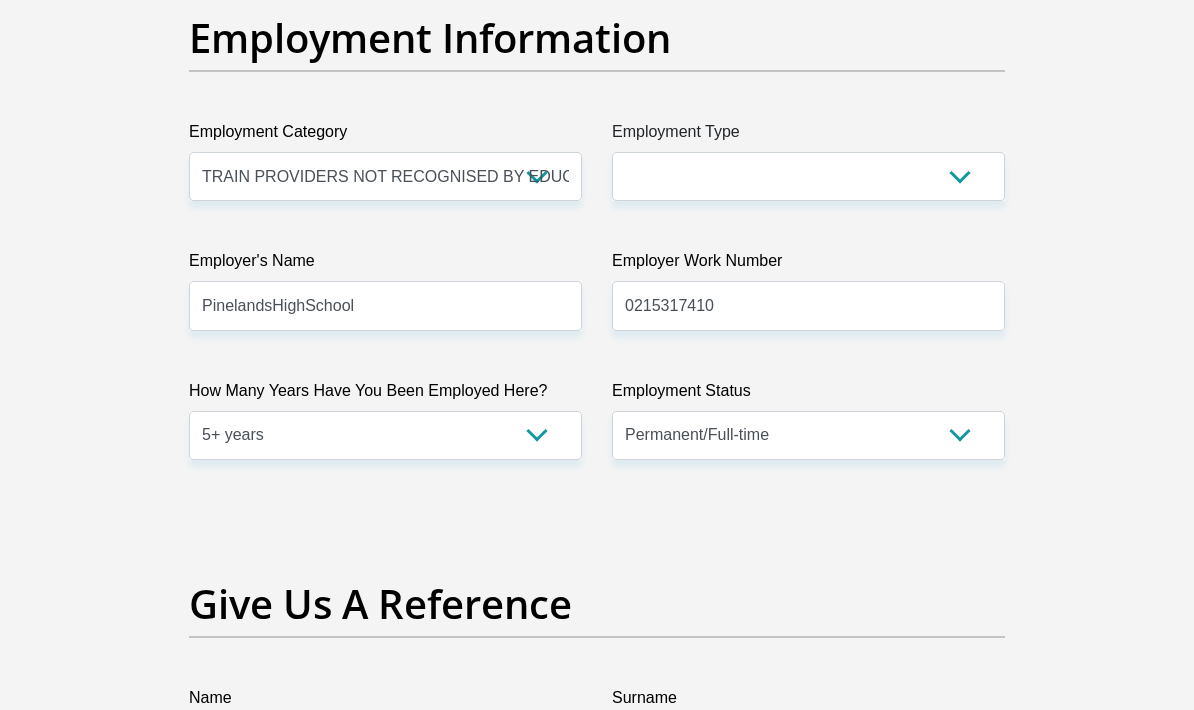 scroll, scrollTop: 3796, scrollLeft: 0, axis: vertical 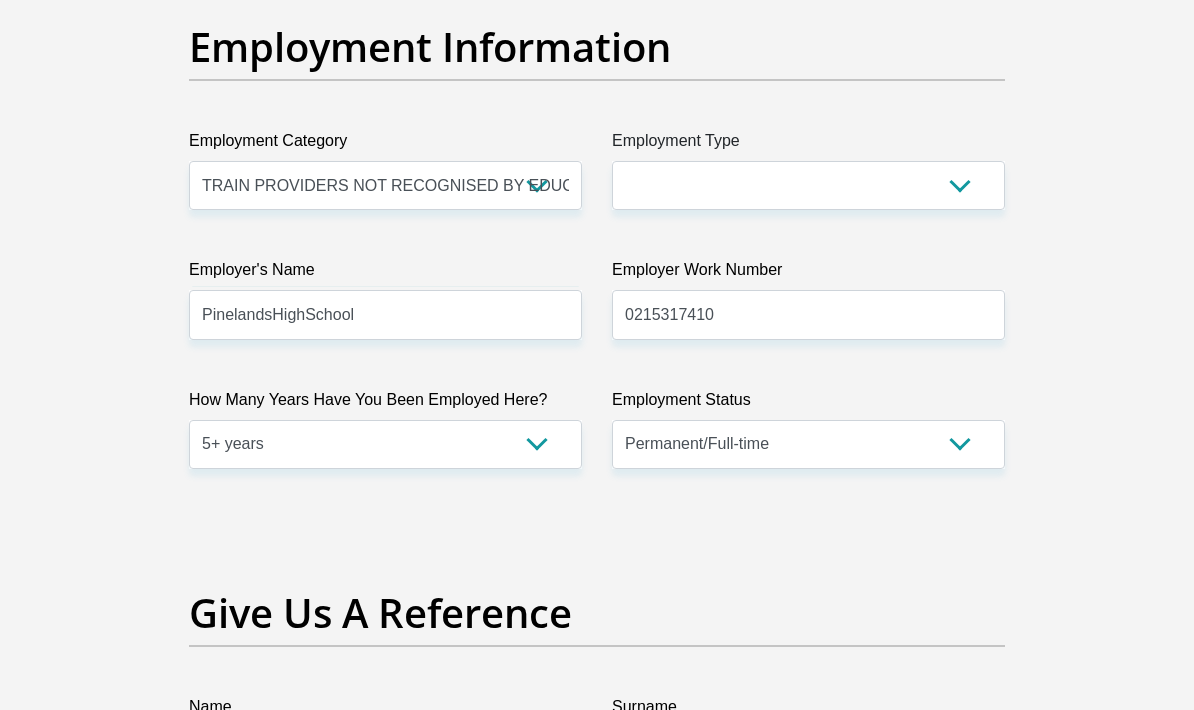 click on "College/Lecturer
Craft Seller
Creative
Driver
Executive
Farmer
Forces - Non Commissioned
Forces - Officer
Hawker
Housewife
Labourer
Licenced Professional
Manager
Miner
Non Licenced Professional
Office Staff/Clerk
Outside Worker
Pensioner
Permanent Teacher
Production/Manufacturing
Sales
Self-Employed
Semi-Professional Worker
Service Industry  Social Worker  Student" at bounding box center [808, 185] 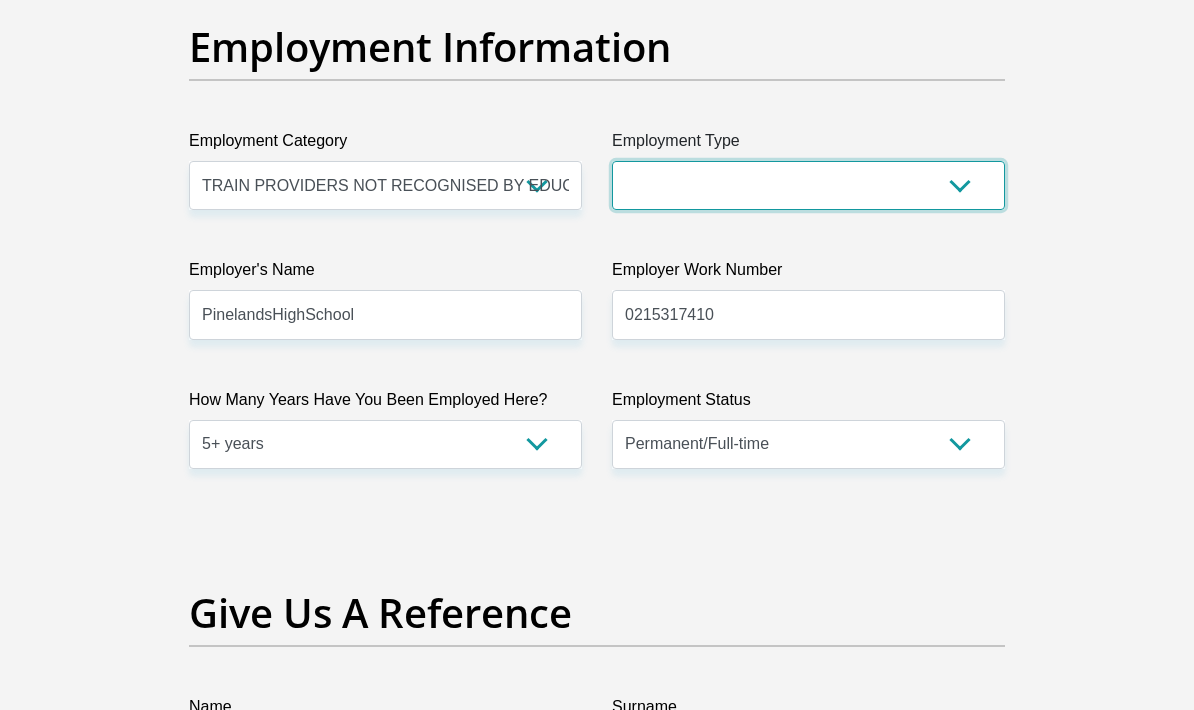 select on "Teacher" 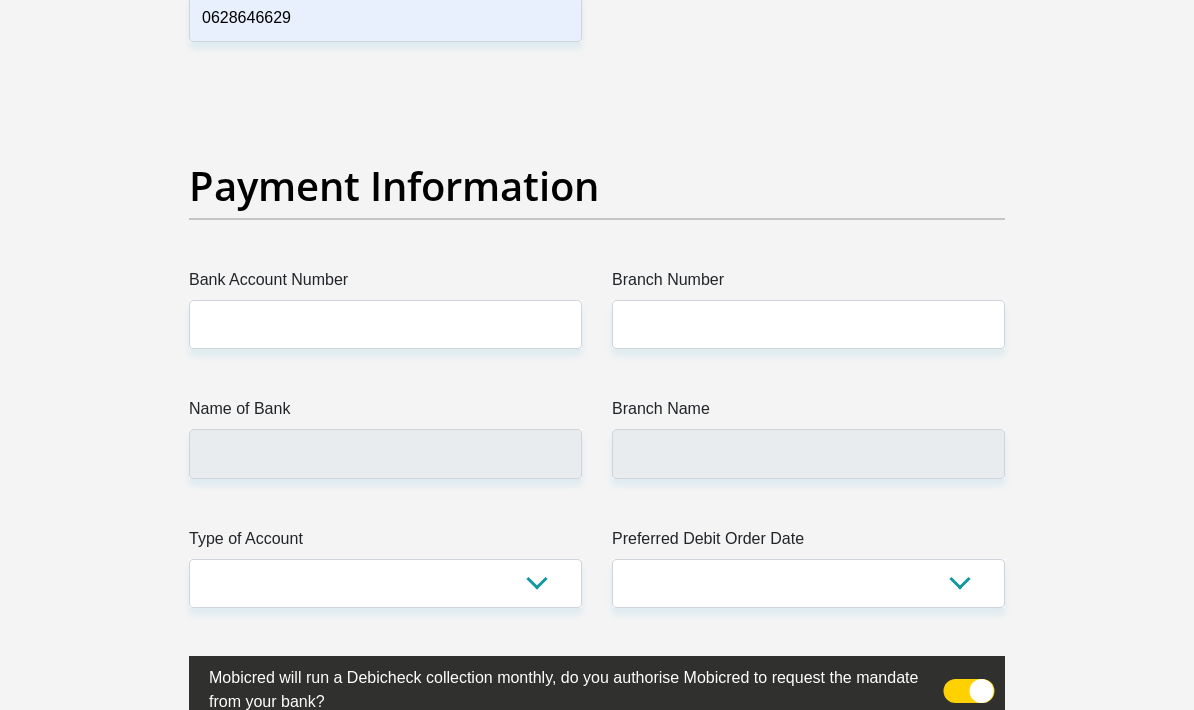 scroll, scrollTop: 4658, scrollLeft: 0, axis: vertical 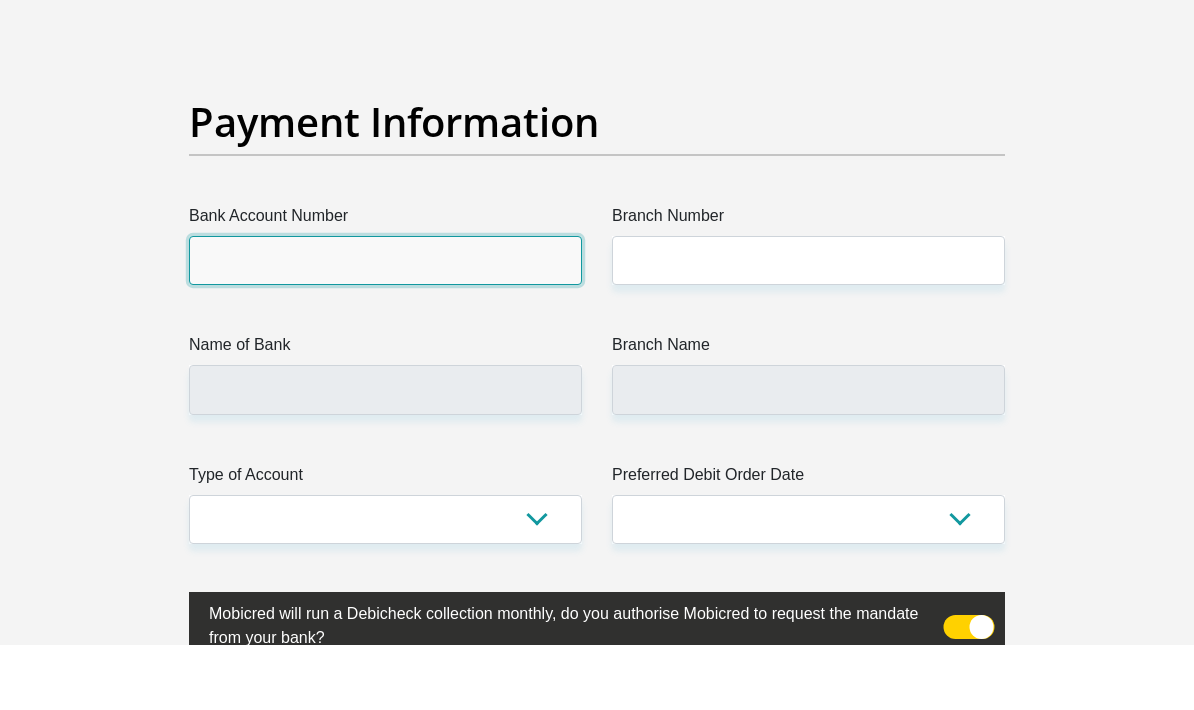 click on "Bank Account Number" at bounding box center [385, 325] 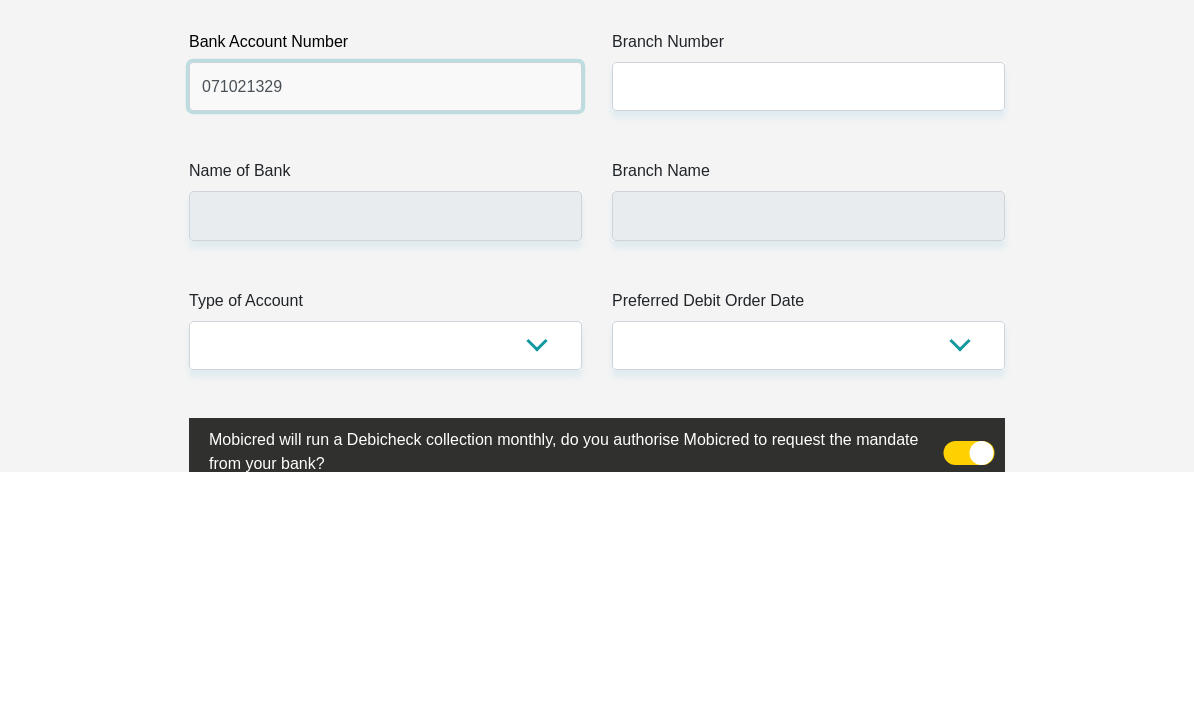 type on "071021329" 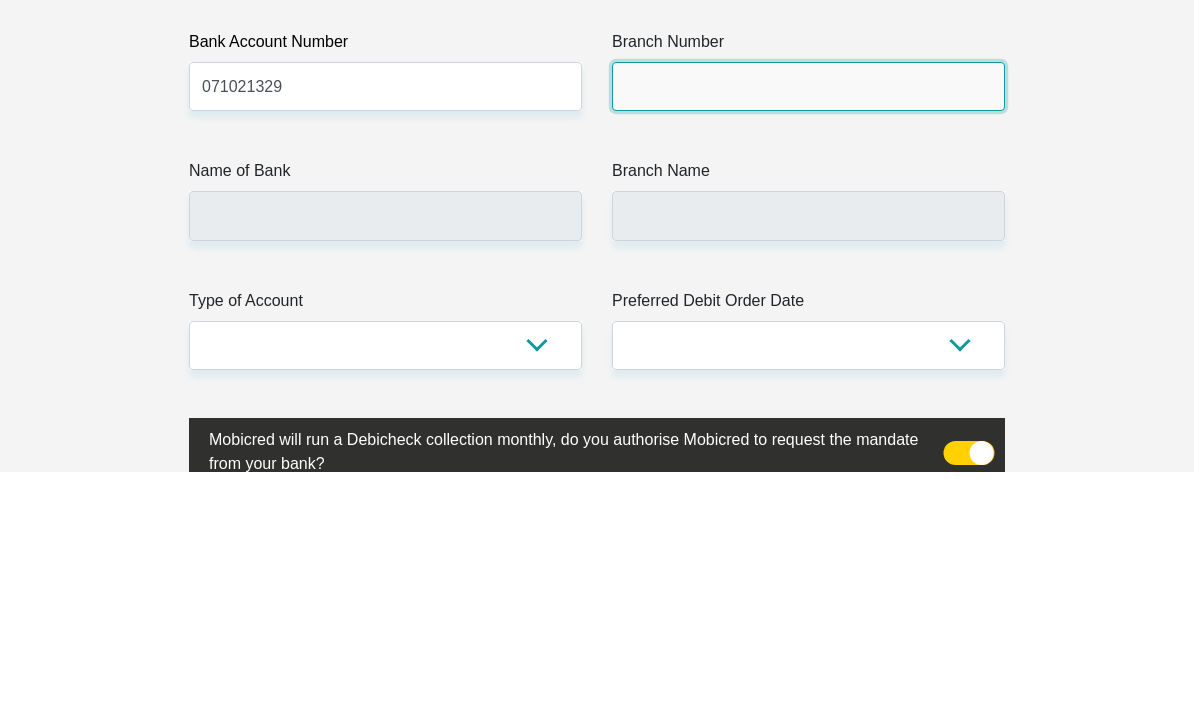 click on "Branch Number" at bounding box center (808, 325) 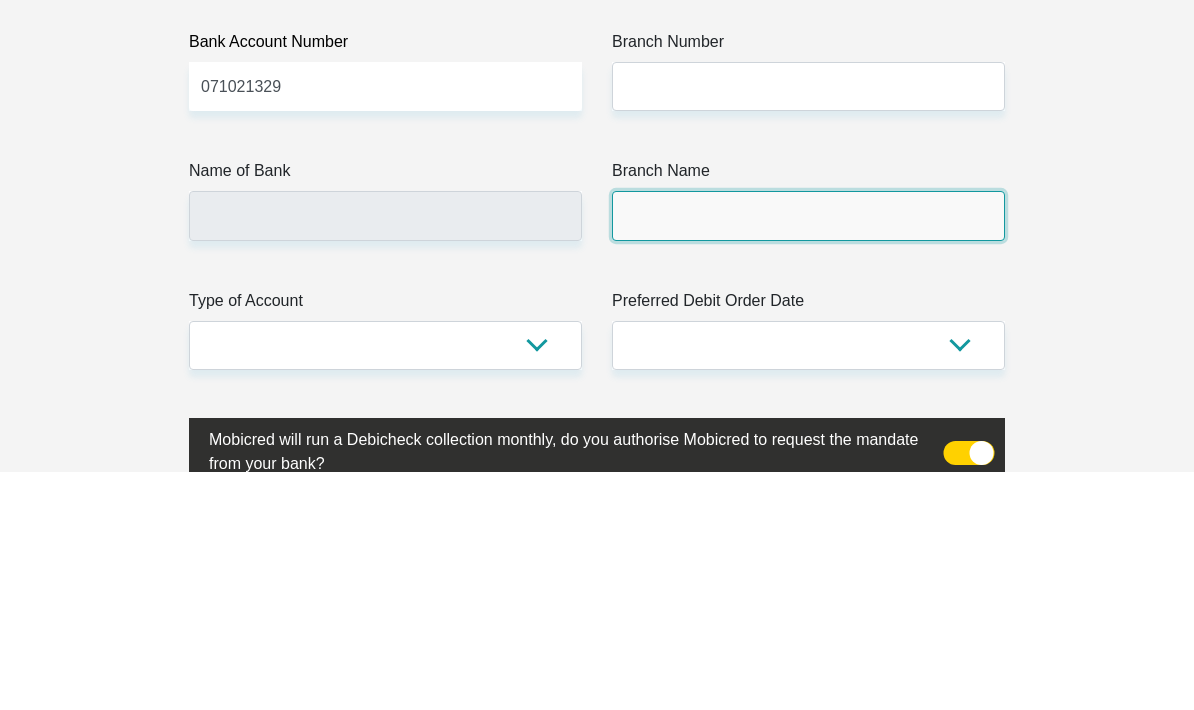 click on "Branch Name" at bounding box center (808, 454) 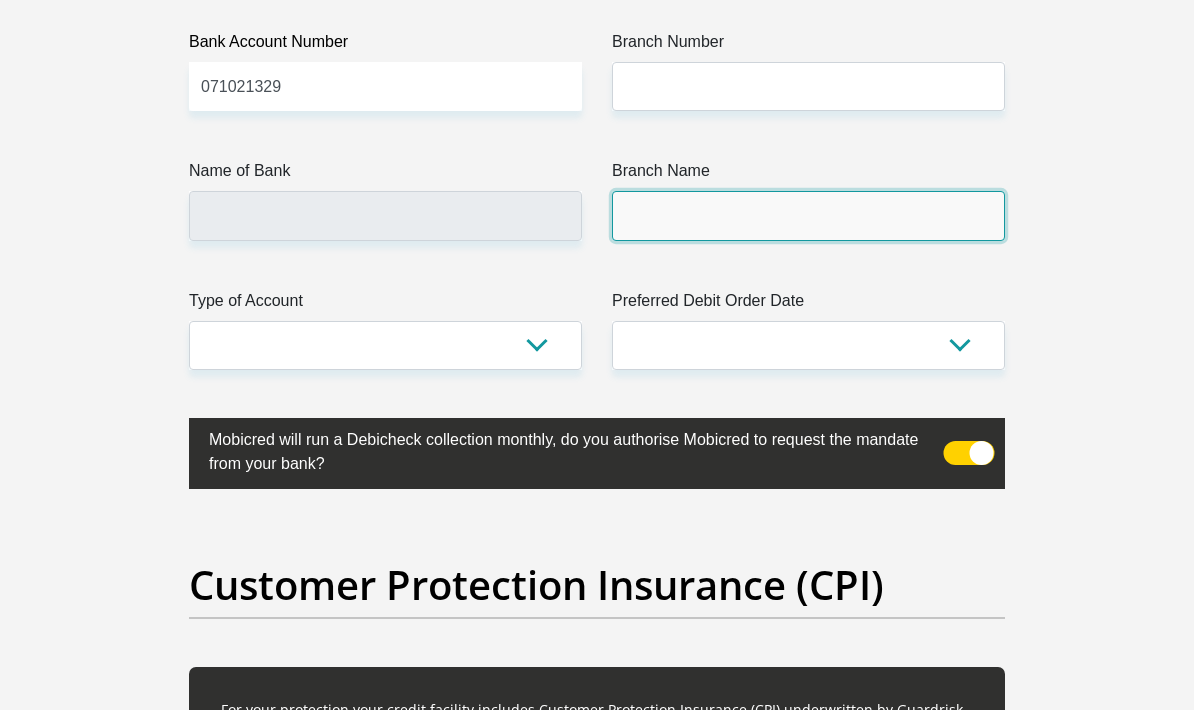 click on "Branch Name" at bounding box center (808, 215) 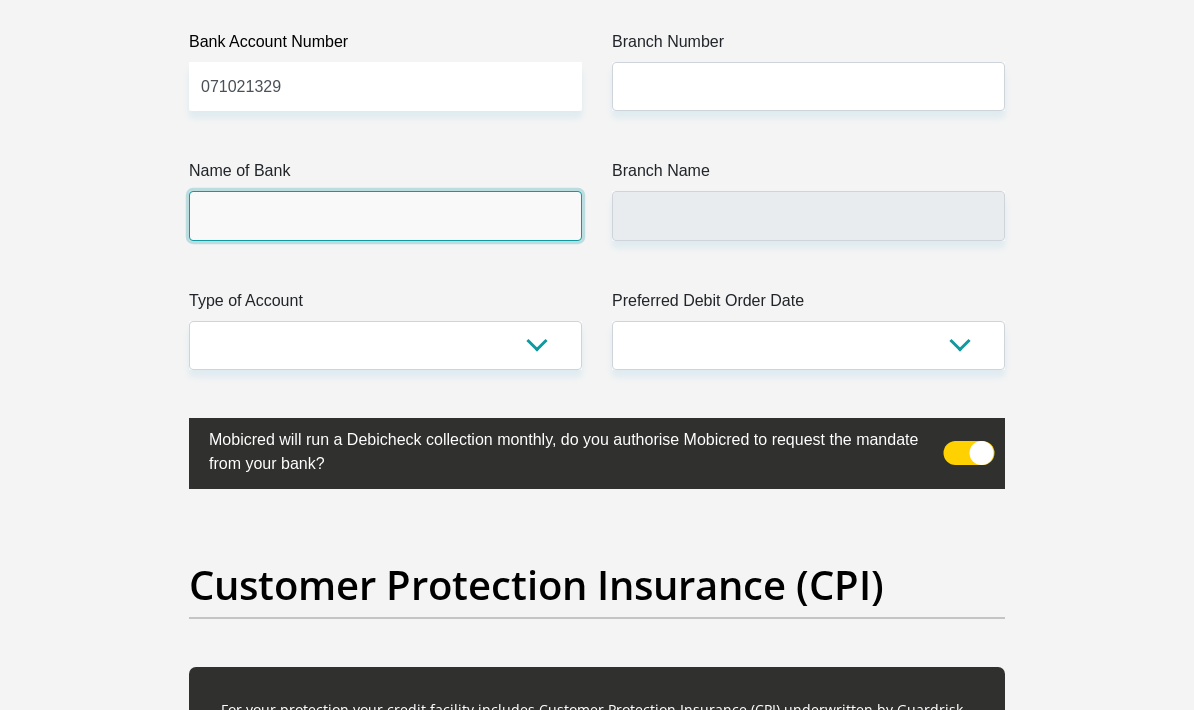 click on "Name of Bank" at bounding box center [385, 215] 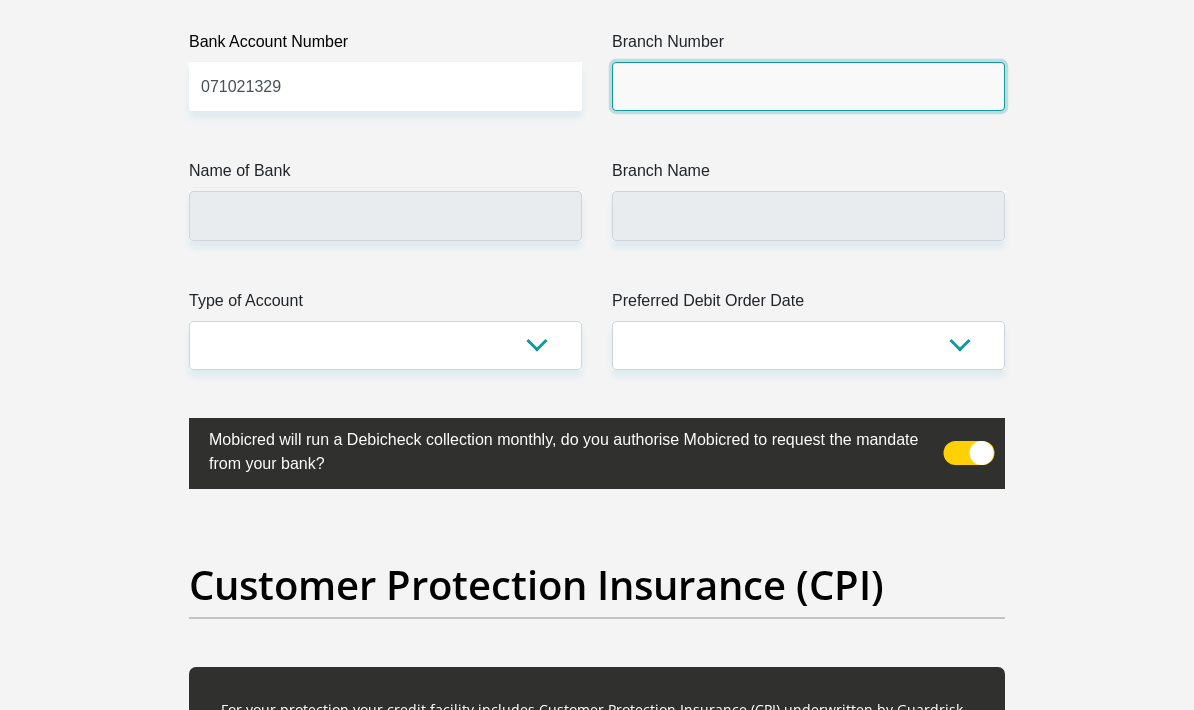 click on "Branch Number" at bounding box center (808, 86) 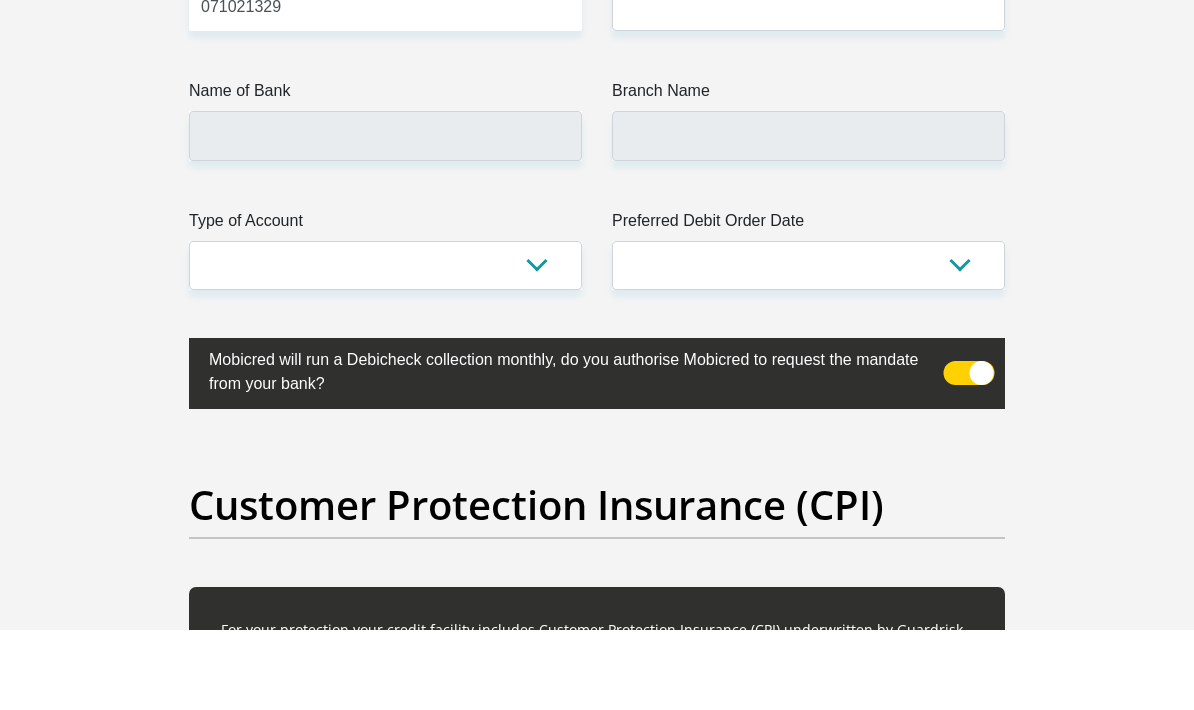 scroll, scrollTop: 4977, scrollLeft: 0, axis: vertical 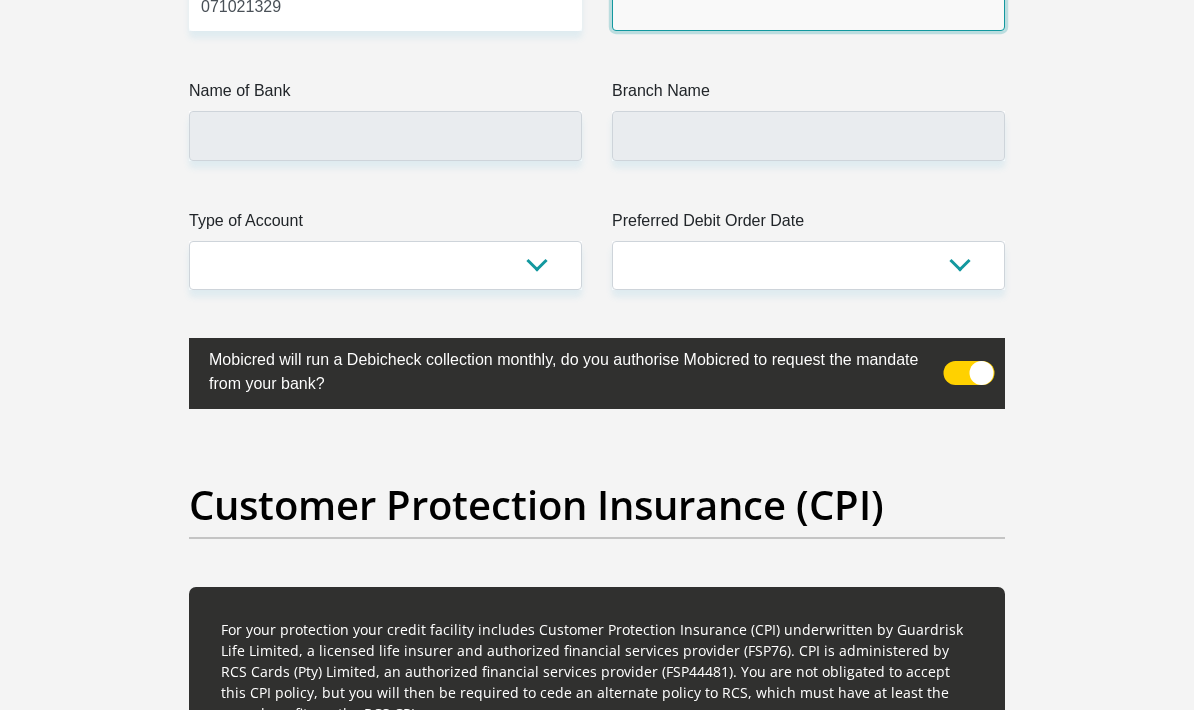 click on "Branch Number" at bounding box center [808, 6] 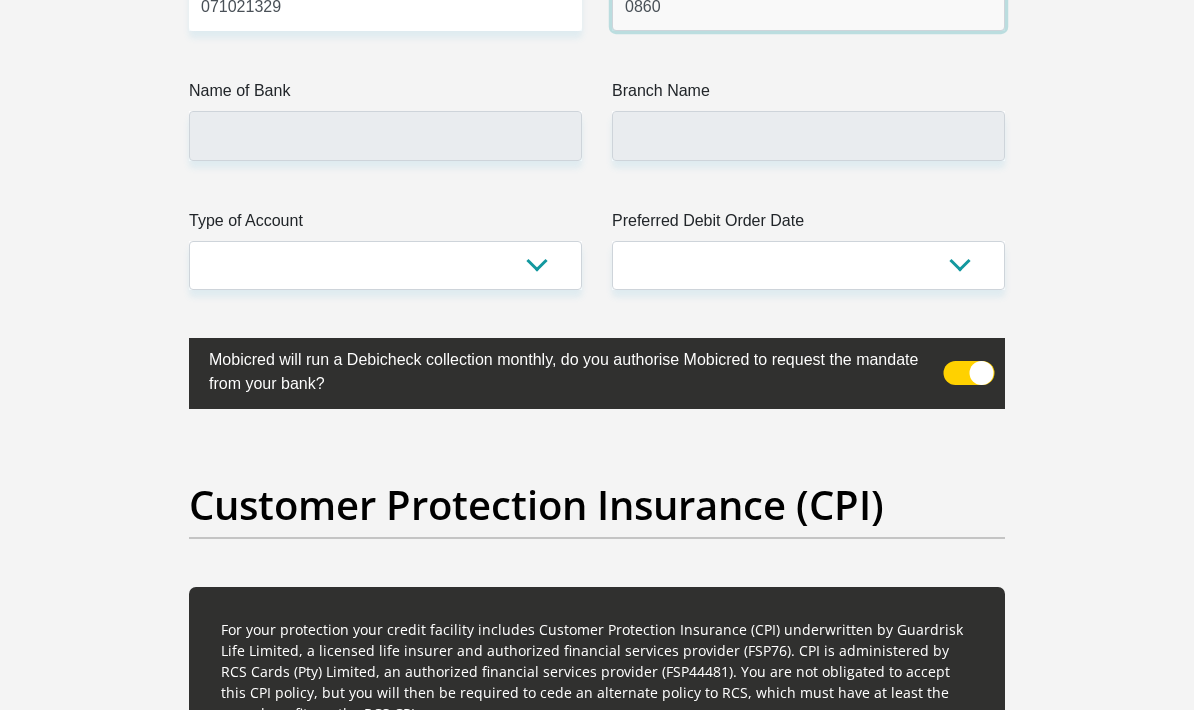 click on "0860" at bounding box center [808, 6] 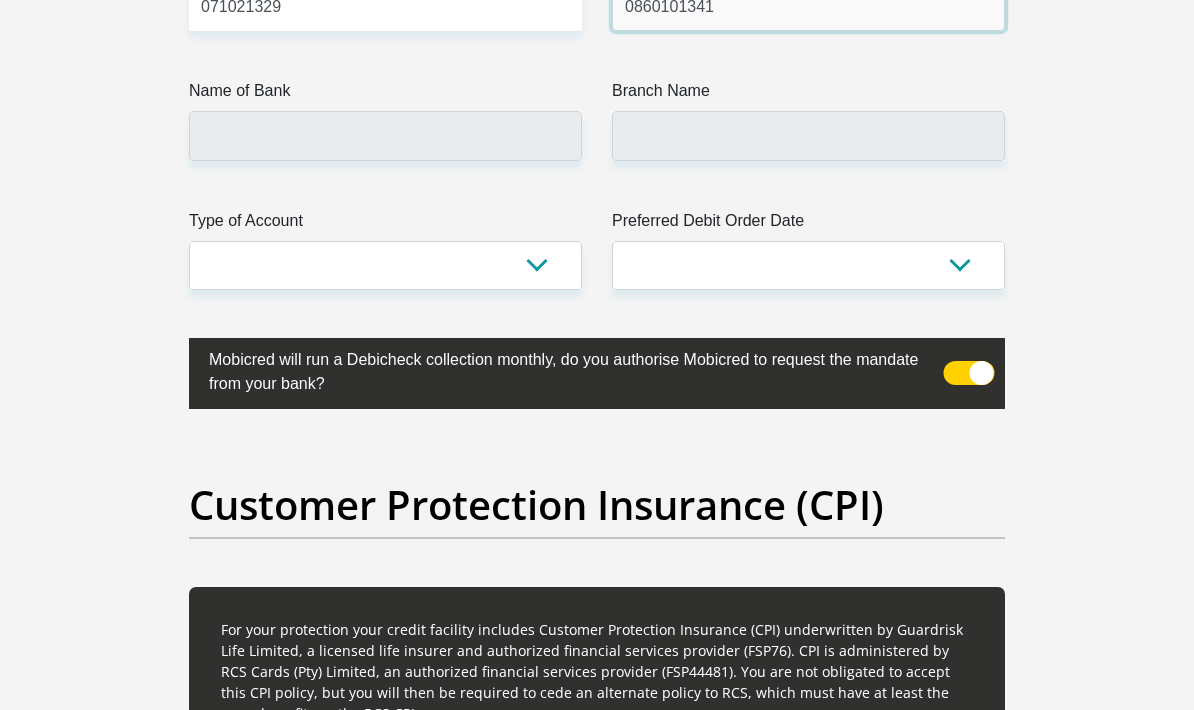 type on "0860101341" 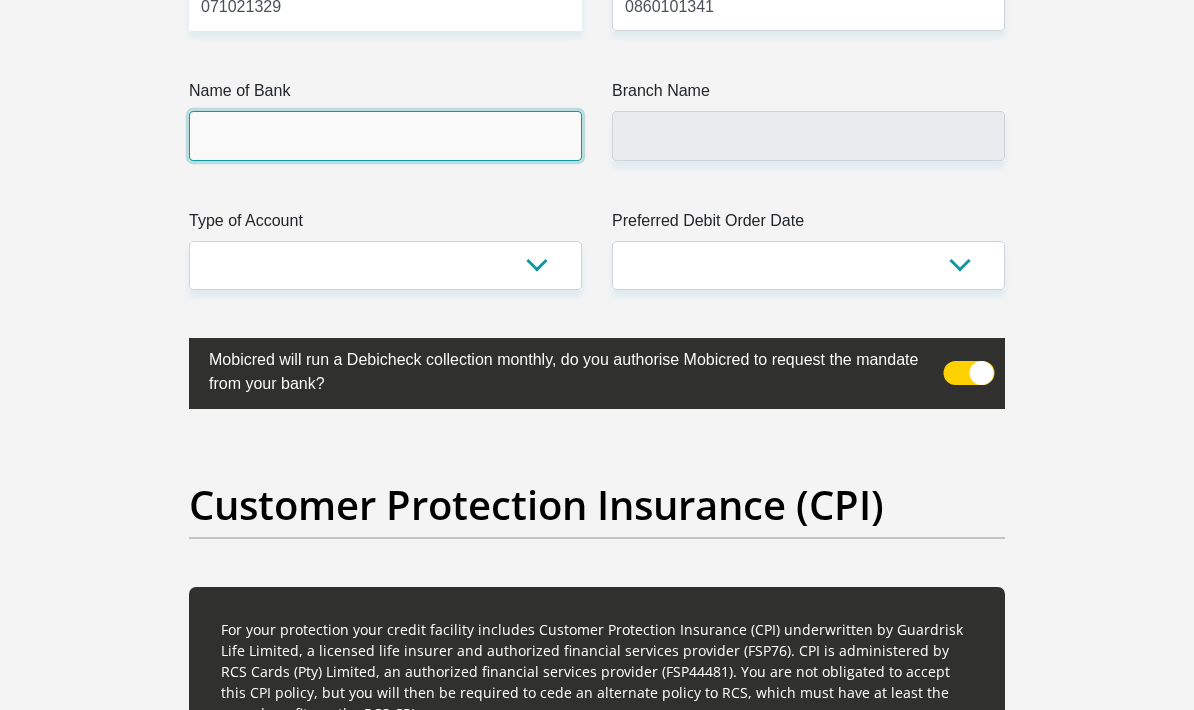 click on "Name of Bank" at bounding box center [385, 135] 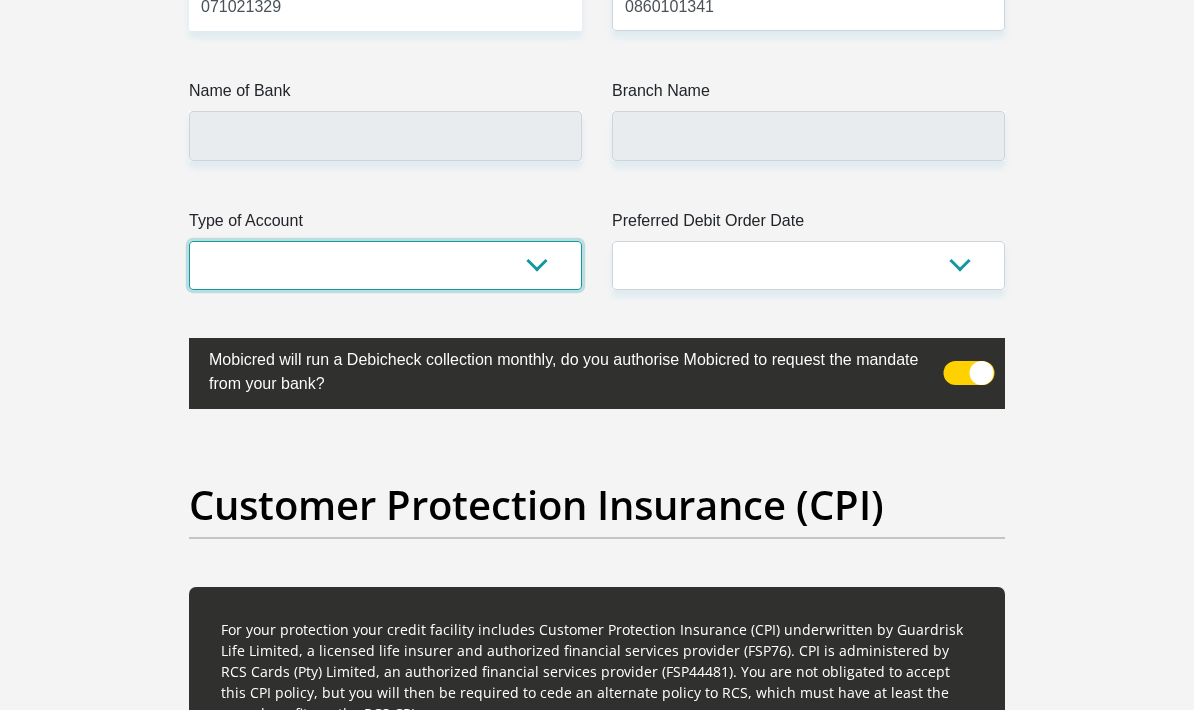 click on "Cheque
Savings" at bounding box center [385, 265] 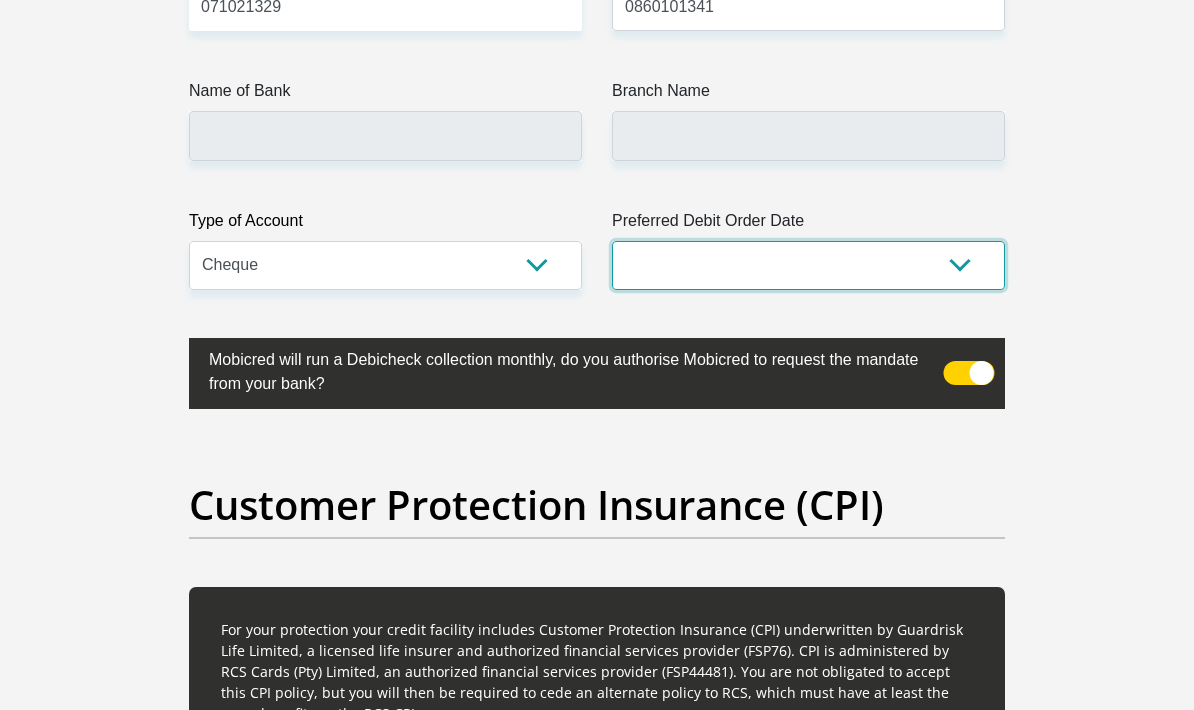 click on "1st
2nd
3rd
4th
5th
7th
18th
19th
20th
21st
22nd
23rd
24th
25th
26th
27th
28th
29th
30th" at bounding box center [808, 265] 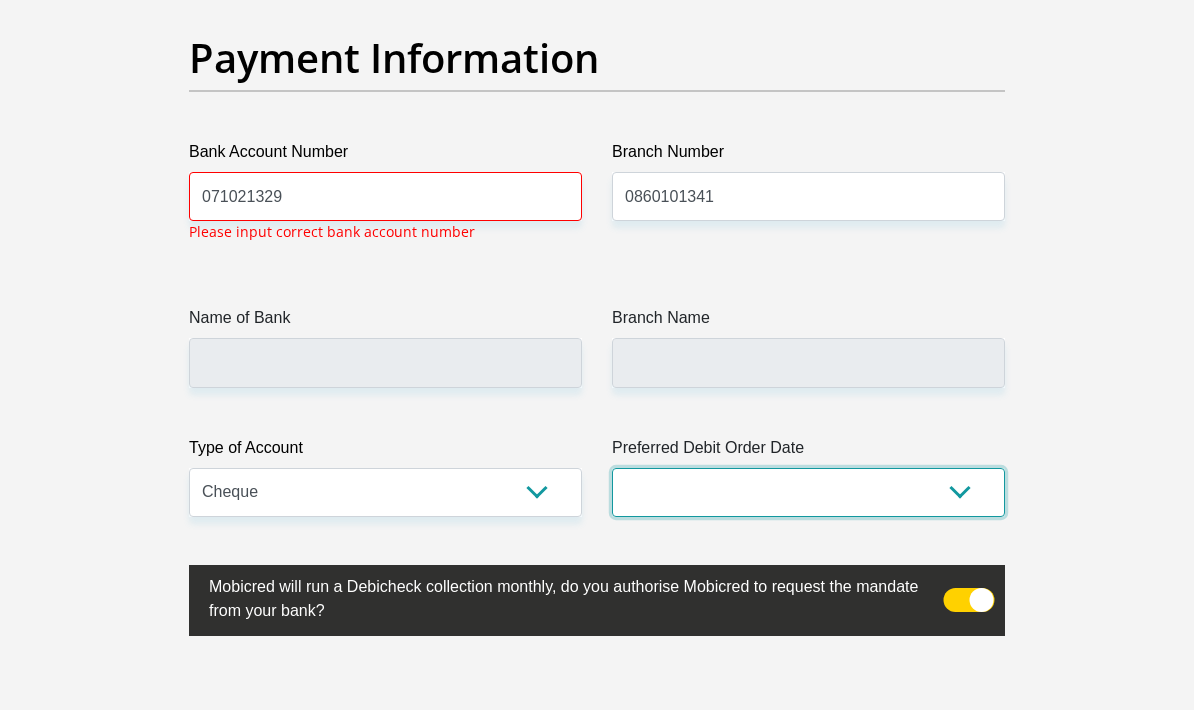 scroll, scrollTop: 4780, scrollLeft: 0, axis: vertical 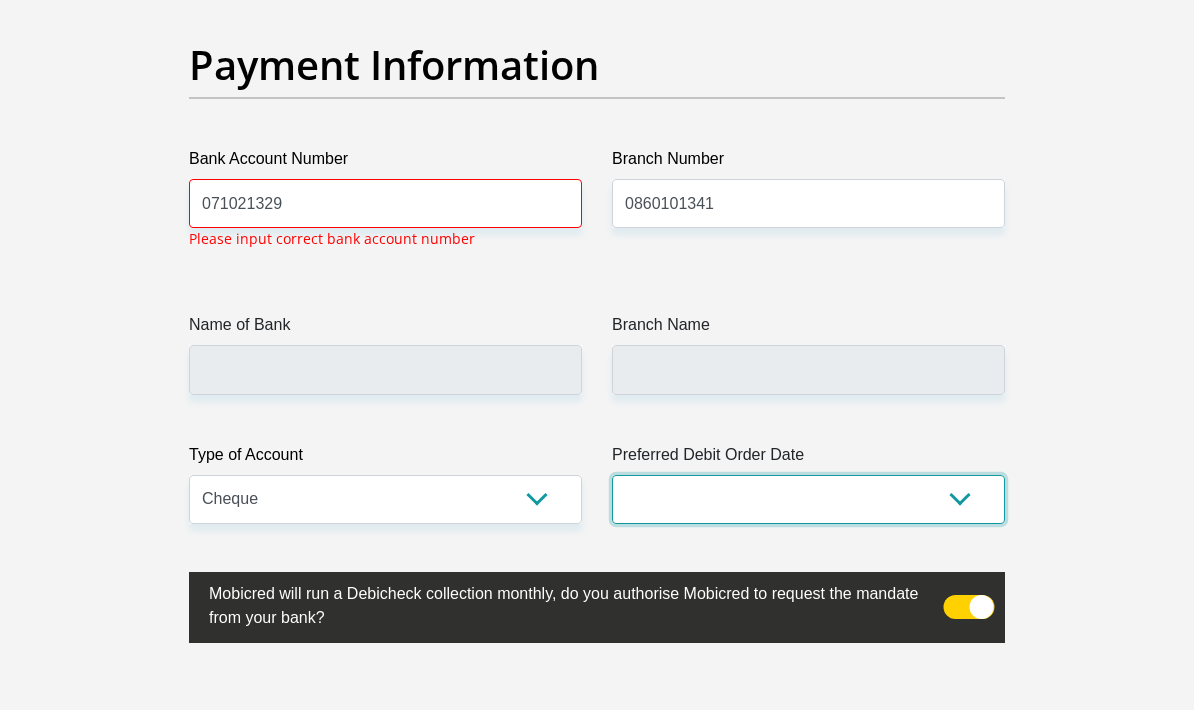 select on "18" 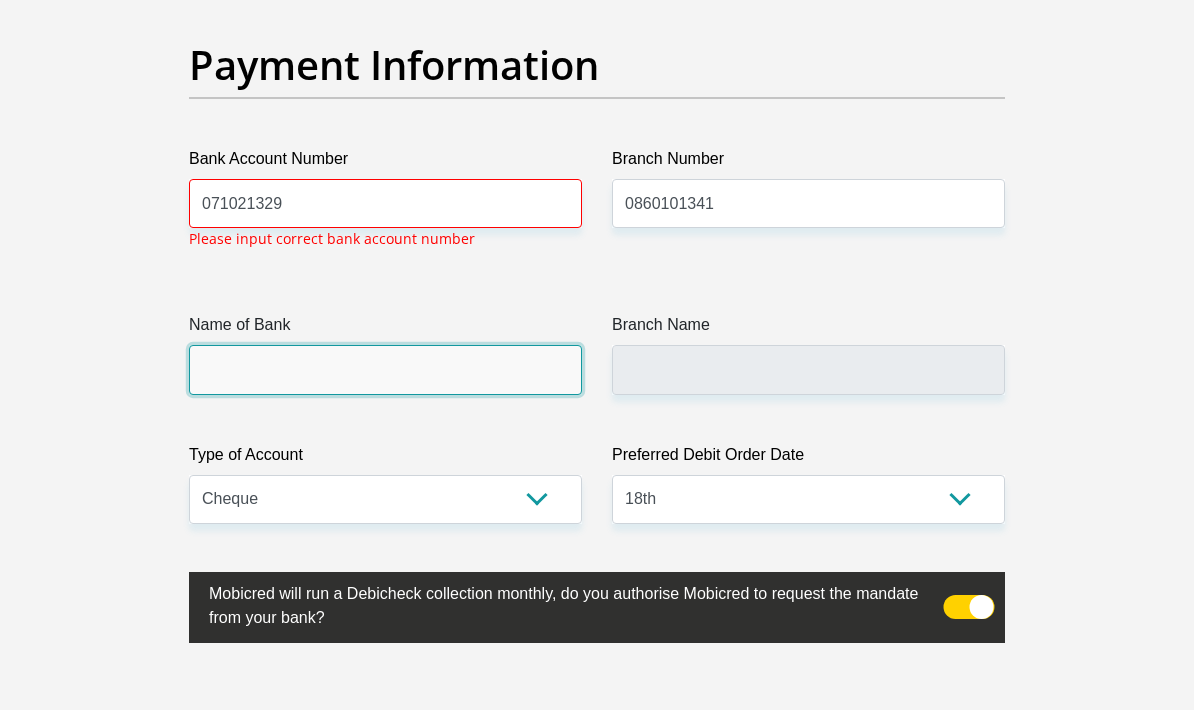 click on "Name of Bank" at bounding box center (385, 369) 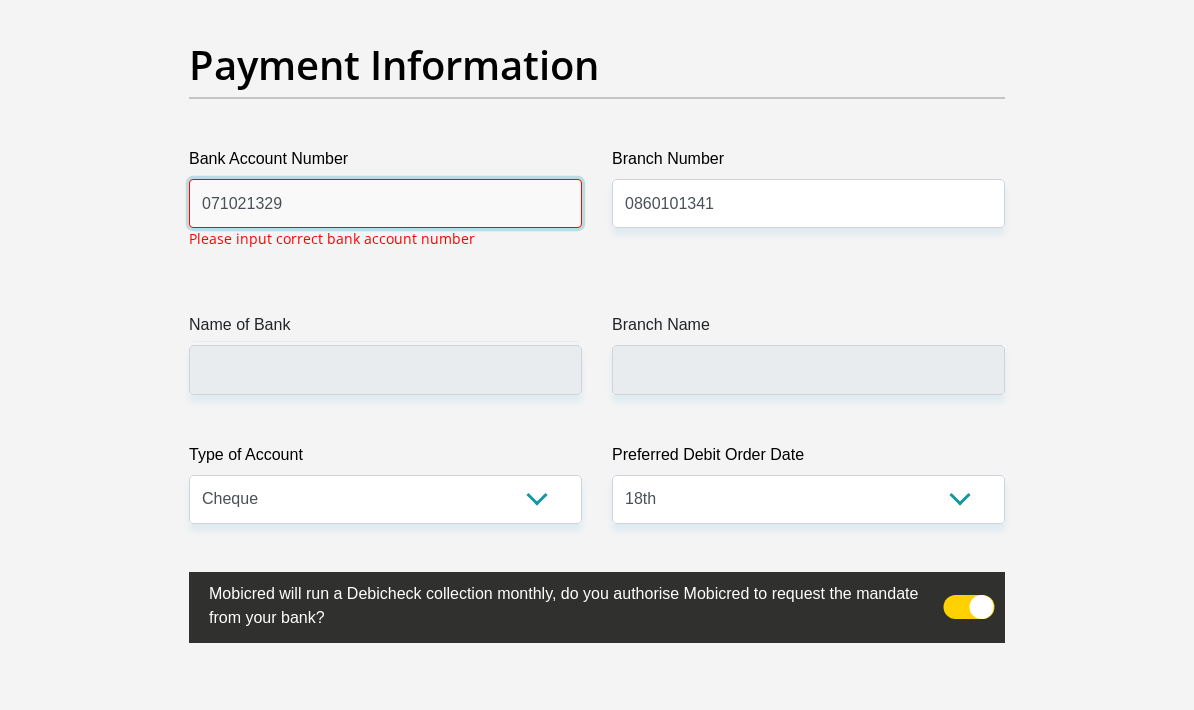 click on "071021329" at bounding box center [385, 203] 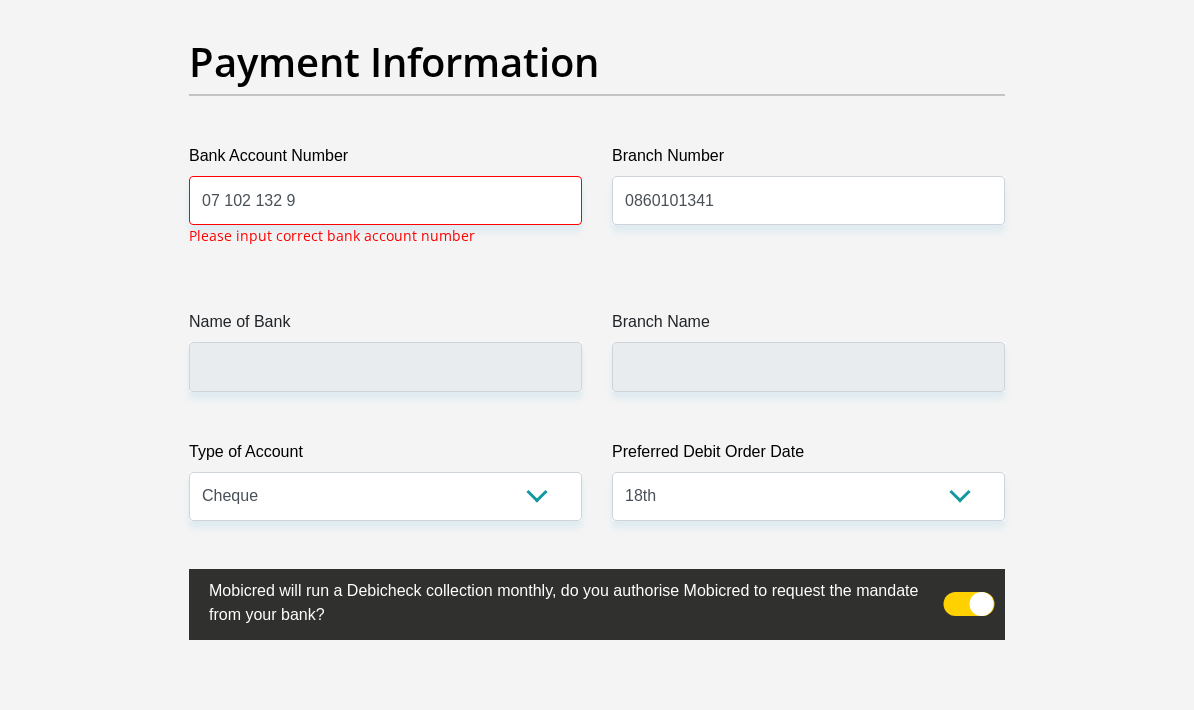 scroll, scrollTop: 4780, scrollLeft: 0, axis: vertical 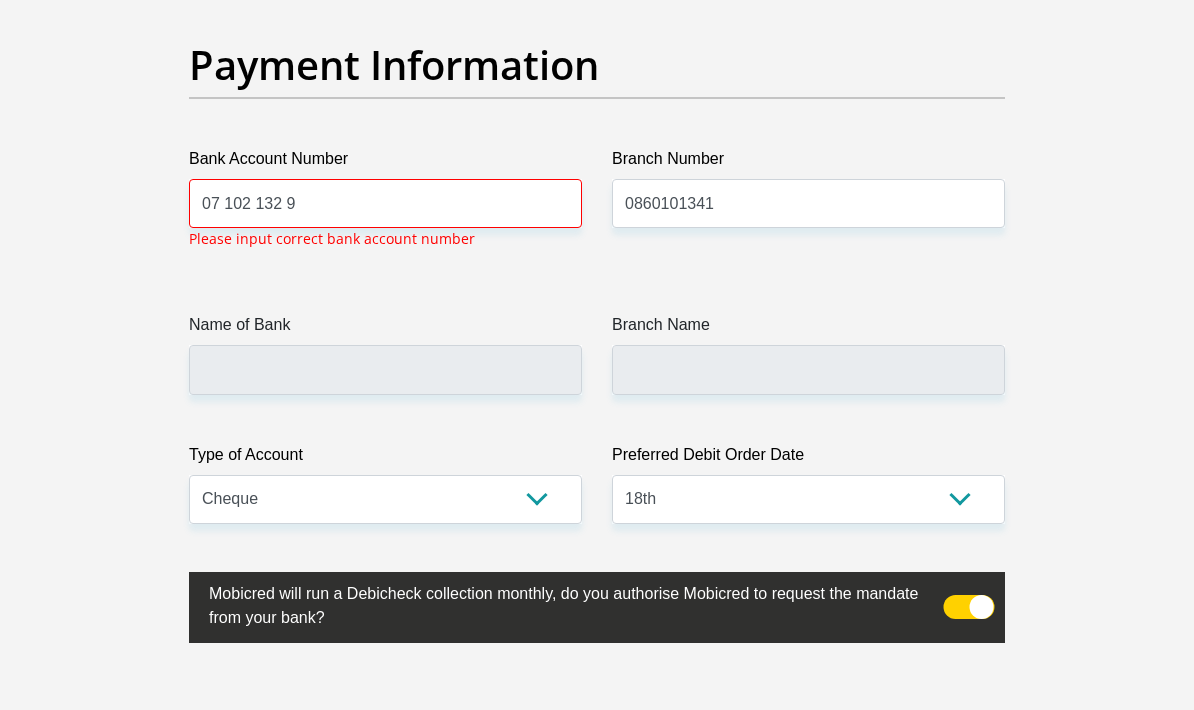 click on "Title
Mr
Ms
Mrs
Dr
[PERSON_NAME]
First Name
[PERSON_NAME]
Surname
[PERSON_NAME]
ID Number
[CREDIT_CARD_NUMBER]
Please input valid ID number
Race
Black
Coloured
Indian
White
Other
Contact Number
0628646629
Please input valid contact number
Nationality
[GEOGRAPHIC_DATA]
[GEOGRAPHIC_DATA]
[GEOGRAPHIC_DATA]  [GEOGRAPHIC_DATA]  [GEOGRAPHIC_DATA]" at bounding box center [597, -1004] 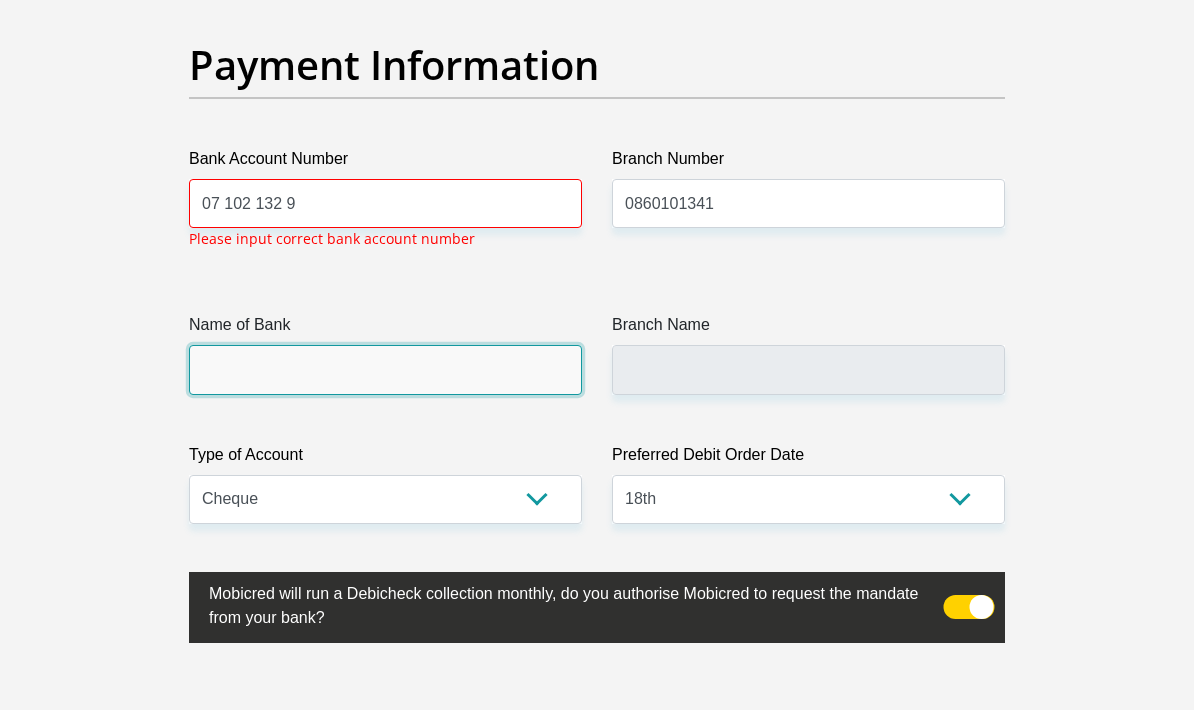click on "Name of Bank" at bounding box center [385, 369] 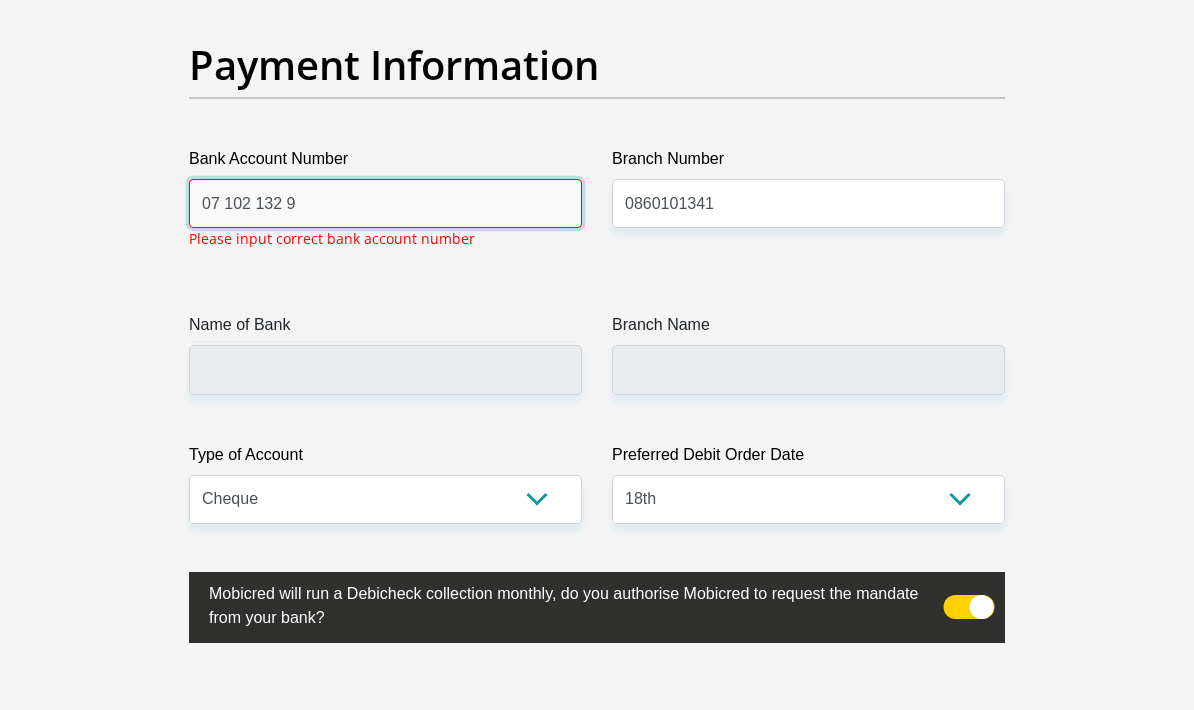 click on "07 102 132 9" at bounding box center (385, 203) 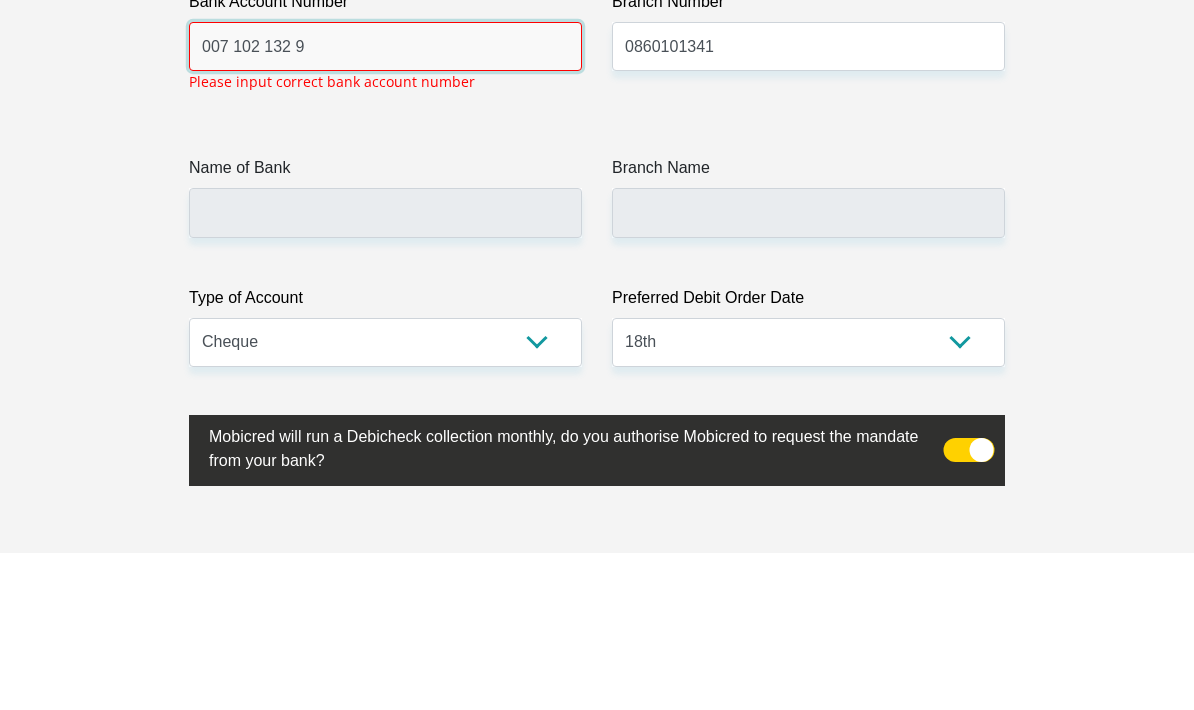 type on "07 102 132 9" 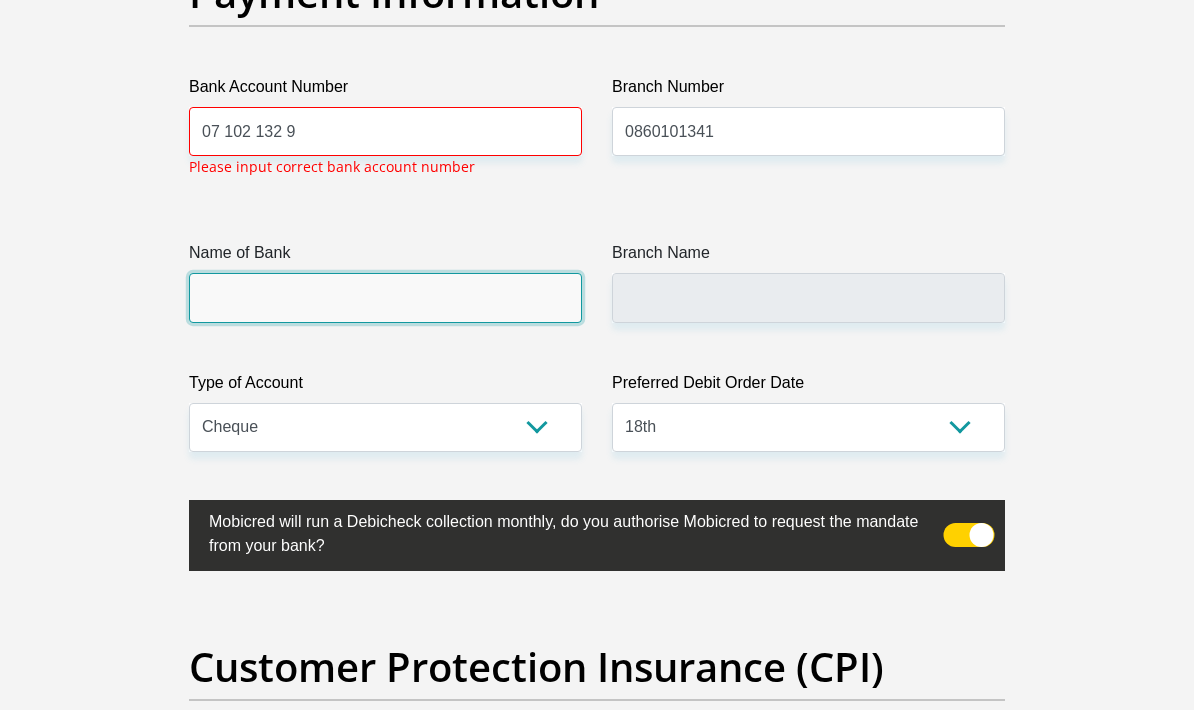 click on "Name of Bank" at bounding box center [385, 297] 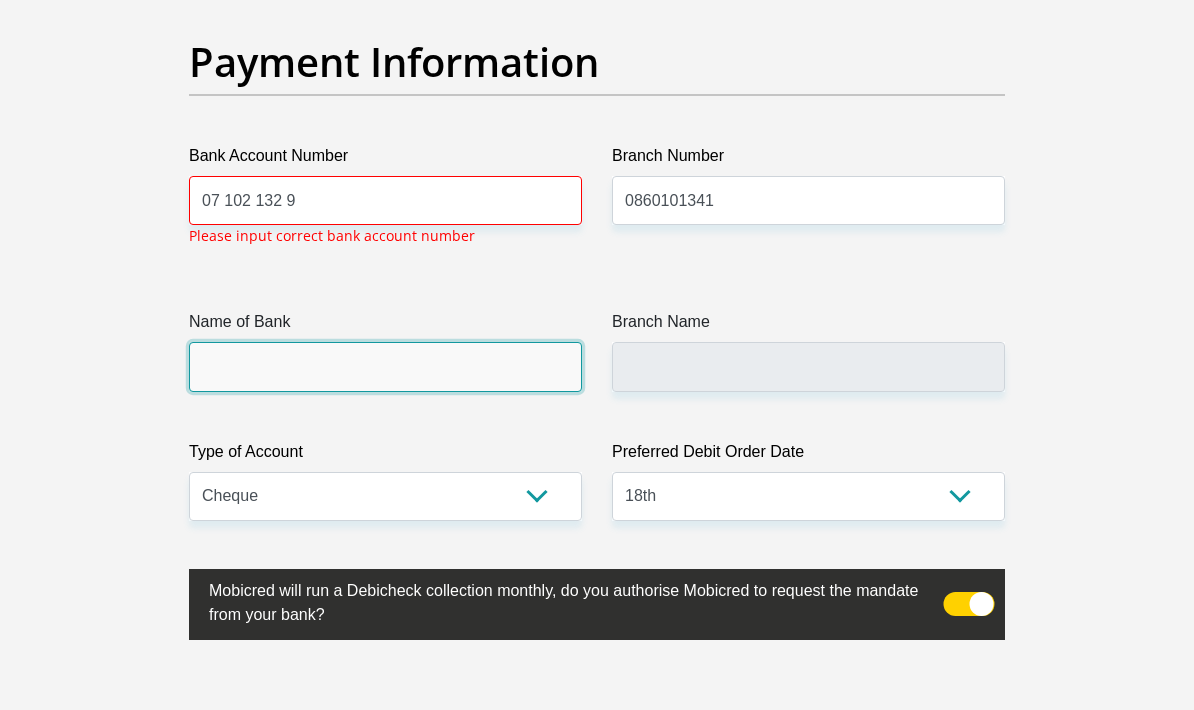 scroll, scrollTop: 4780, scrollLeft: 0, axis: vertical 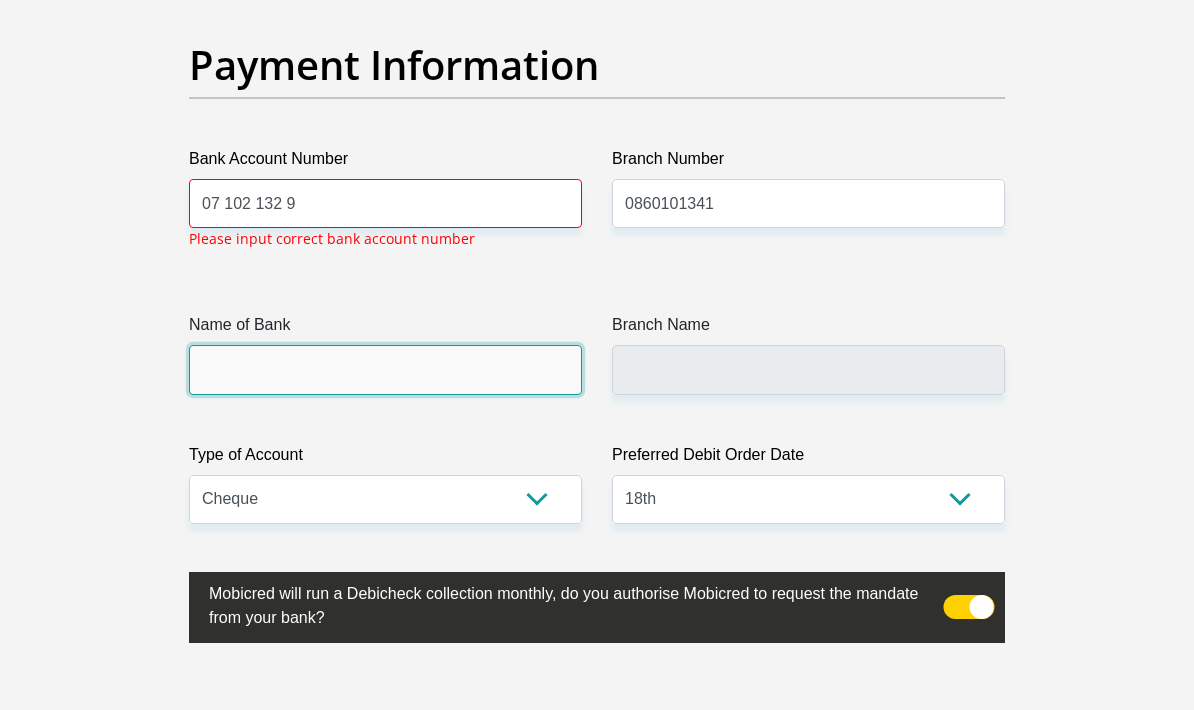 click on "Name of Bank" at bounding box center (385, 369) 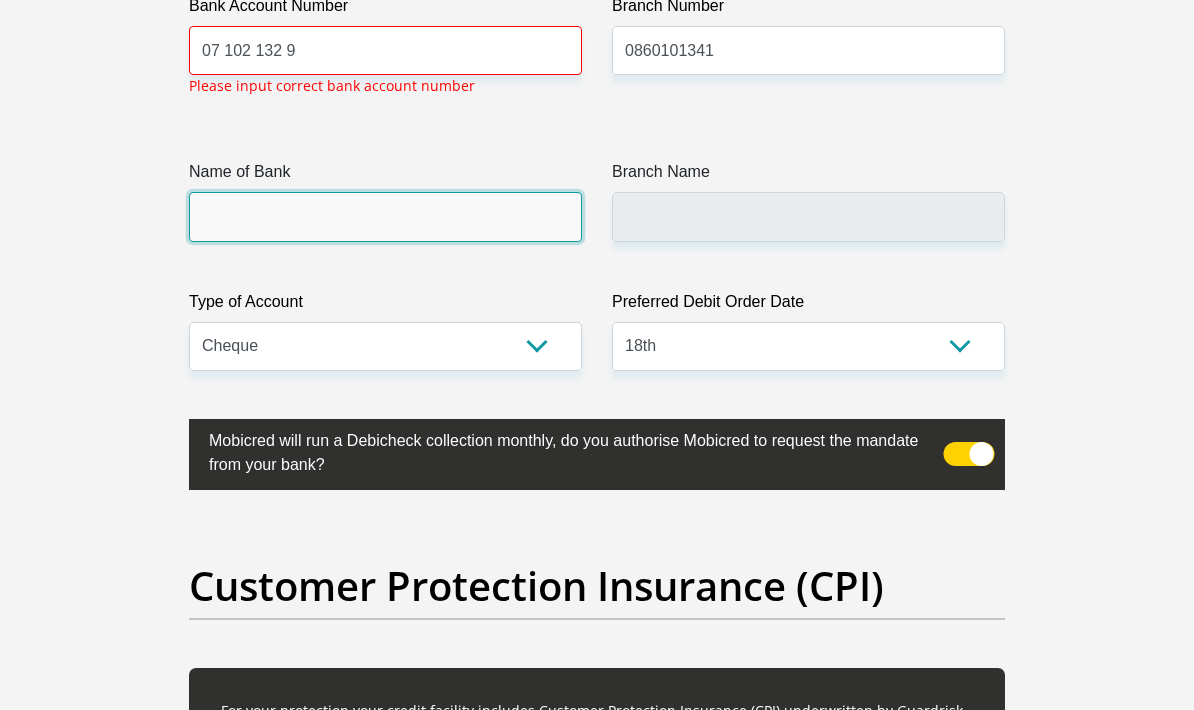 scroll, scrollTop: 4933, scrollLeft: 0, axis: vertical 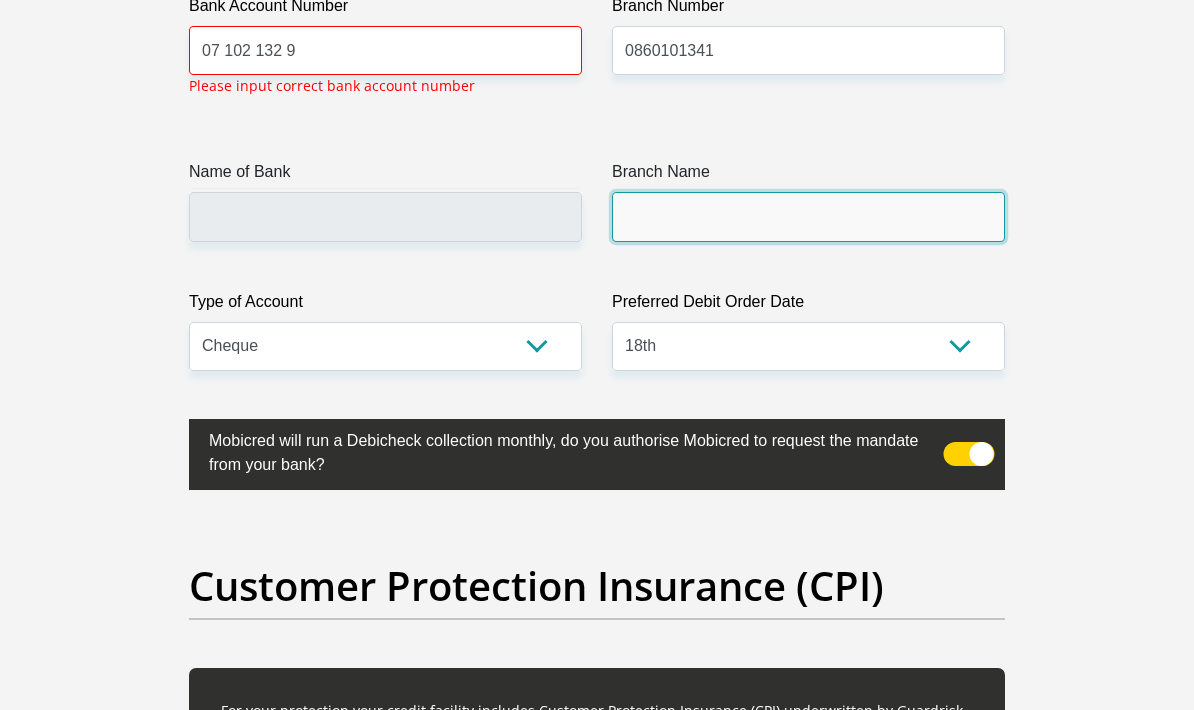click on "Branch Name" at bounding box center (808, 216) 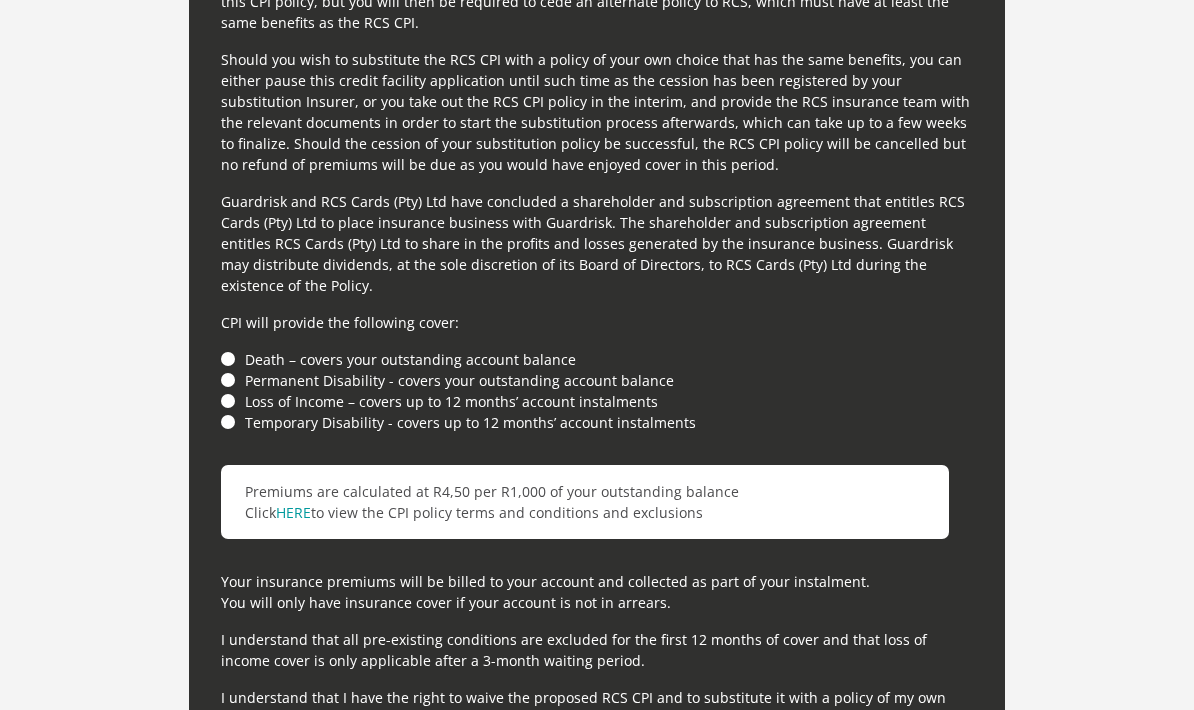 scroll, scrollTop: 5746, scrollLeft: 0, axis: vertical 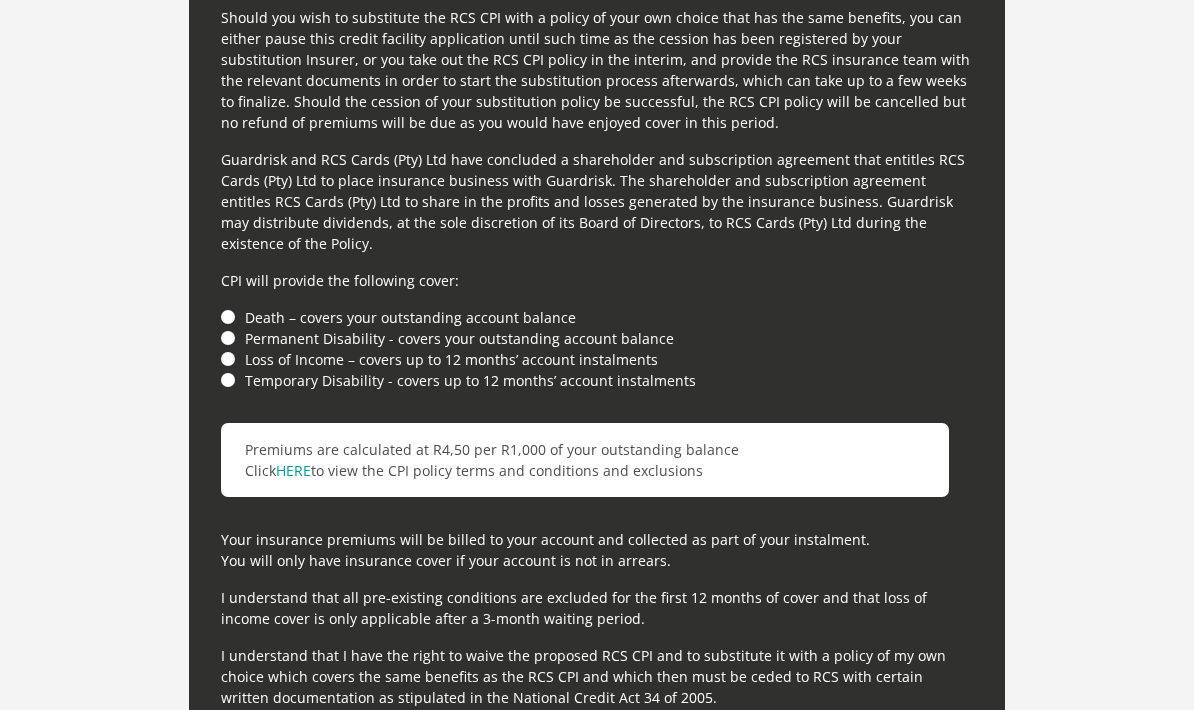 click on "Temporary Disability - covers up to 12 months’ account instalments" at bounding box center (597, 381) 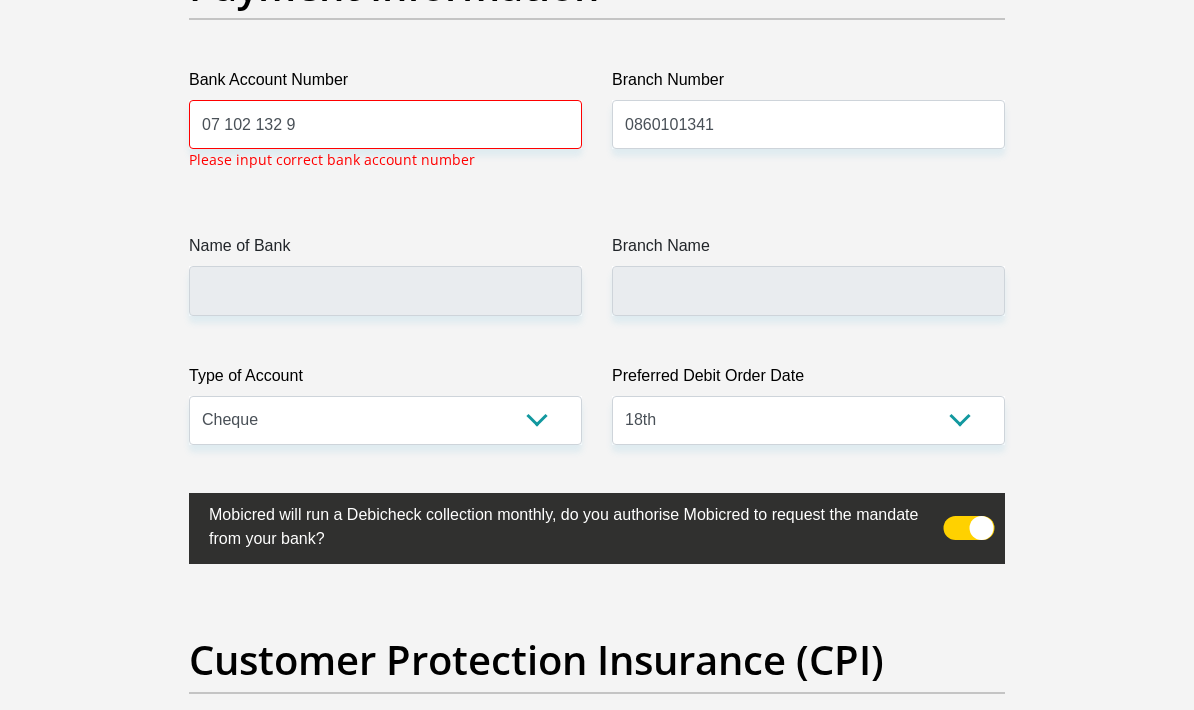 scroll, scrollTop: 4857, scrollLeft: 0, axis: vertical 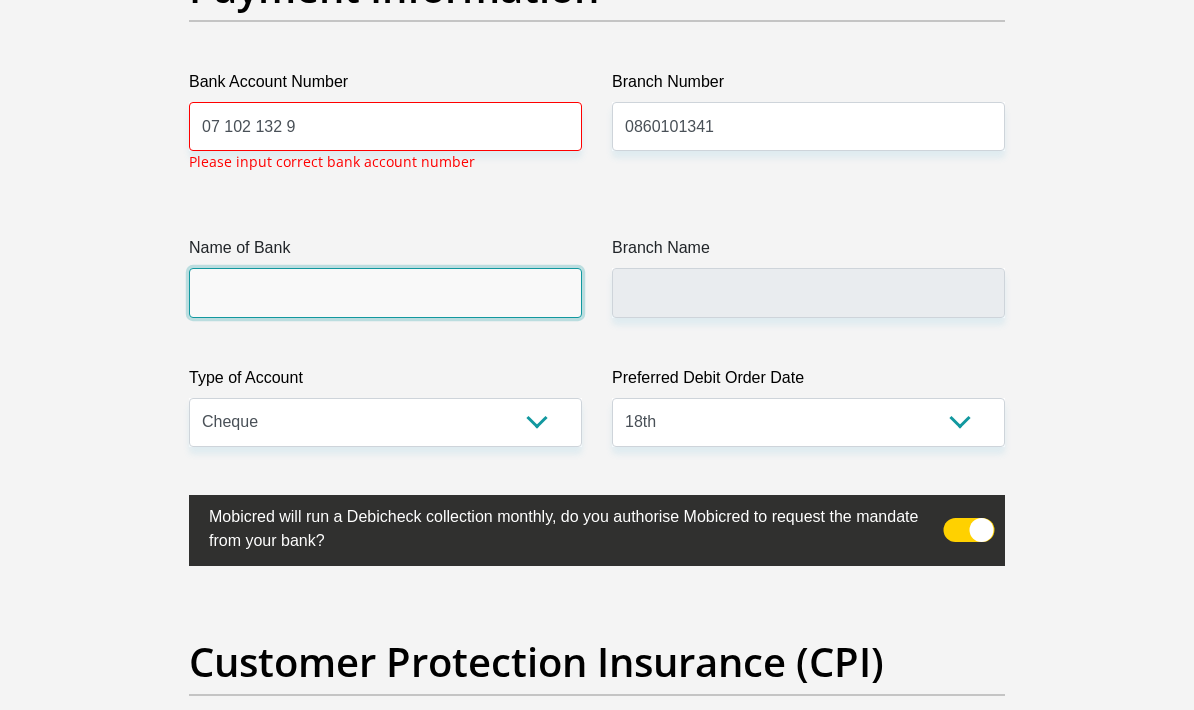 click on "Name of Bank" at bounding box center (385, 292) 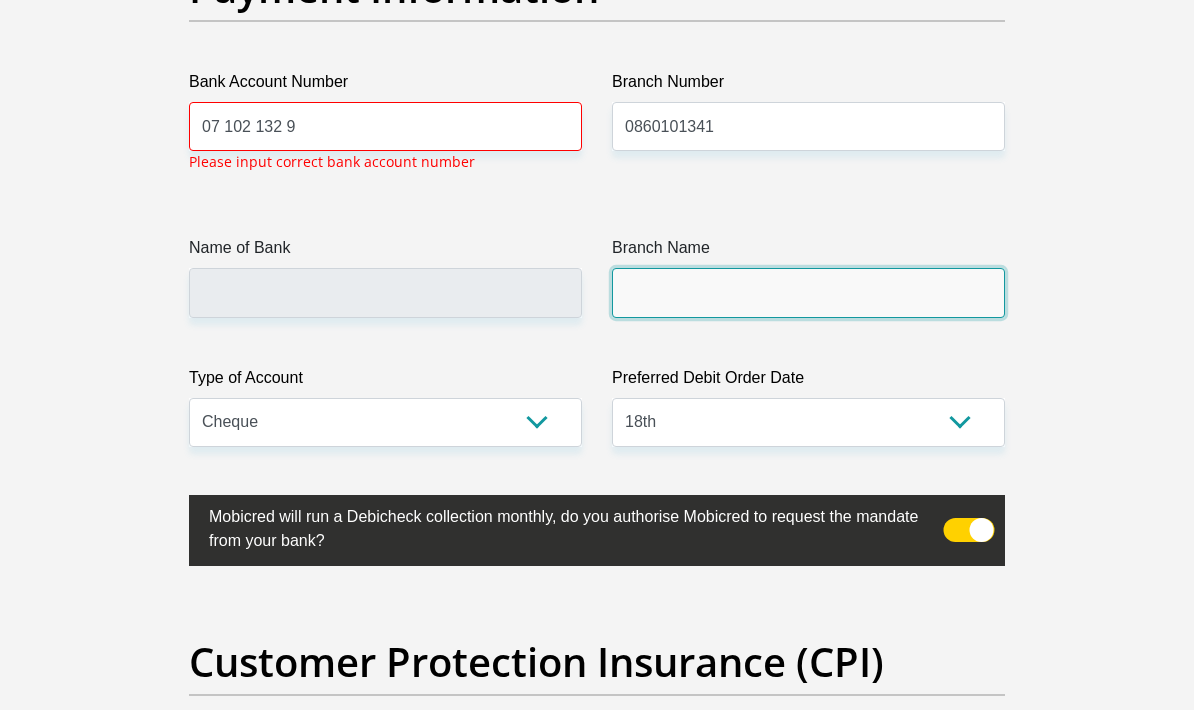 click on "Branch Name" at bounding box center (808, 292) 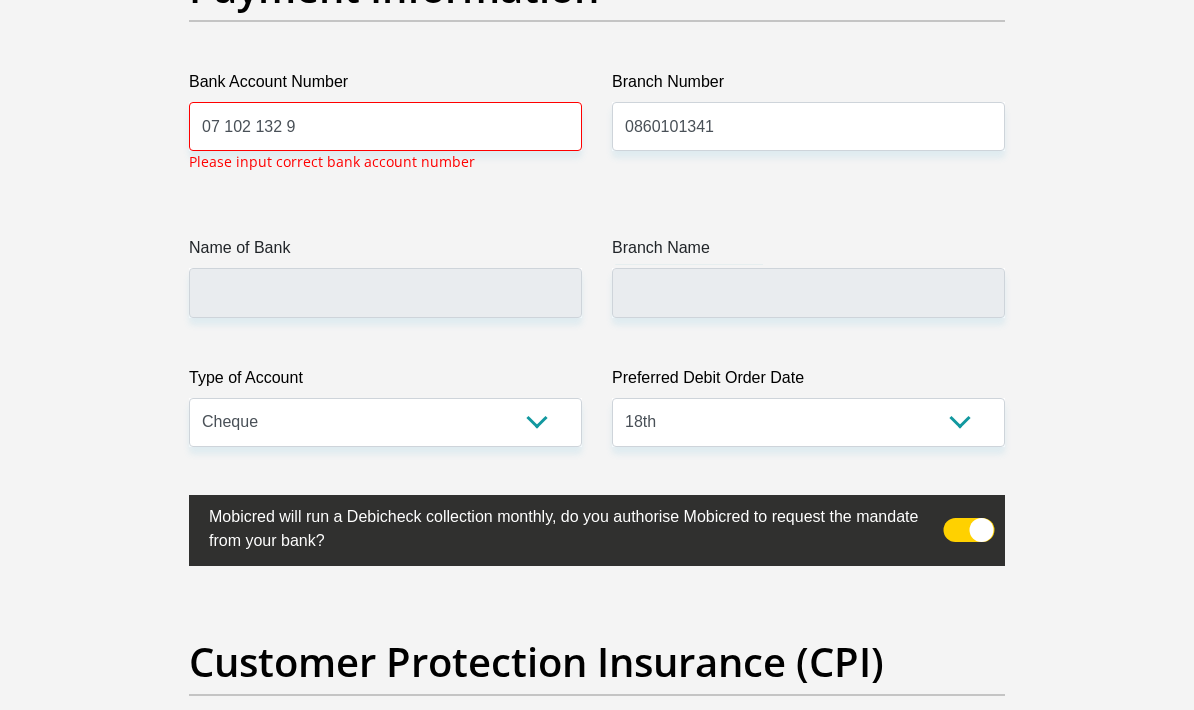 click at bounding box center (969, 530) 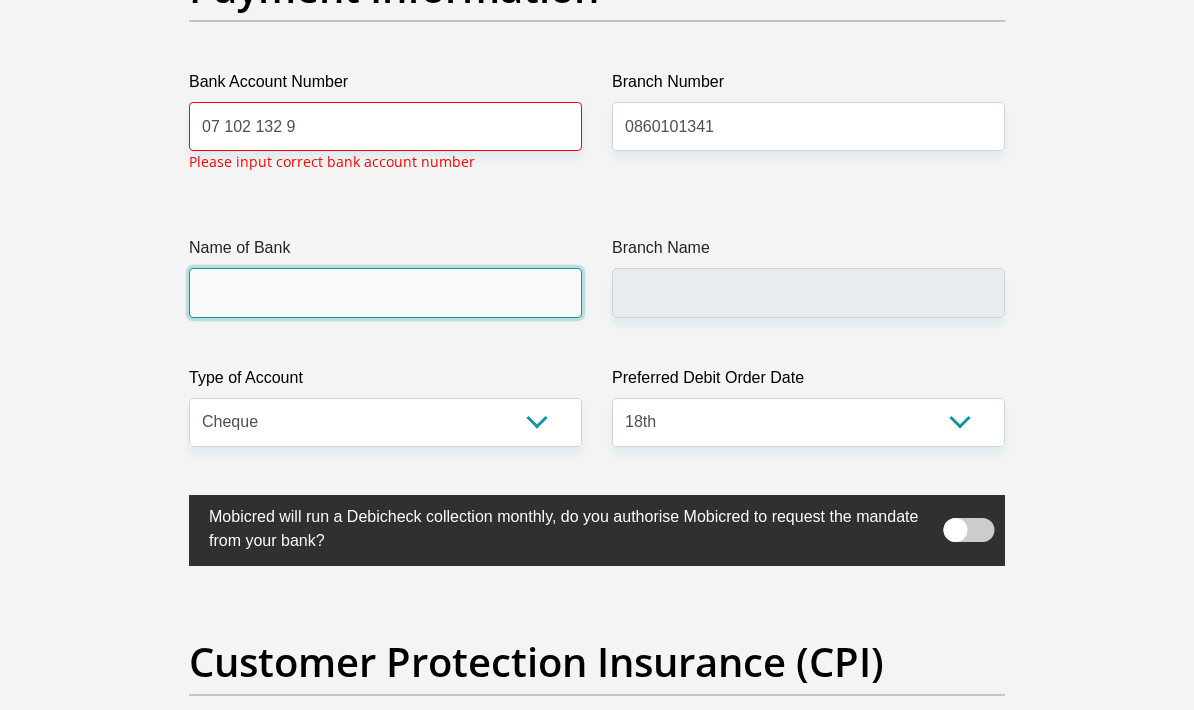 click on "Name of Bank" at bounding box center [385, 292] 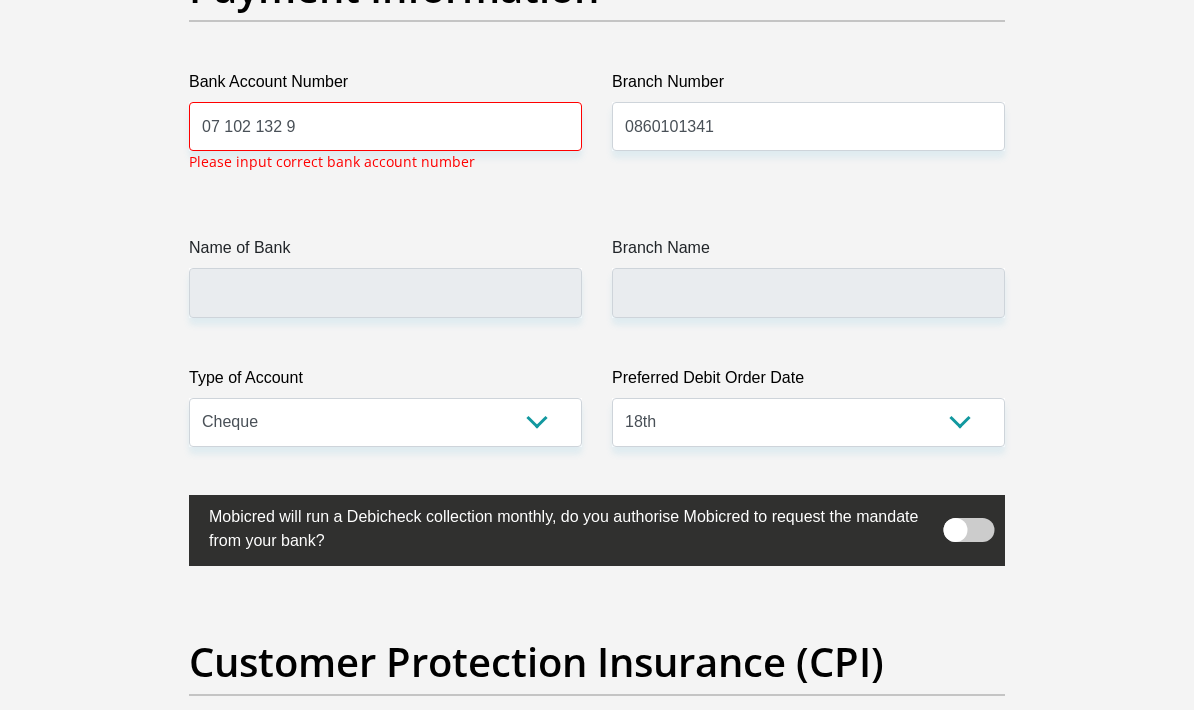 click at bounding box center (969, 530) 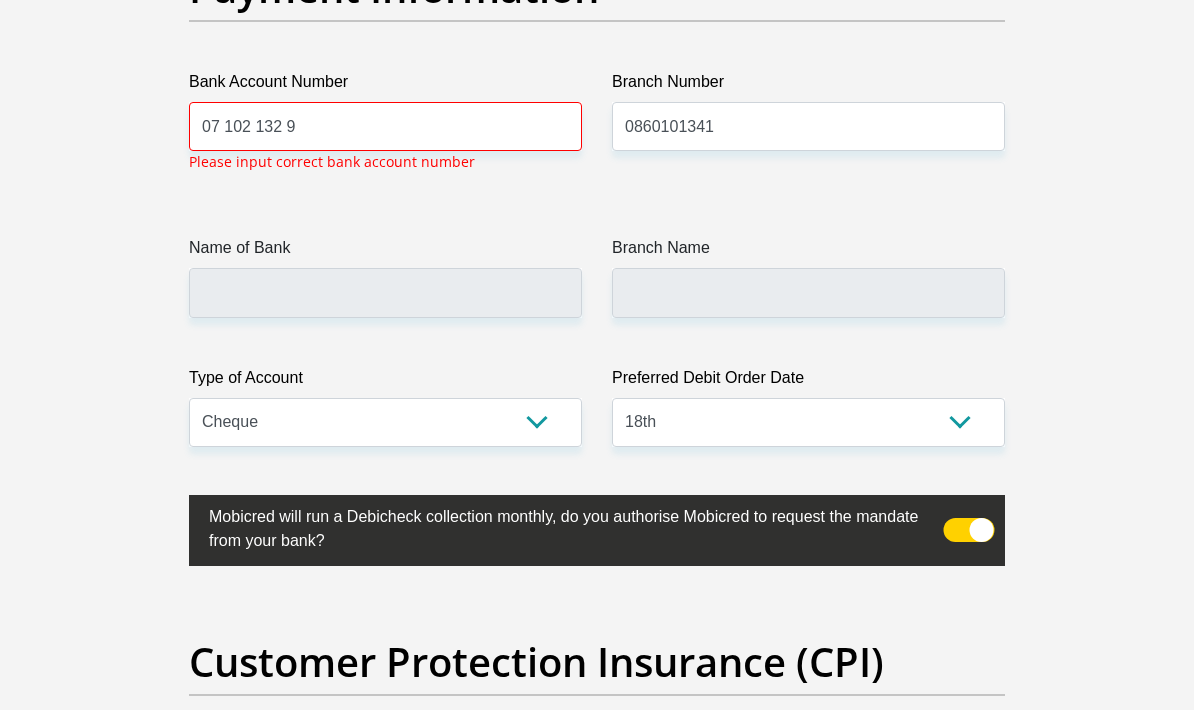click on "Mobicred will run a Debicheck collection monthly,
do you authorise Mobicred to request the mandate from your bank?" at bounding box center (556, 526) 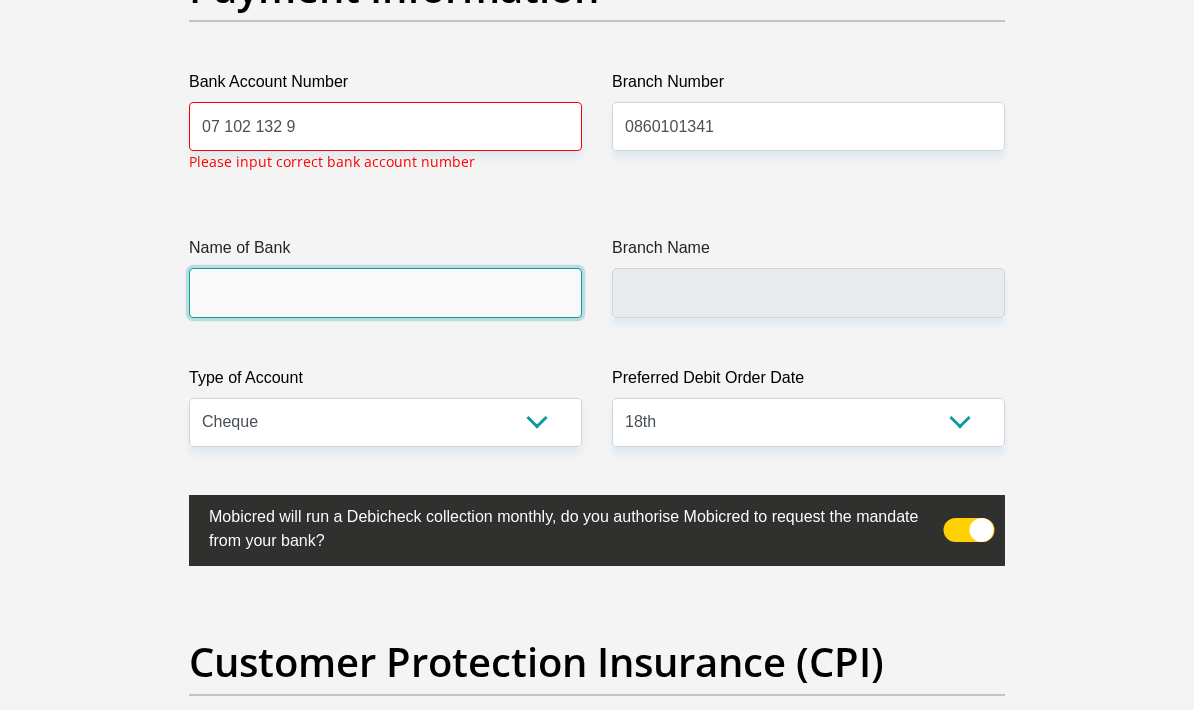 click on "Name of Bank" at bounding box center (385, 292) 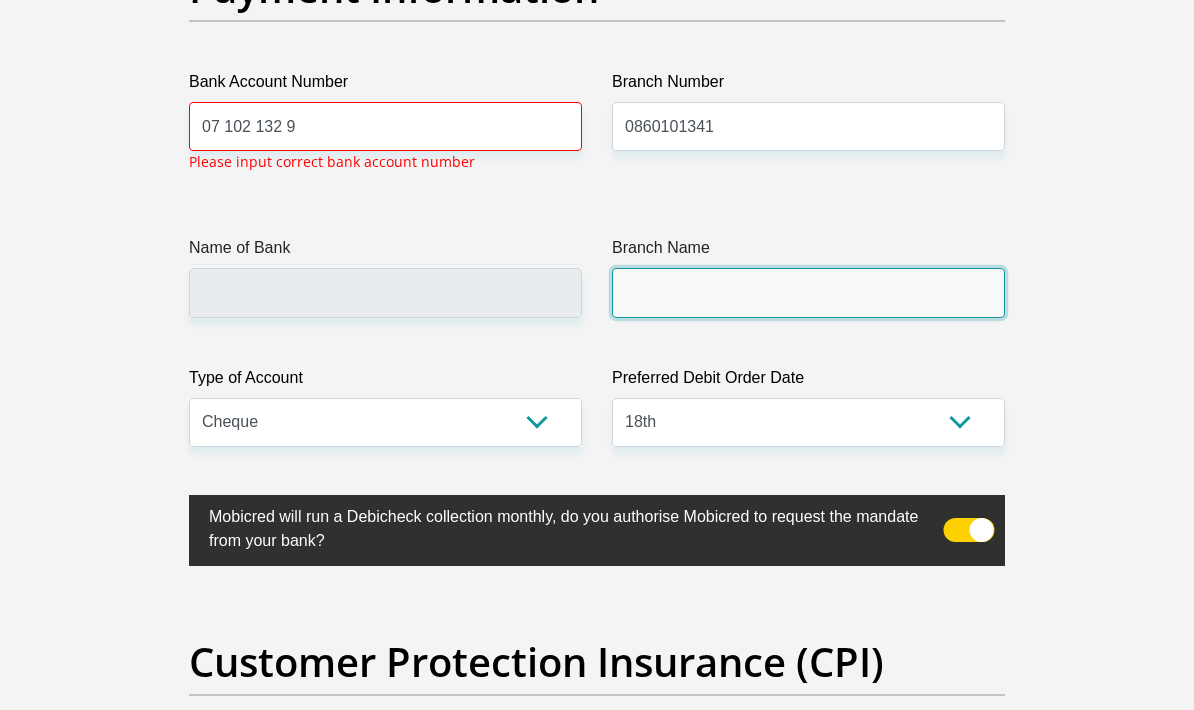 click on "Branch Name" at bounding box center [808, 292] 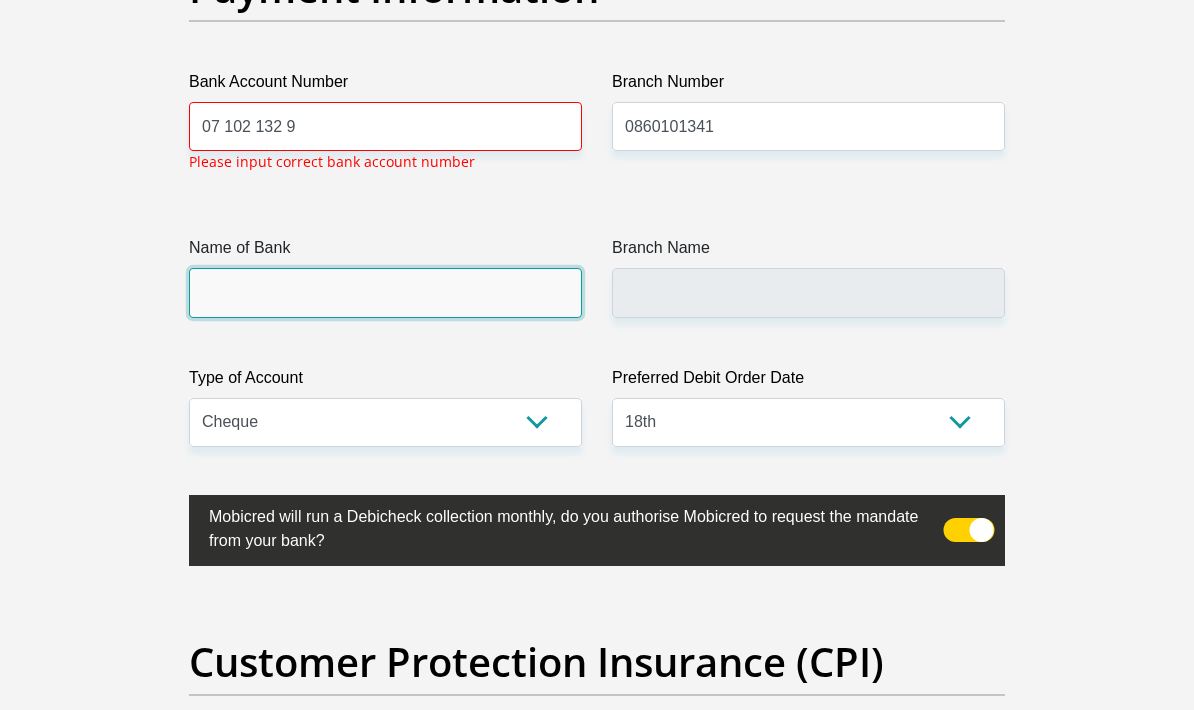 click on "Name of Bank" at bounding box center (385, 292) 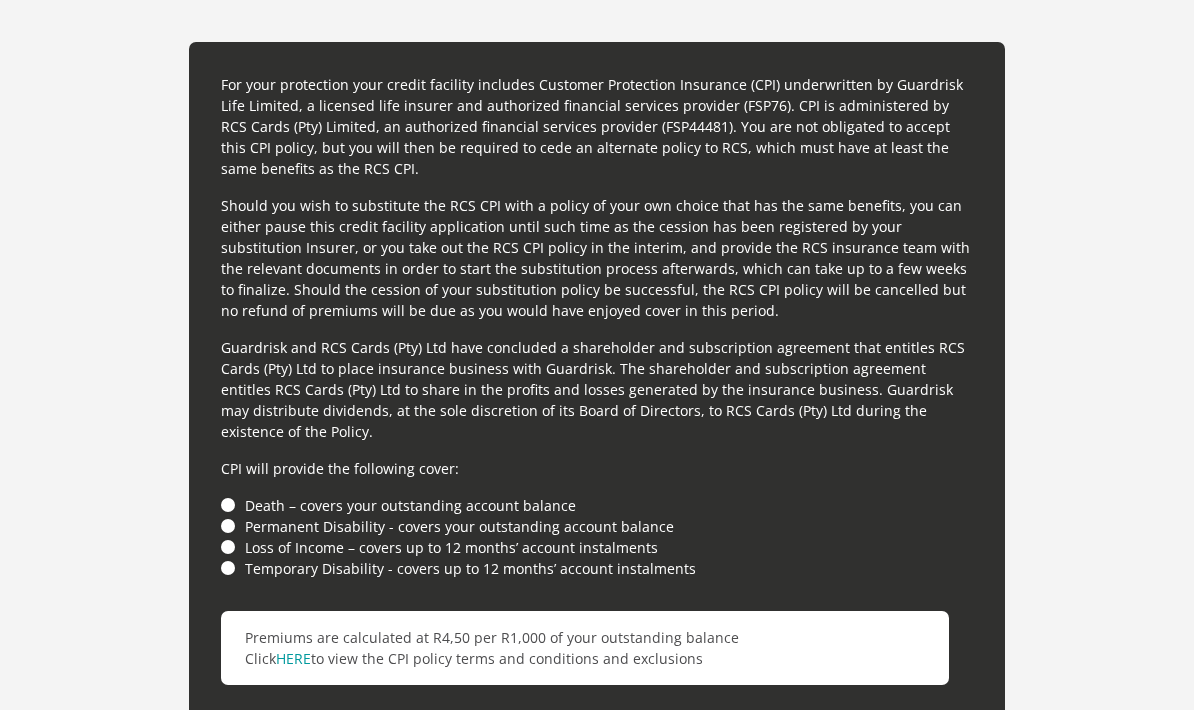 scroll, scrollTop: 5639, scrollLeft: 0, axis: vertical 